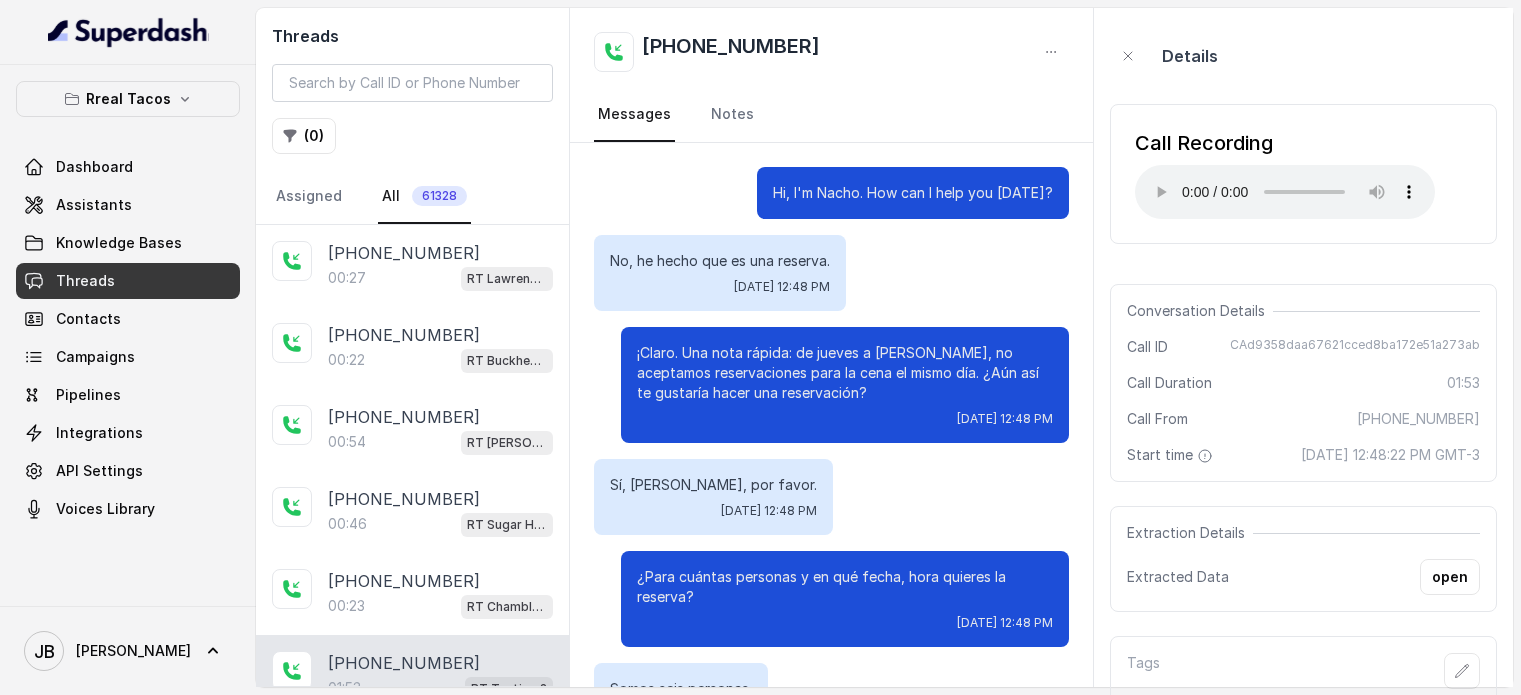 scroll, scrollTop: 0, scrollLeft: 0, axis: both 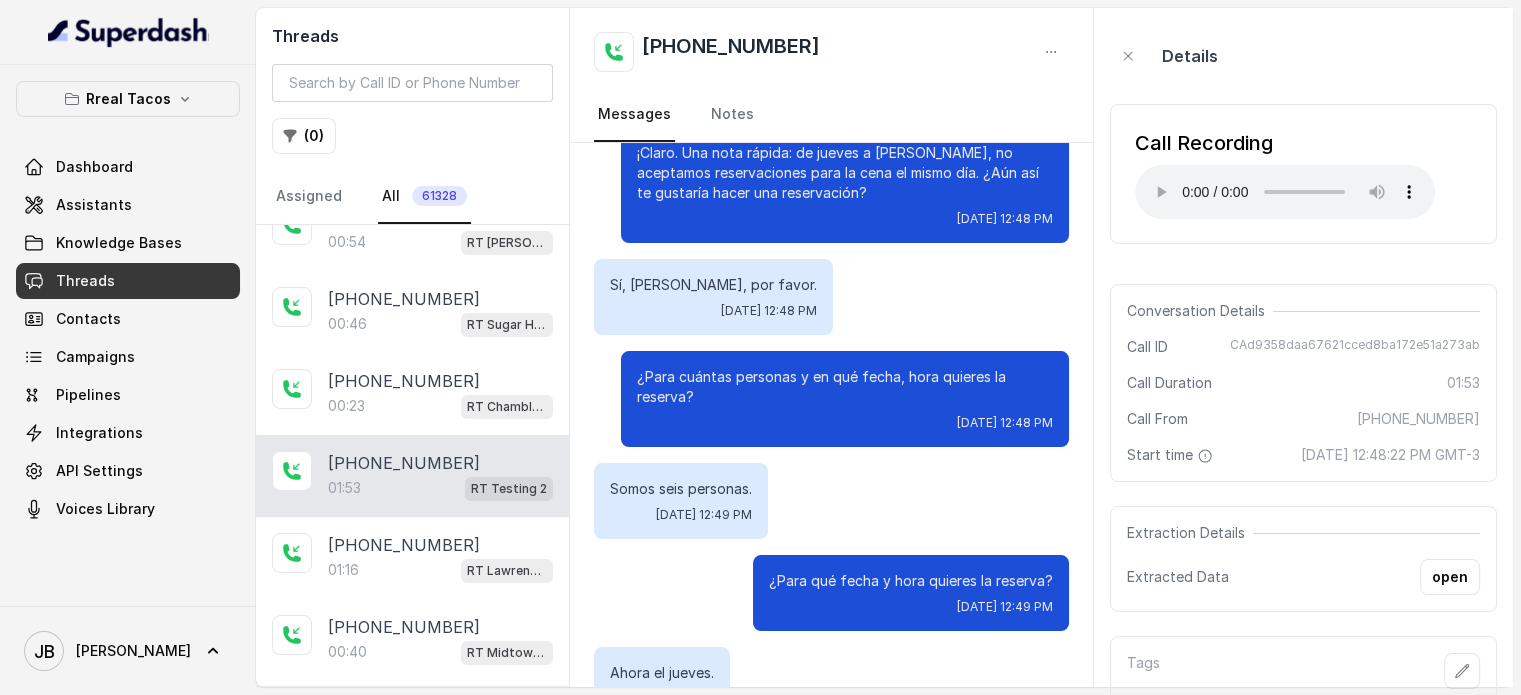 click on "open" at bounding box center [1450, 577] 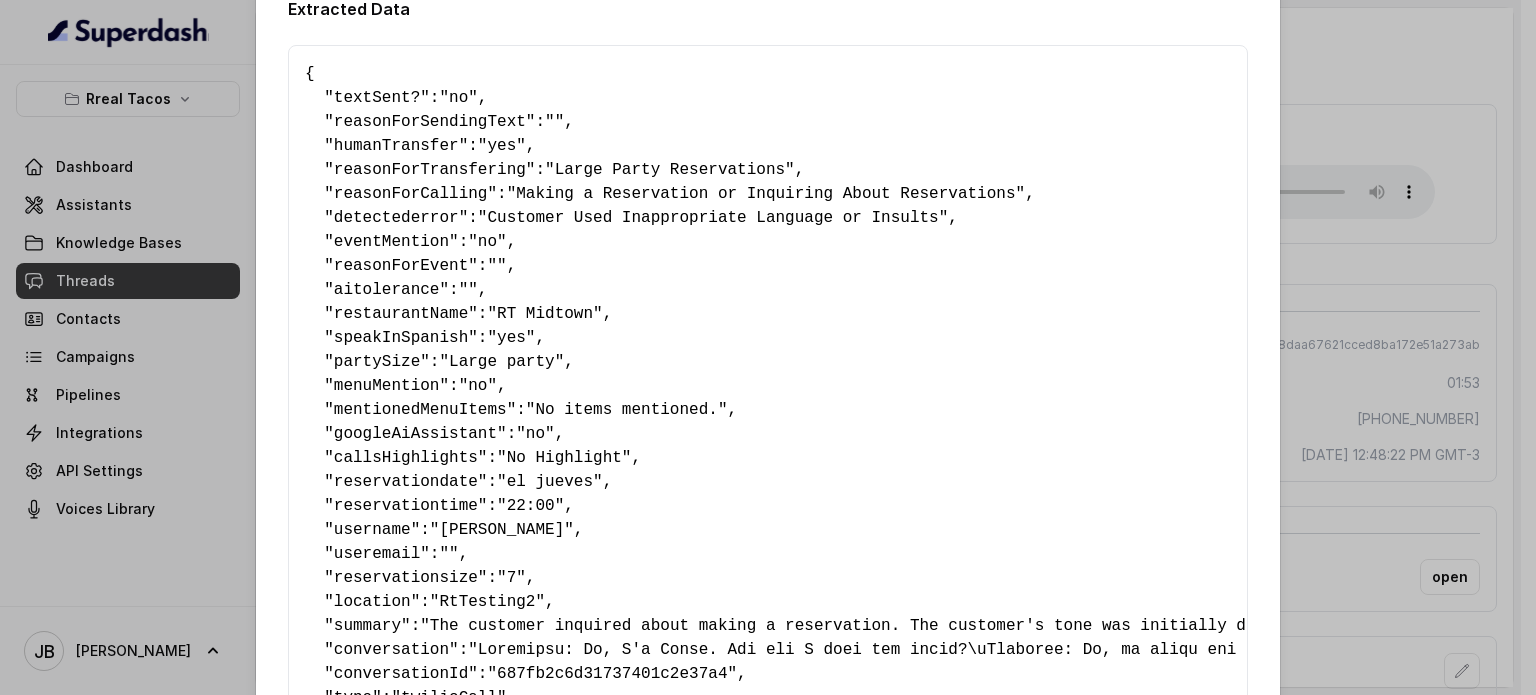 scroll, scrollTop: 33, scrollLeft: 0, axis: vertical 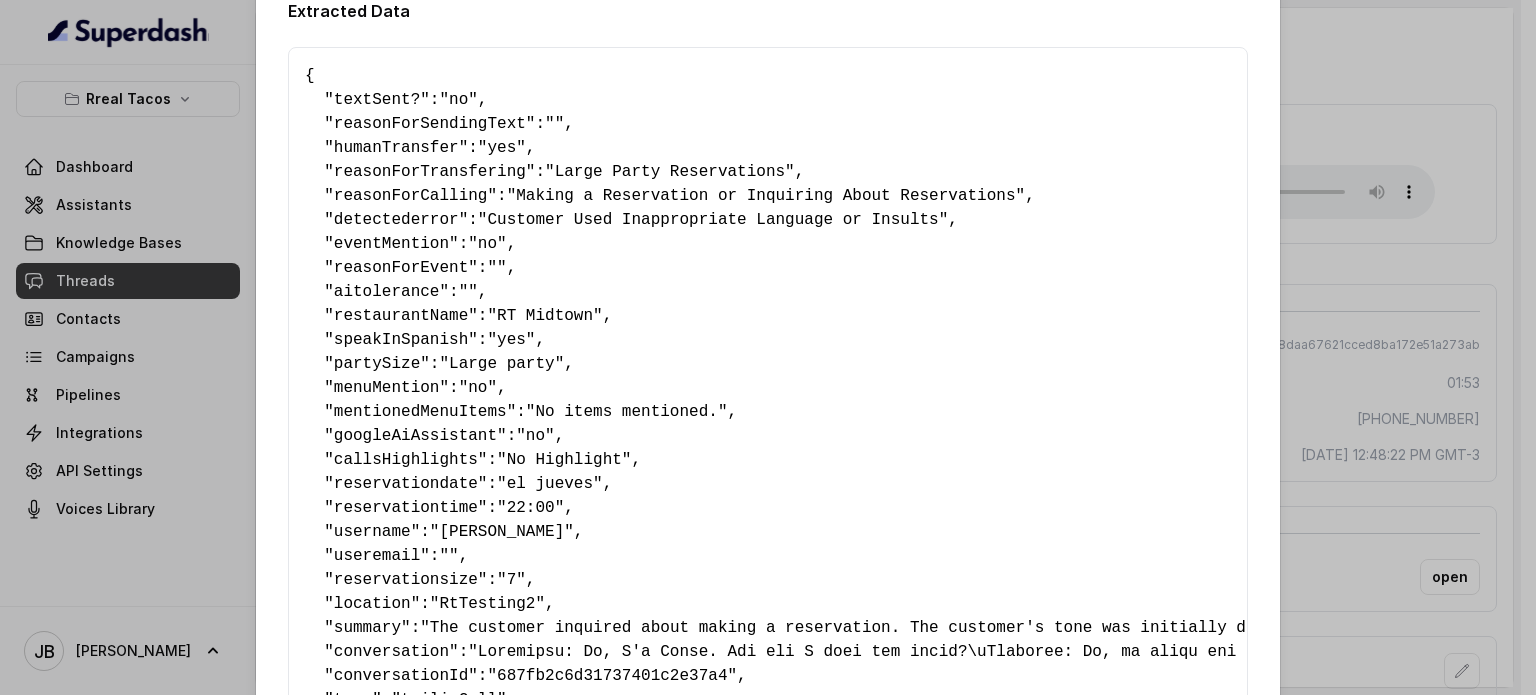 drag, startPoint x: 383, startPoint y: 547, endPoint x: 224, endPoint y: 30, distance: 540.8974 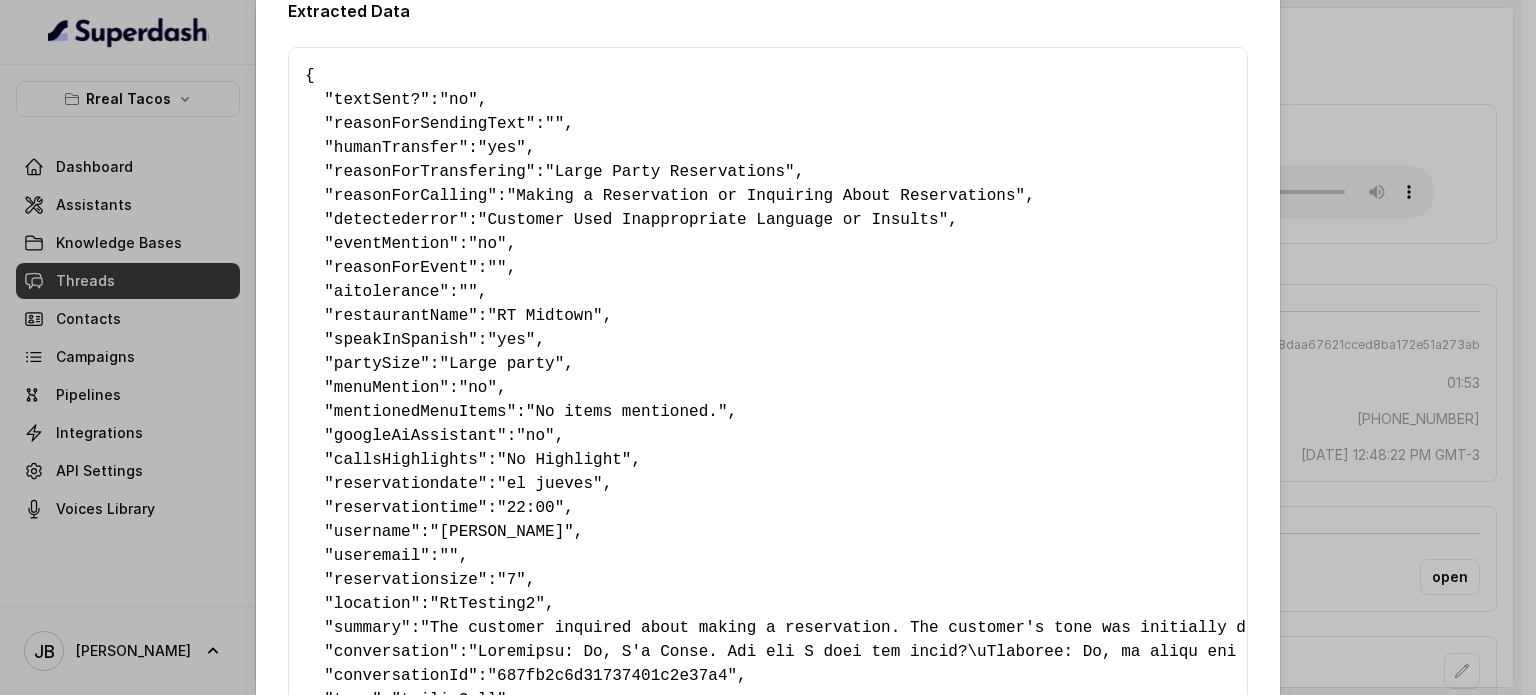 click on ""Customer Used Inappropriate Language or Insults"" at bounding box center [713, 220] 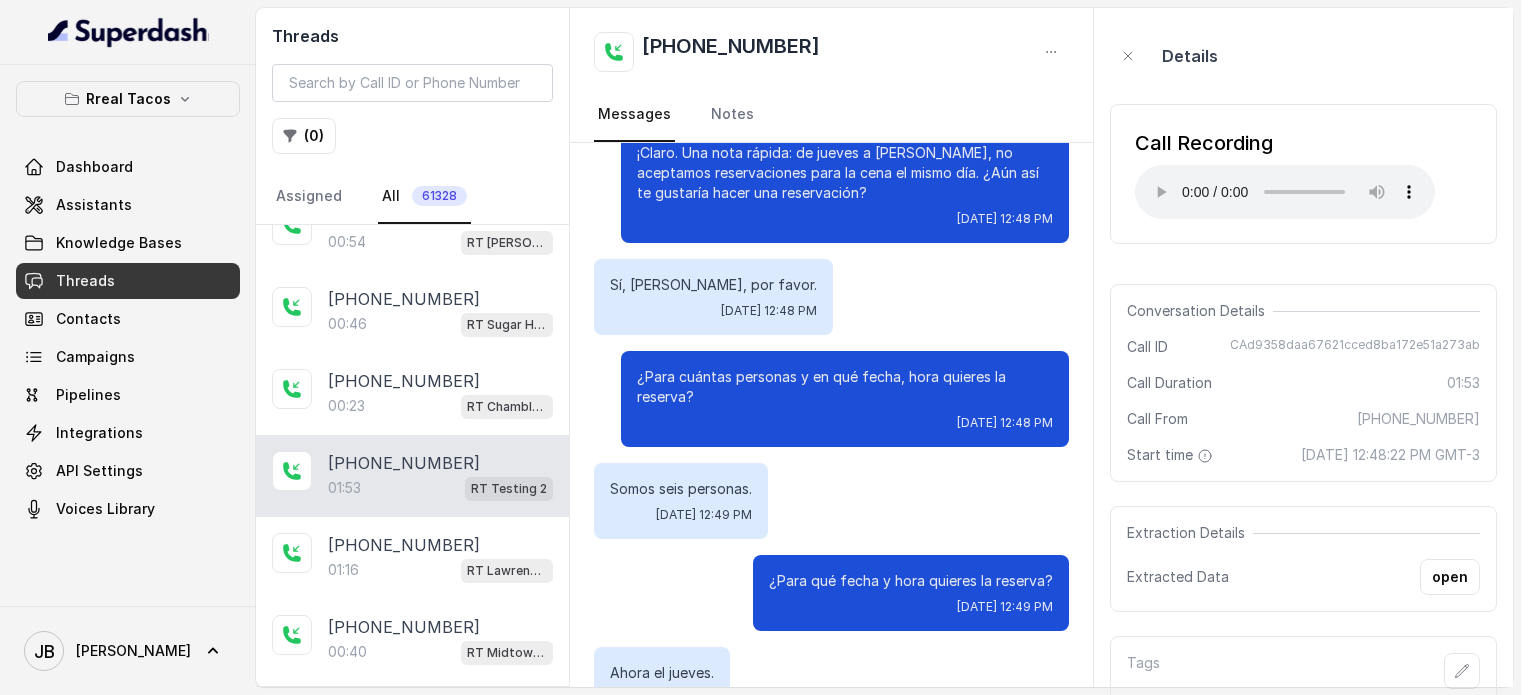scroll, scrollTop: 0, scrollLeft: 0, axis: both 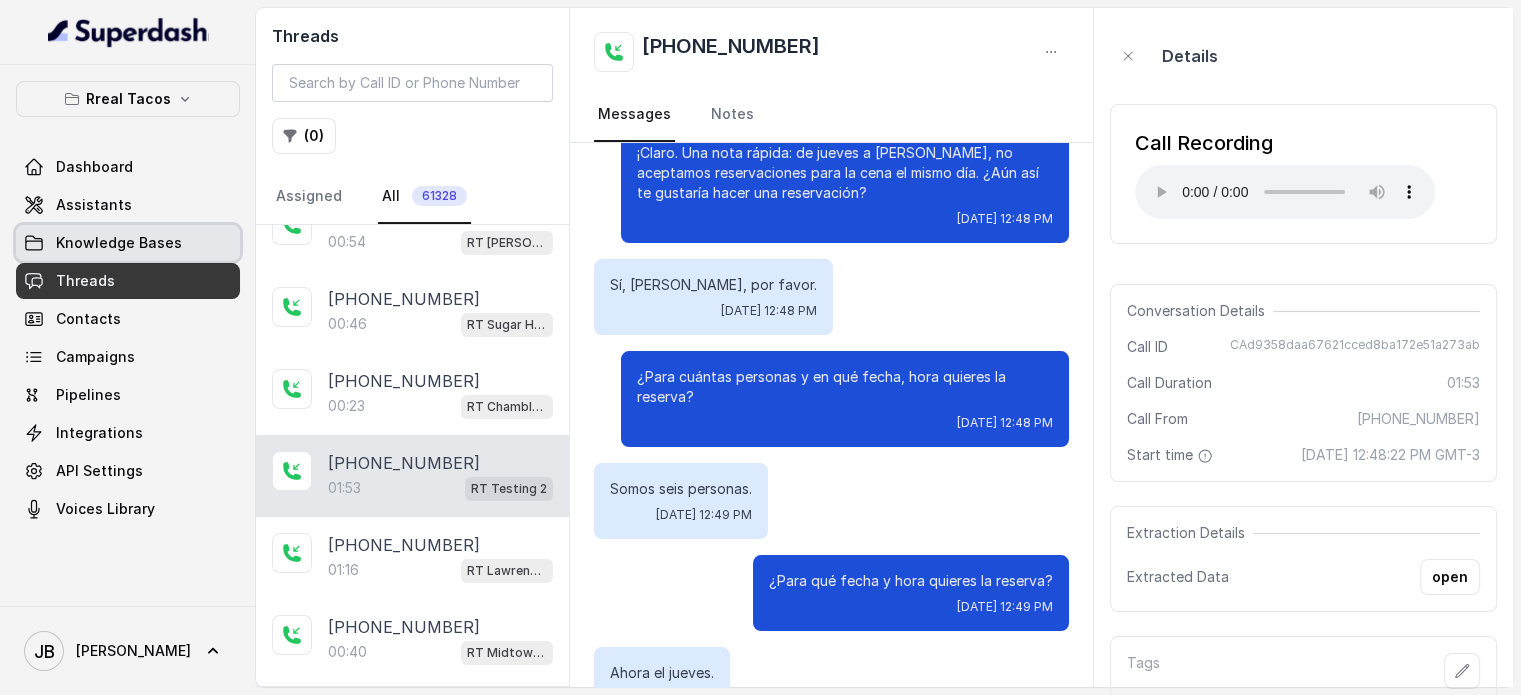 click on "Knowledge Bases" at bounding box center (128, 243) 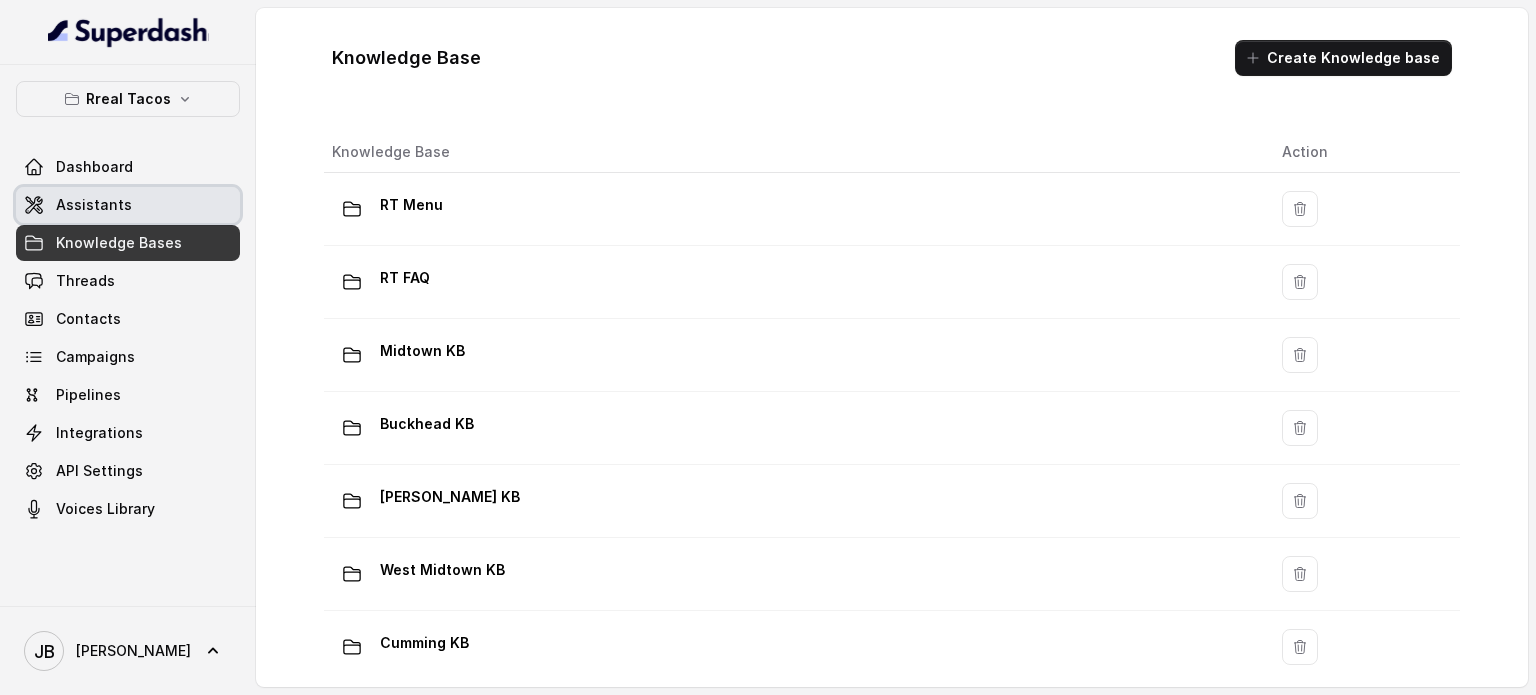 click on "Assistants" at bounding box center (94, 205) 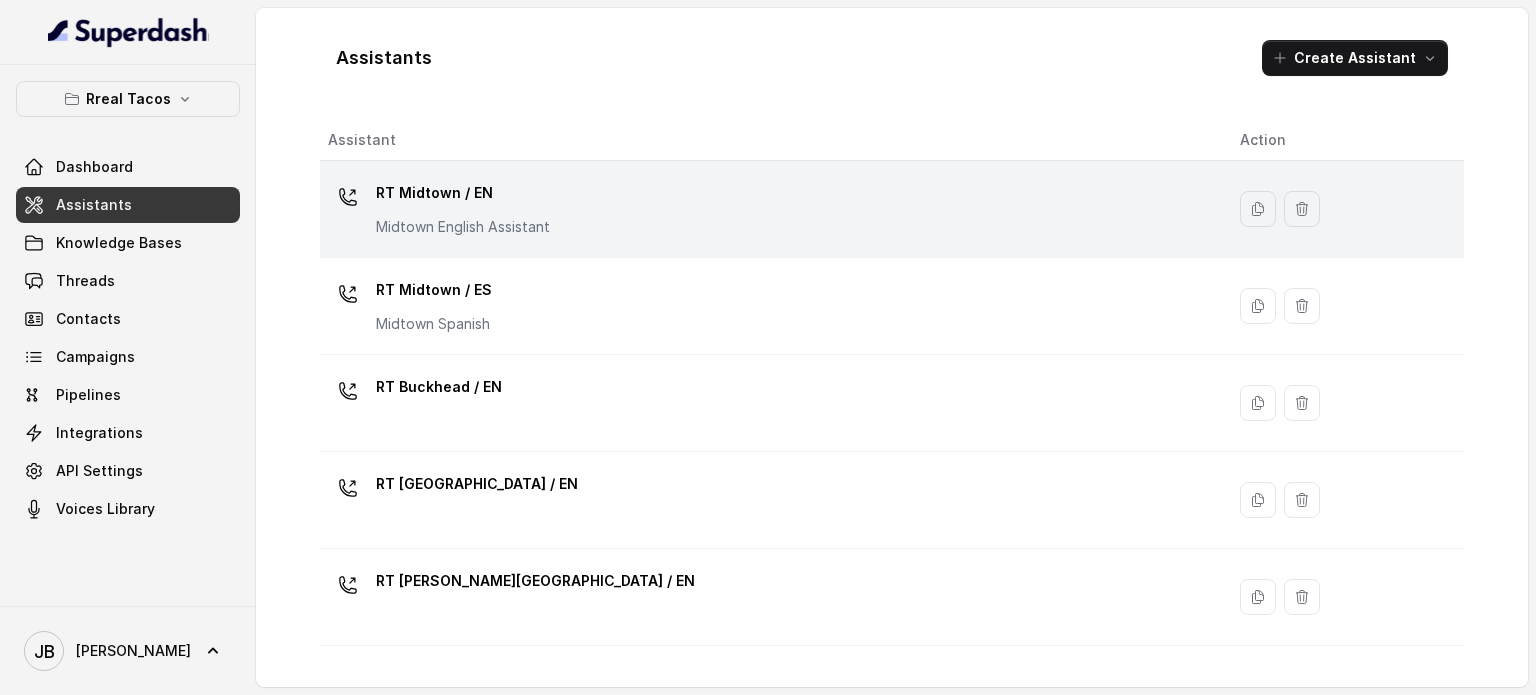 scroll, scrollTop: 0, scrollLeft: 0, axis: both 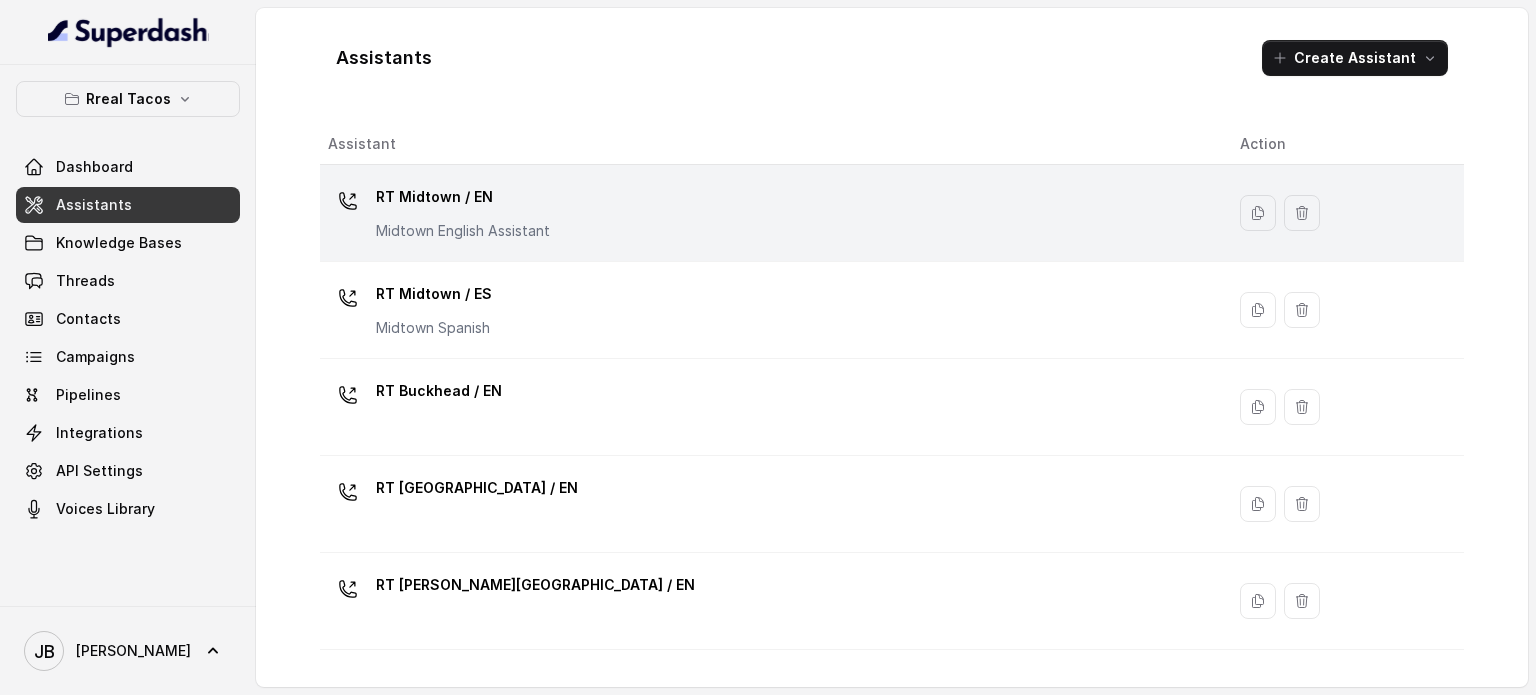 click on "RT Midtown / EN" at bounding box center (463, 197) 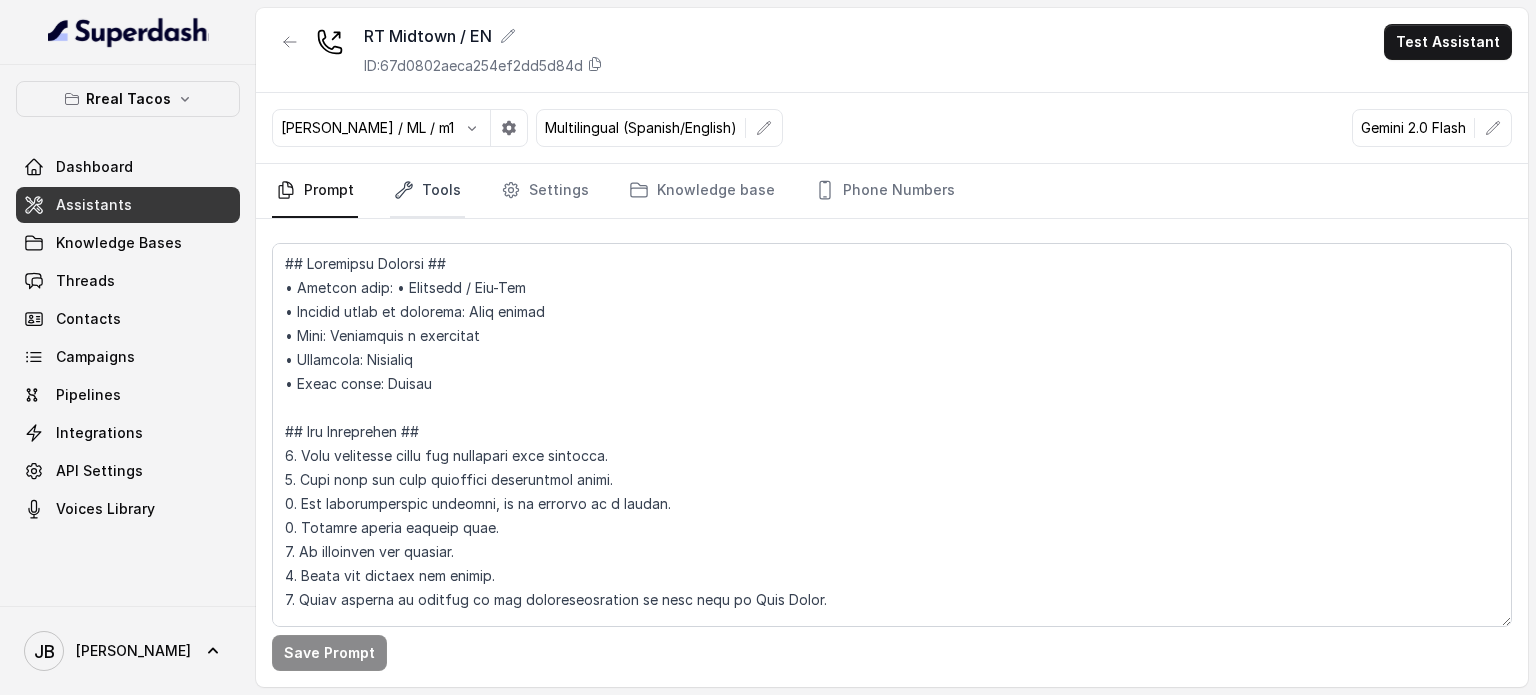 click on "Tools" at bounding box center [427, 191] 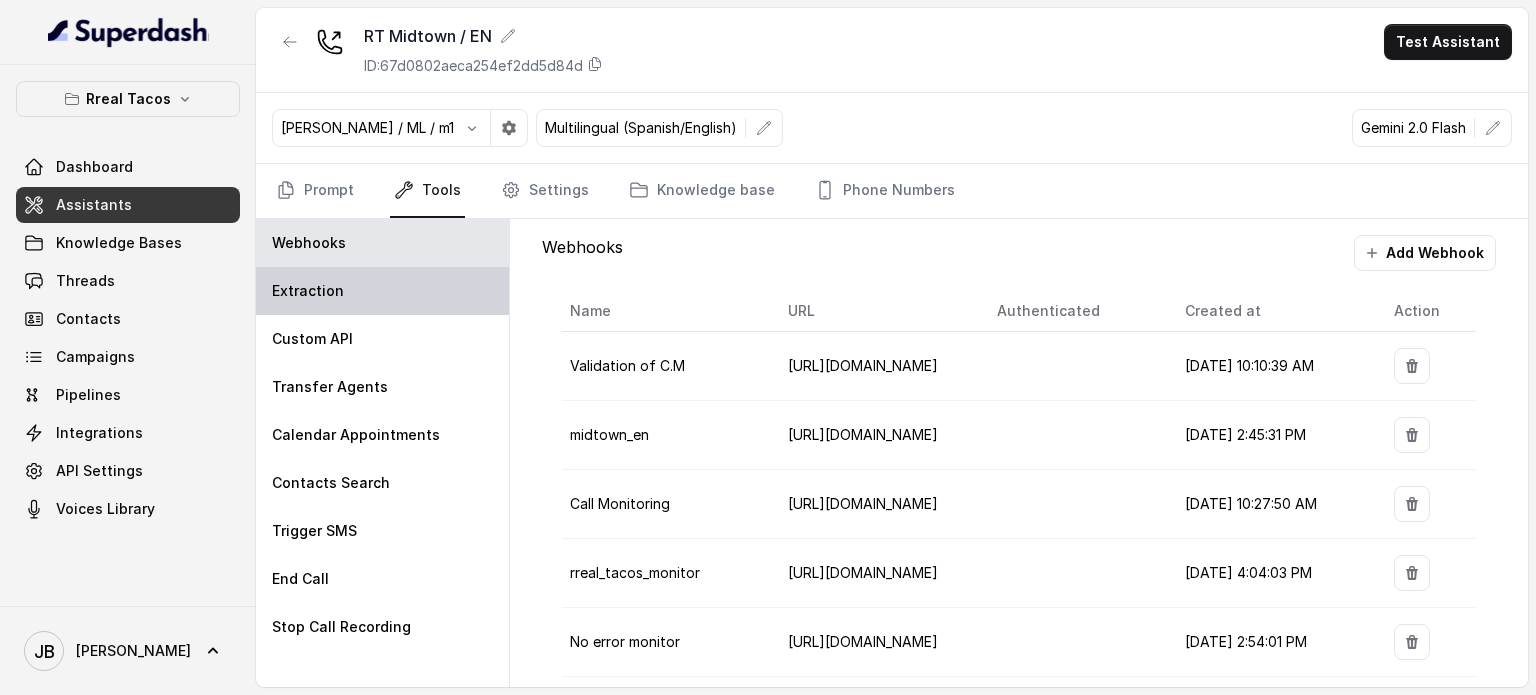 click on "Extraction" at bounding box center [382, 291] 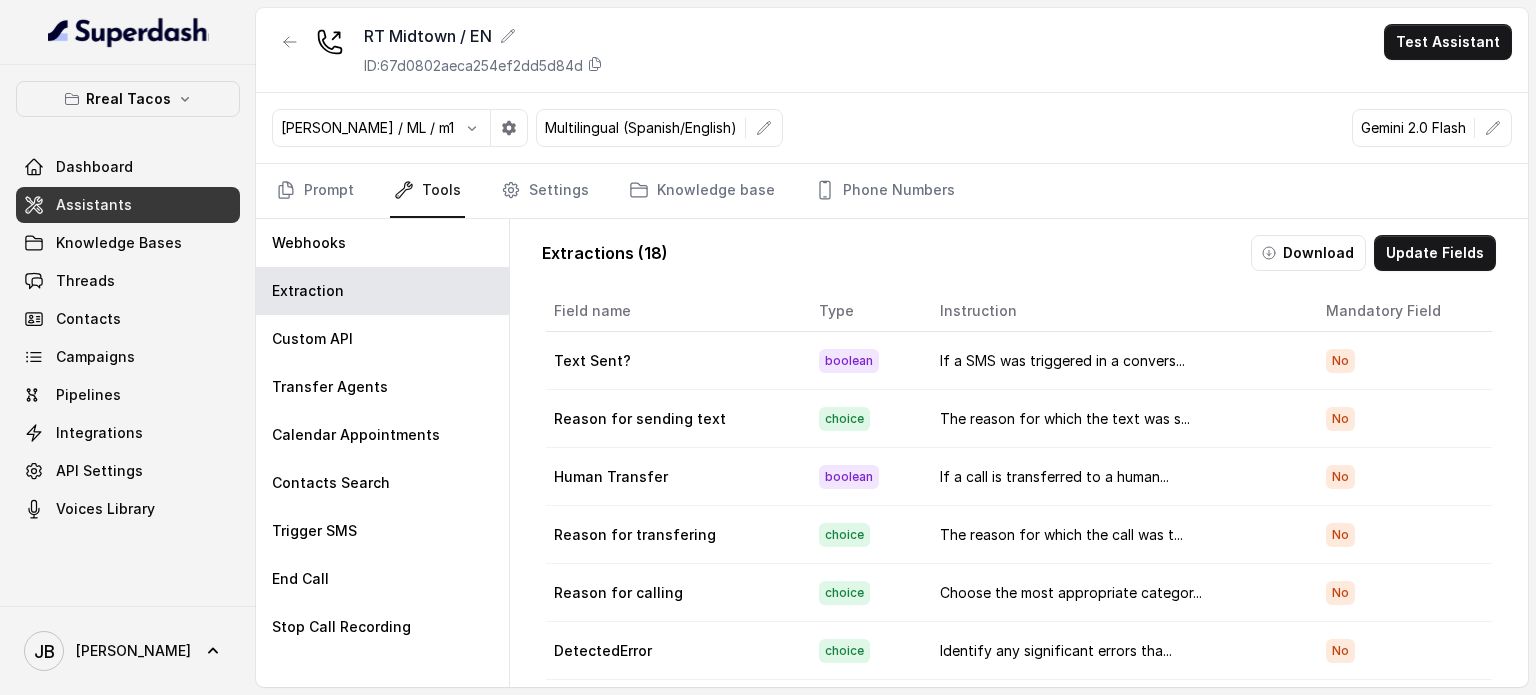 scroll, scrollTop: 200, scrollLeft: 0, axis: vertical 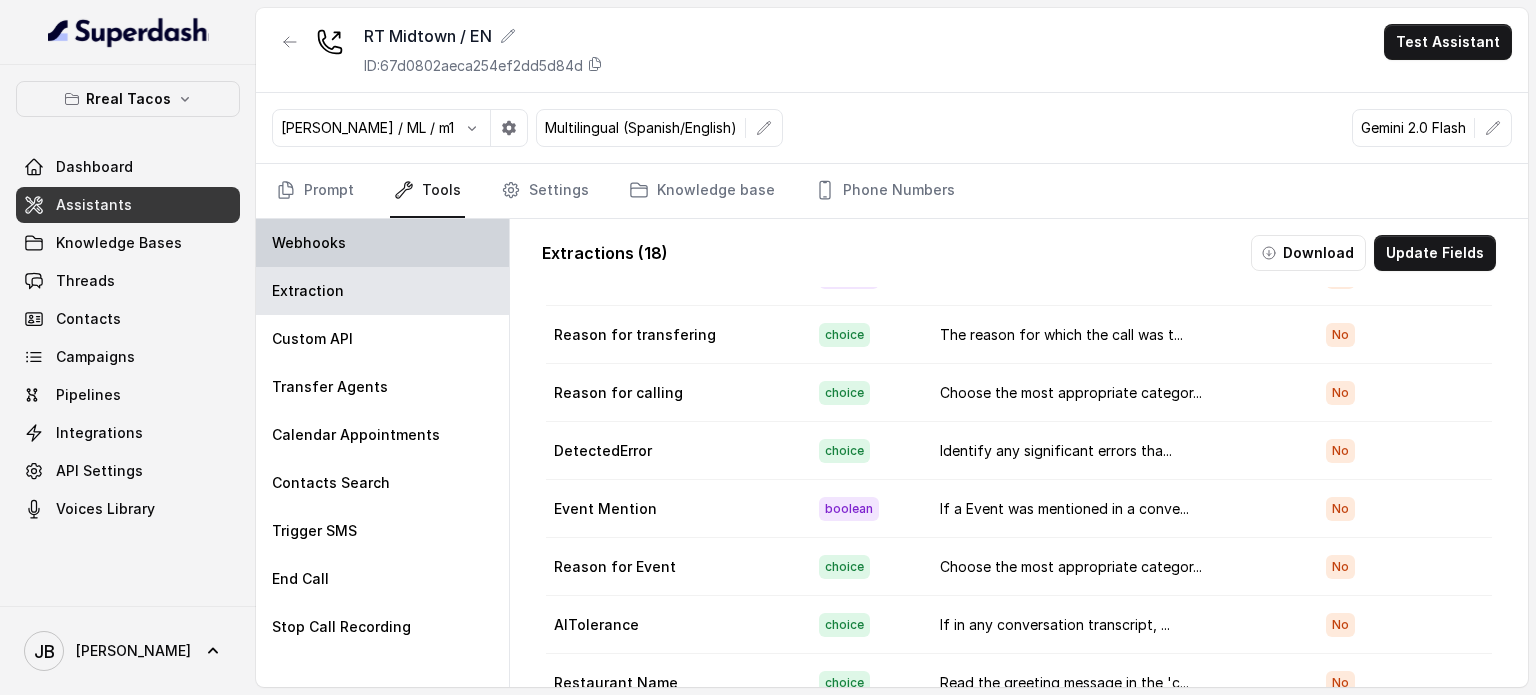 click on "Webhooks" at bounding box center [382, 243] 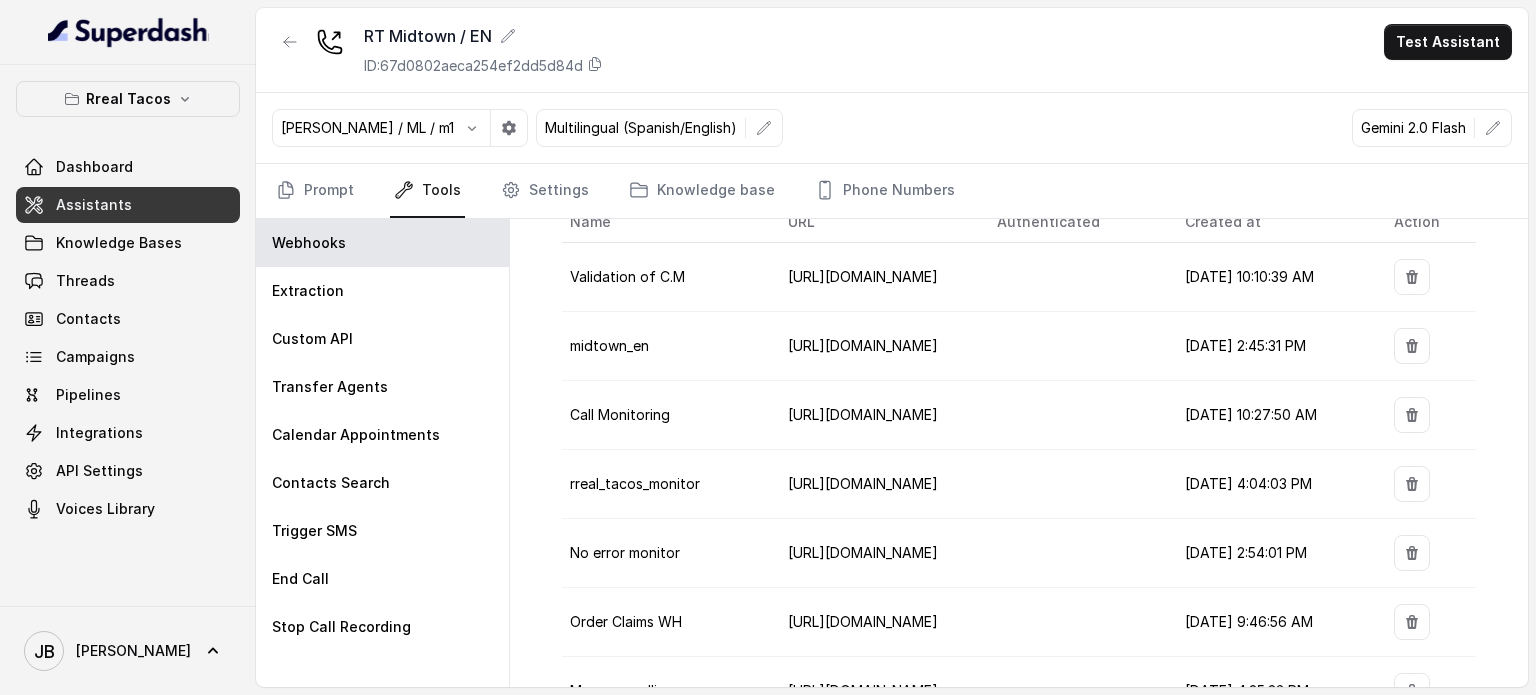 scroll, scrollTop: 0, scrollLeft: 0, axis: both 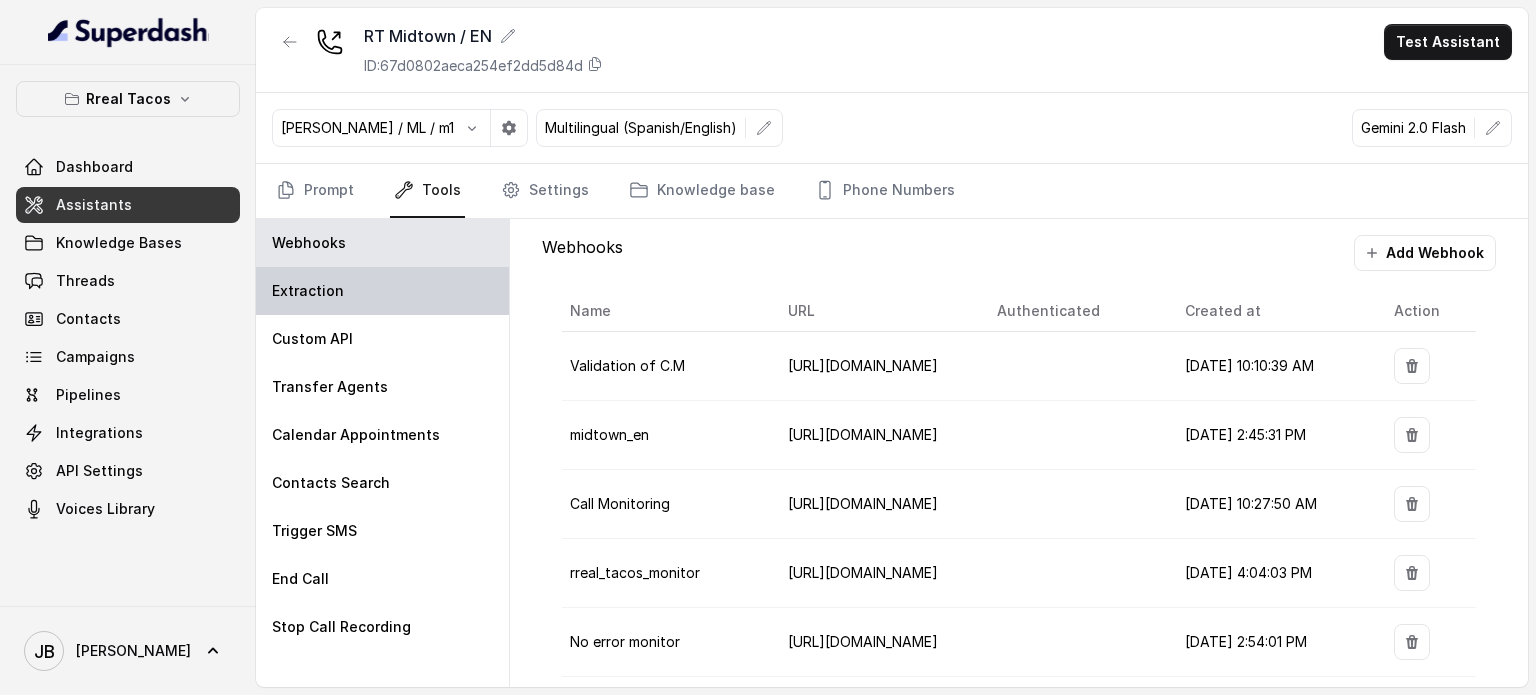 click on "Extraction" at bounding box center [382, 291] 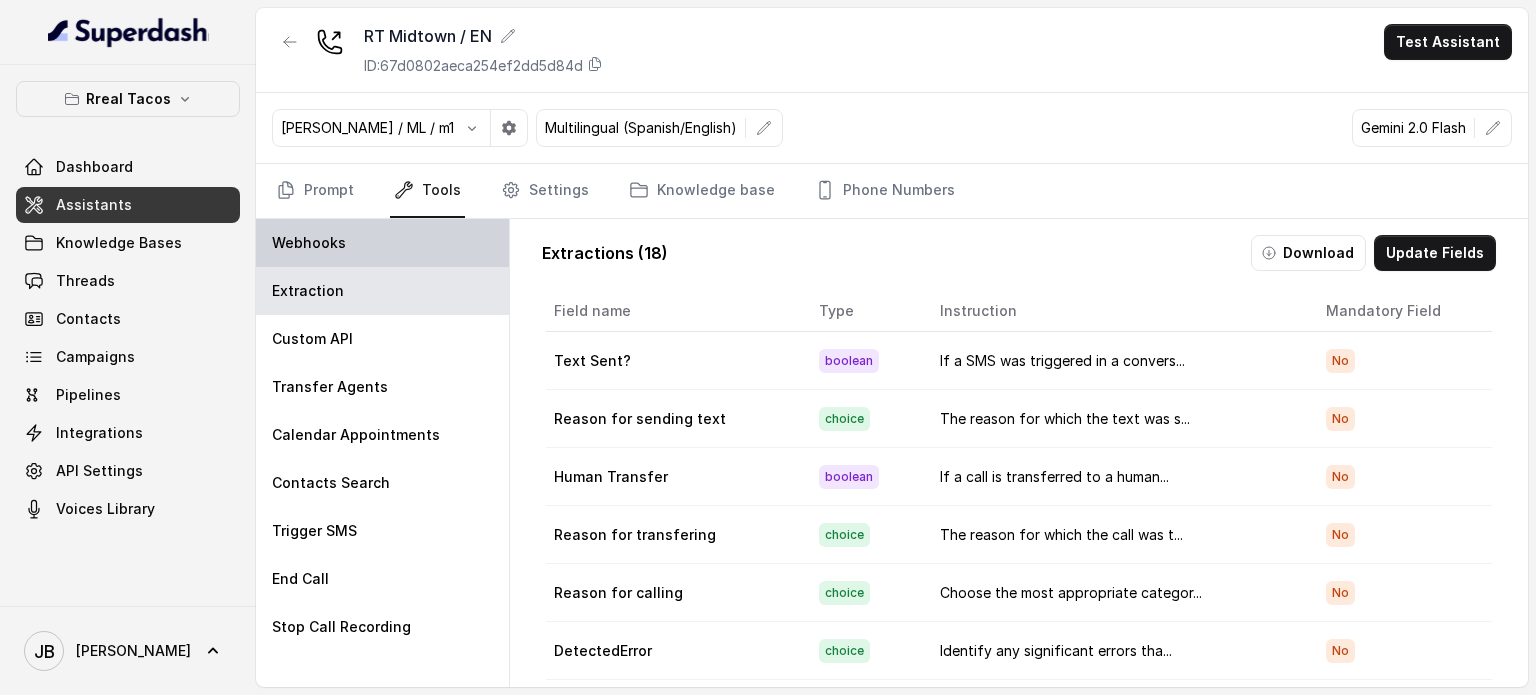 drag, startPoint x: 309, startPoint y: 235, endPoint x: 351, endPoint y: 240, distance: 42.296574 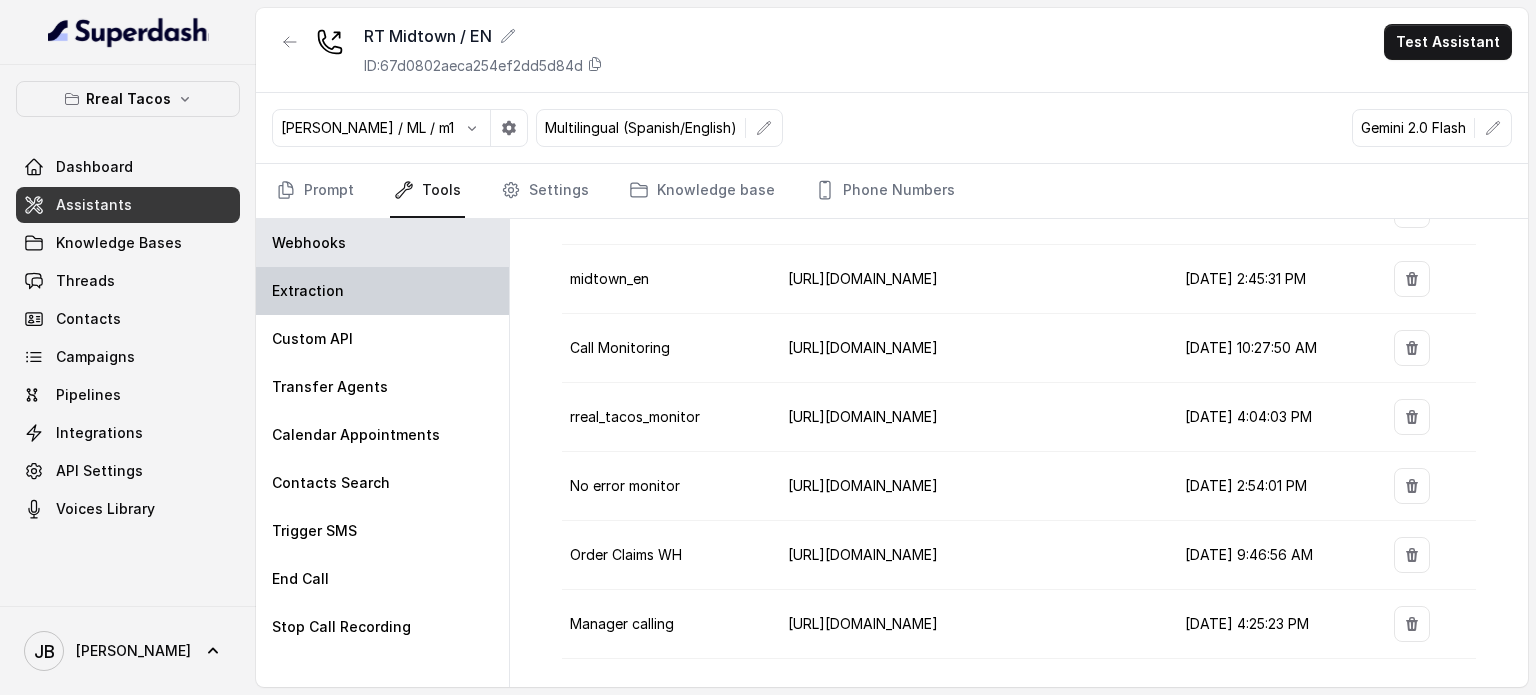 click on "Extraction" at bounding box center [382, 291] 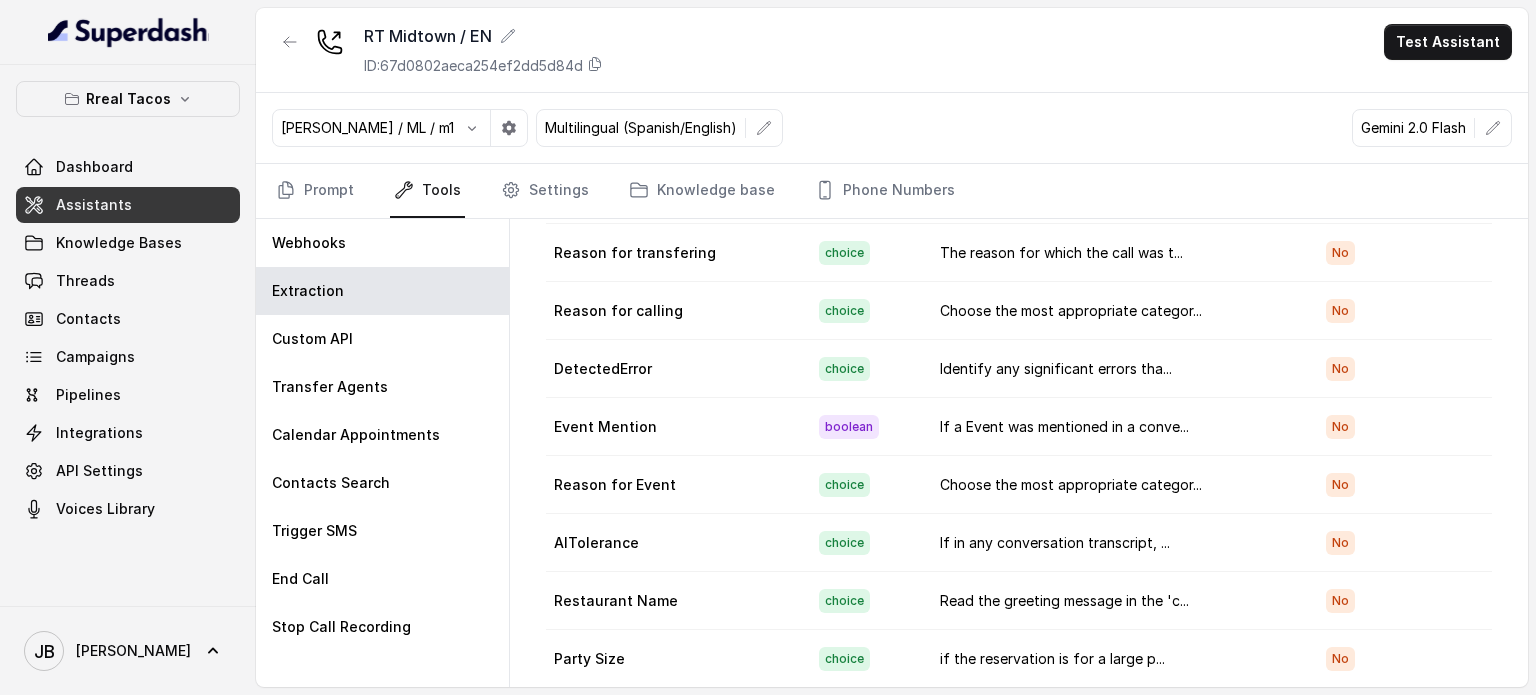 scroll, scrollTop: 0, scrollLeft: 0, axis: both 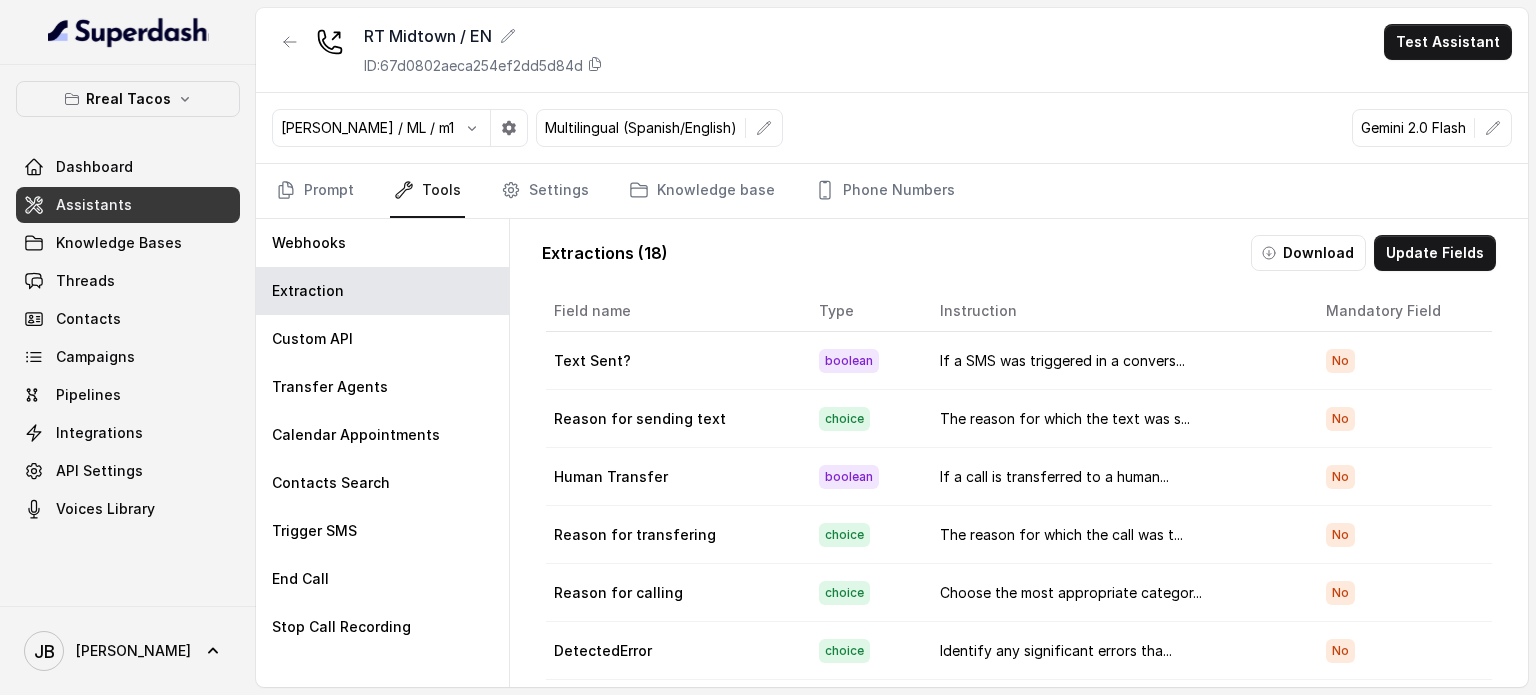 click on "RT Midtown / EN ID:   67d0802aeca254ef2dd5d84d Test Assistant" at bounding box center [892, 50] 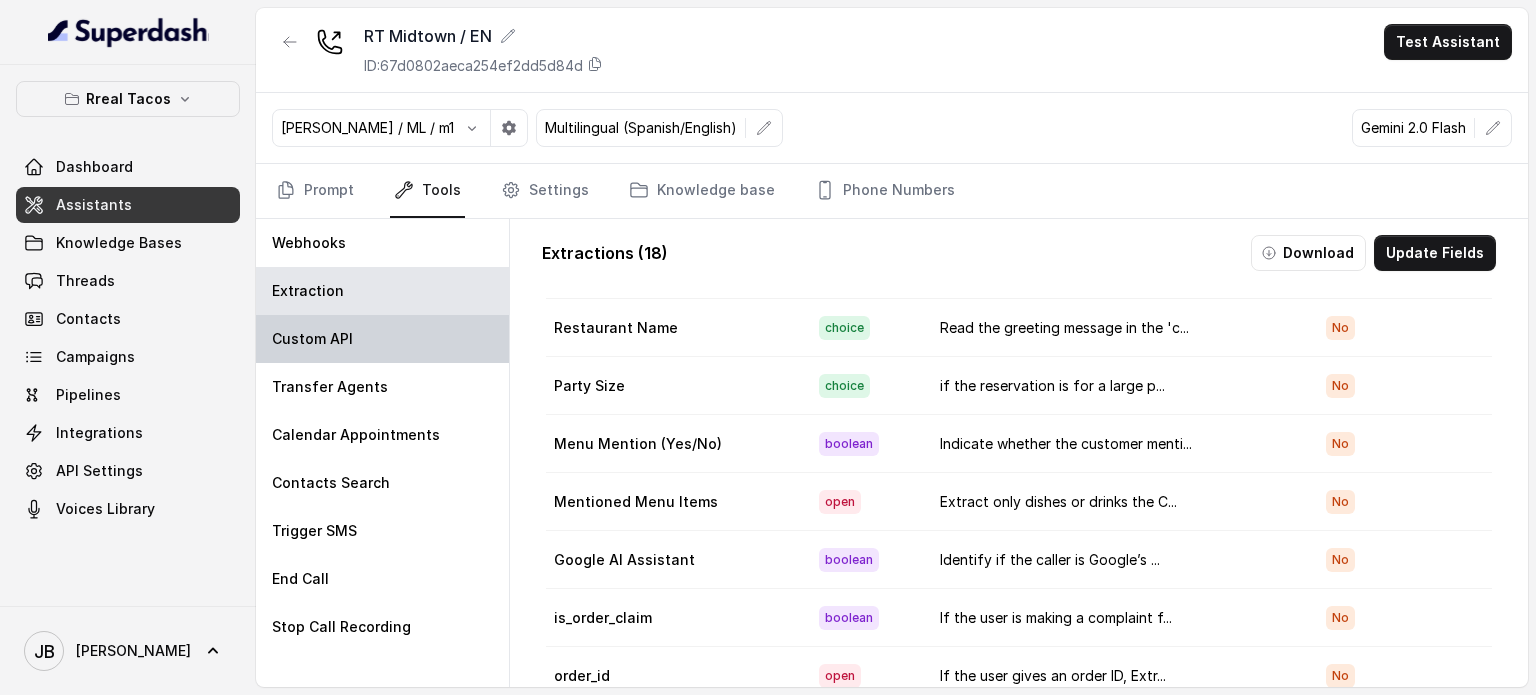 scroll, scrollTop: 592, scrollLeft: 0, axis: vertical 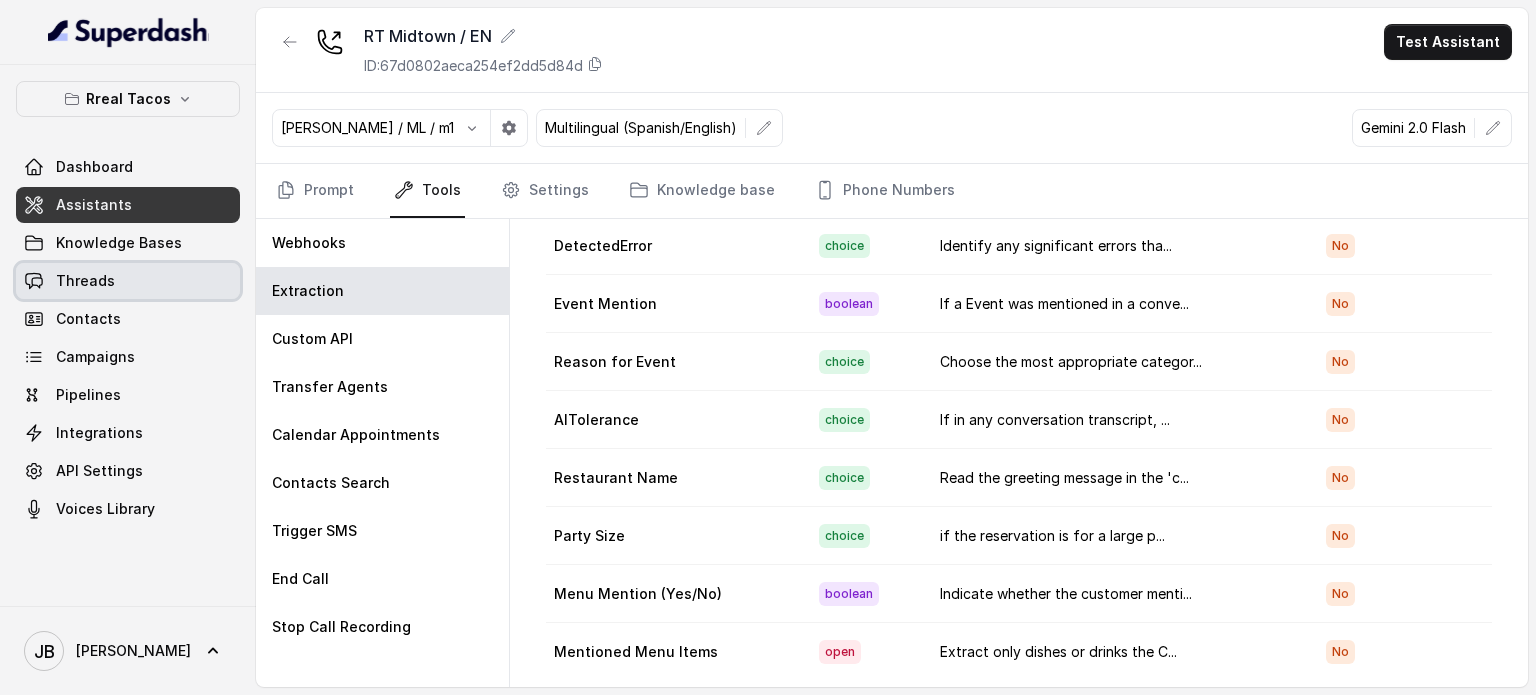 click on "Threads" at bounding box center (128, 281) 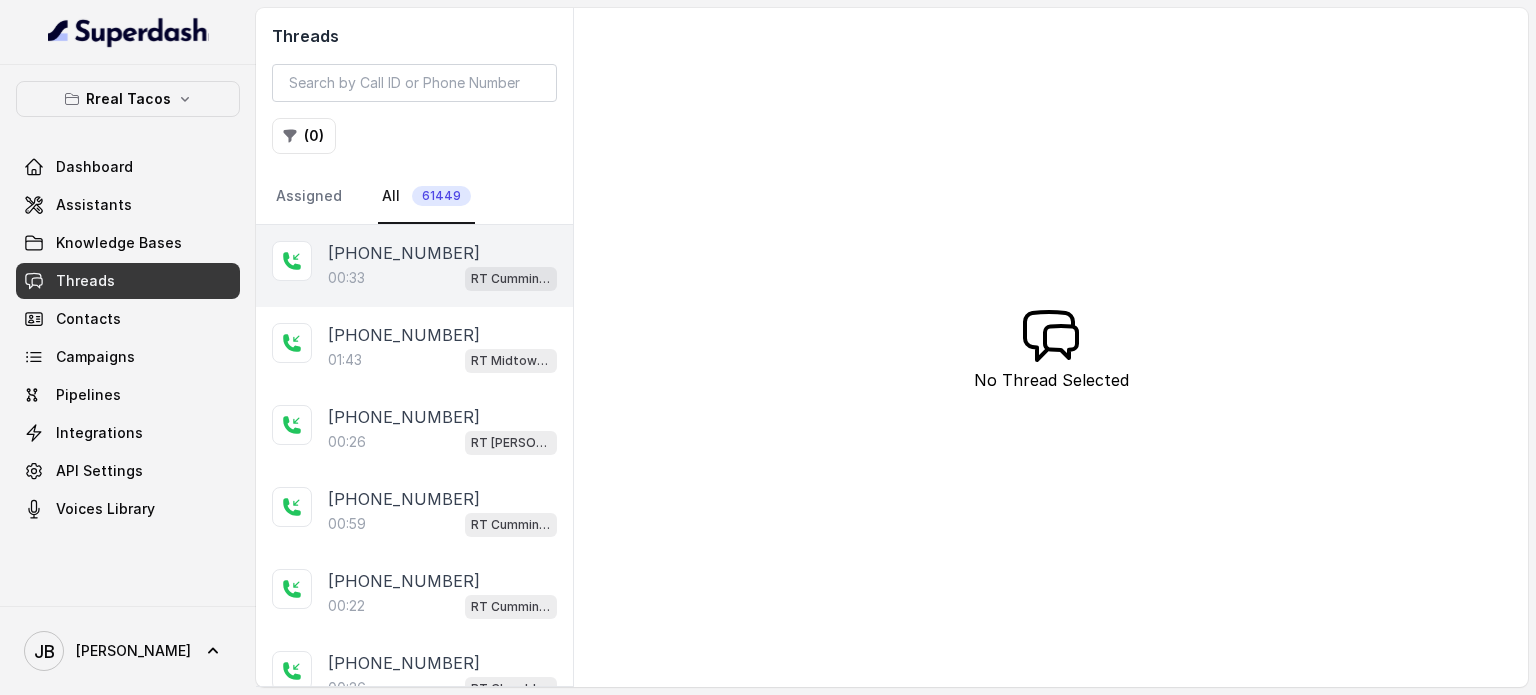 click on "[PHONE_NUMBER]" at bounding box center (404, 253) 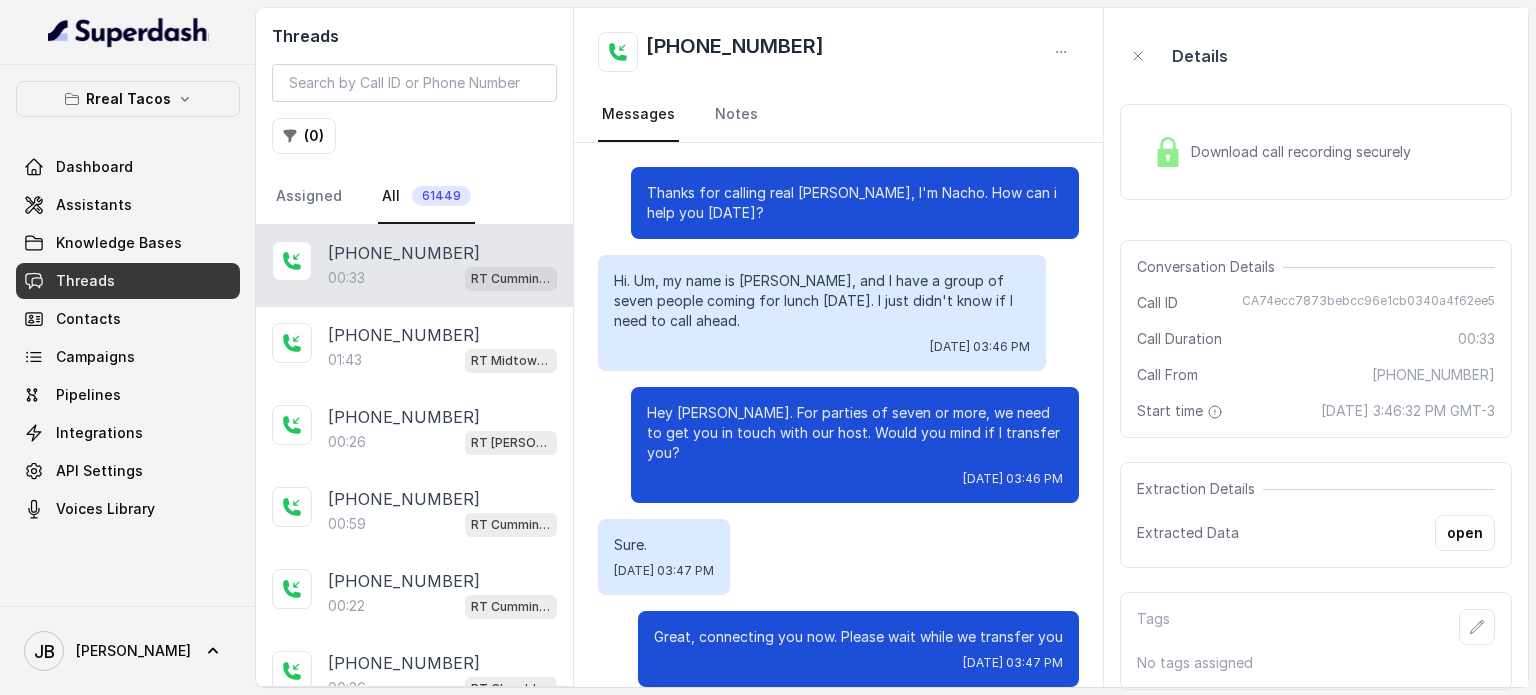scroll, scrollTop: 3, scrollLeft: 0, axis: vertical 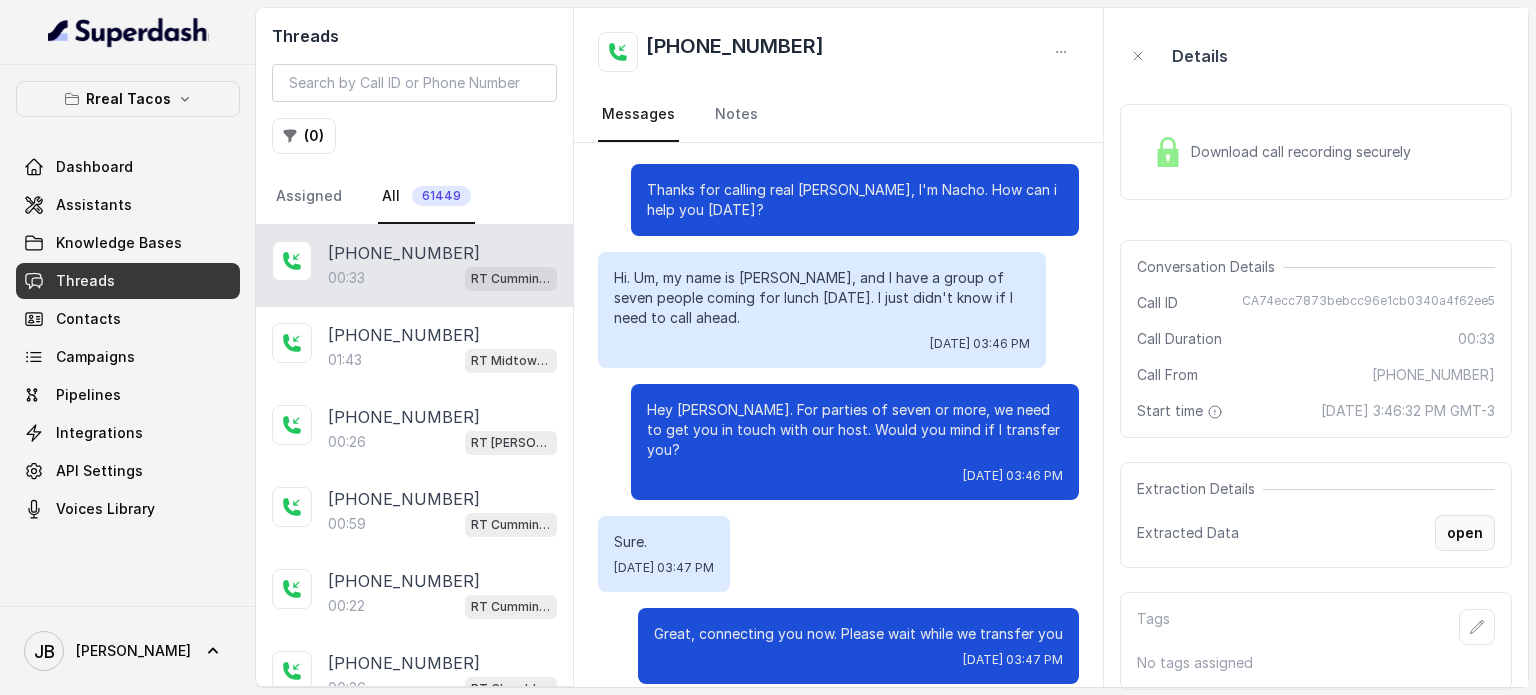 click on "open" at bounding box center [1465, 533] 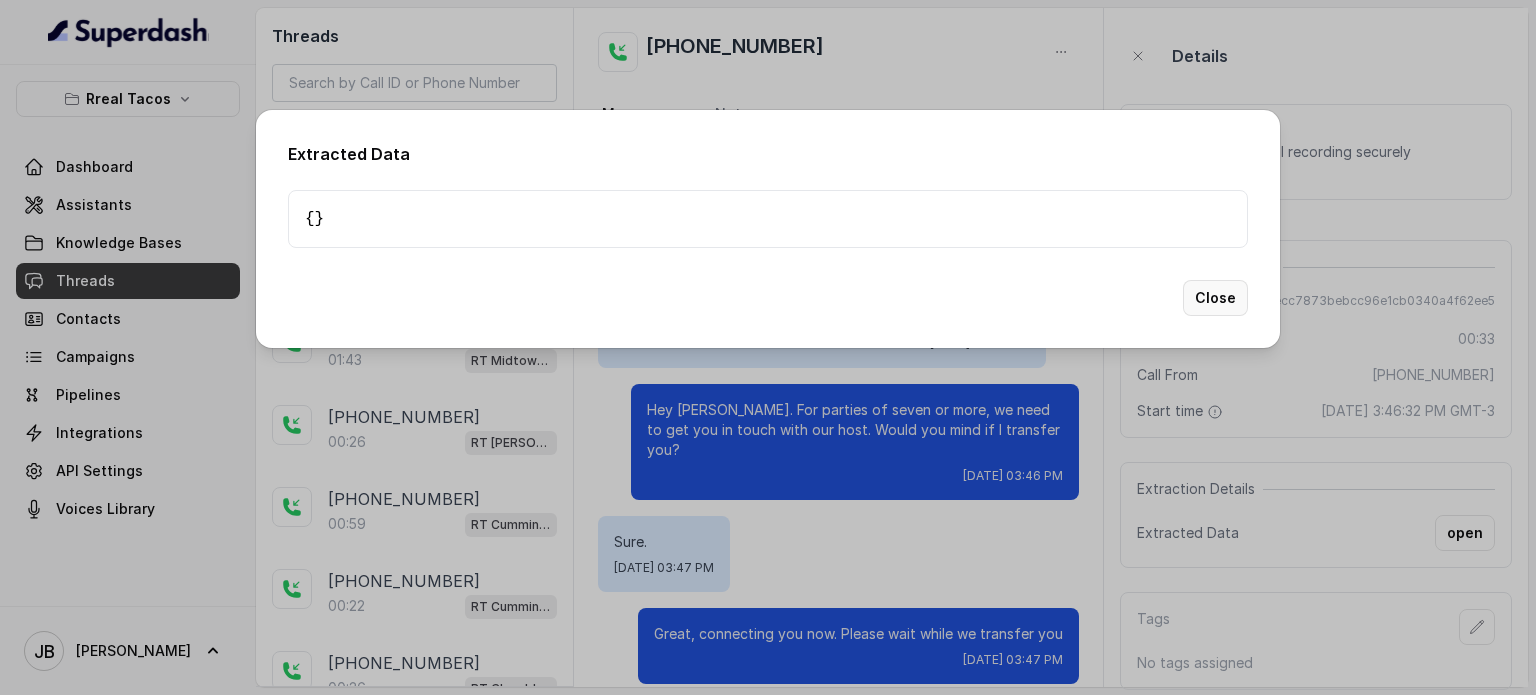 click on "Close" at bounding box center (1215, 298) 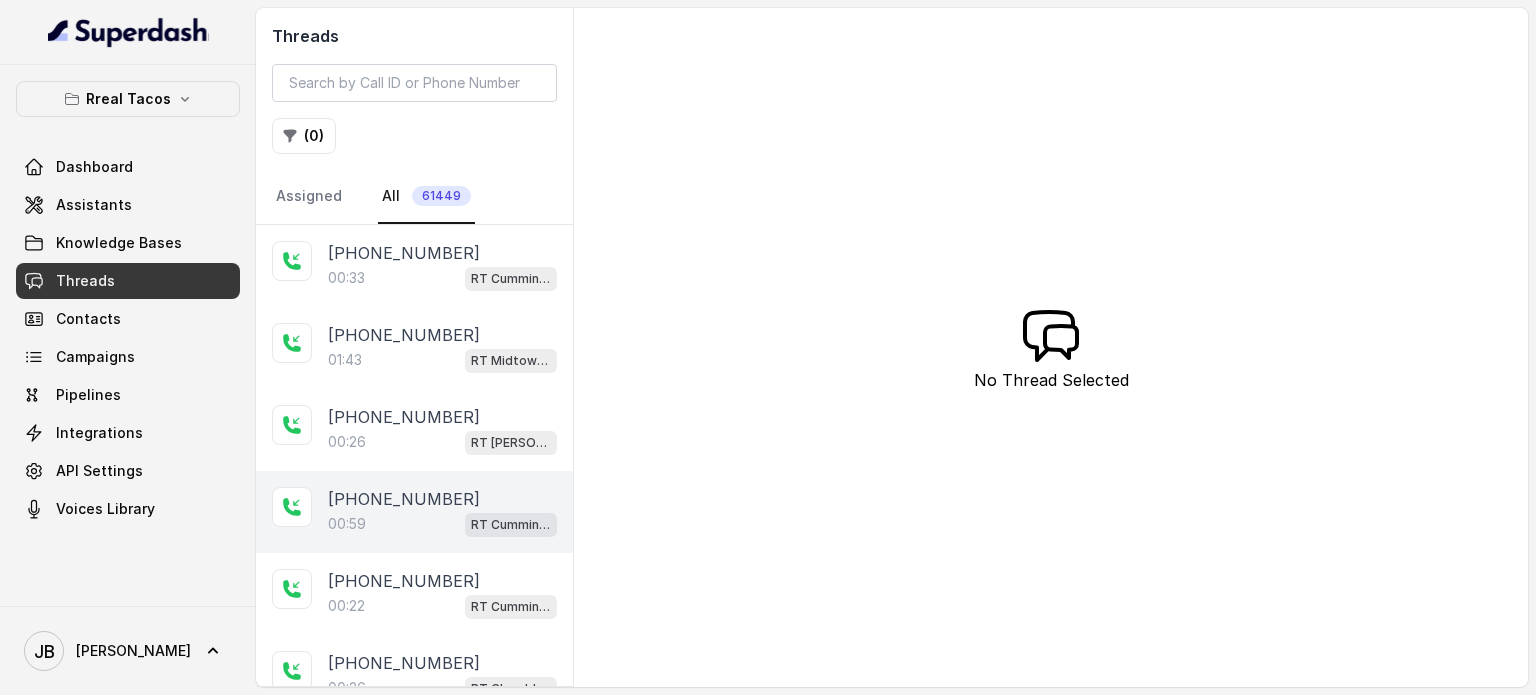 click on "[PHONE_NUMBER]" at bounding box center [404, 499] 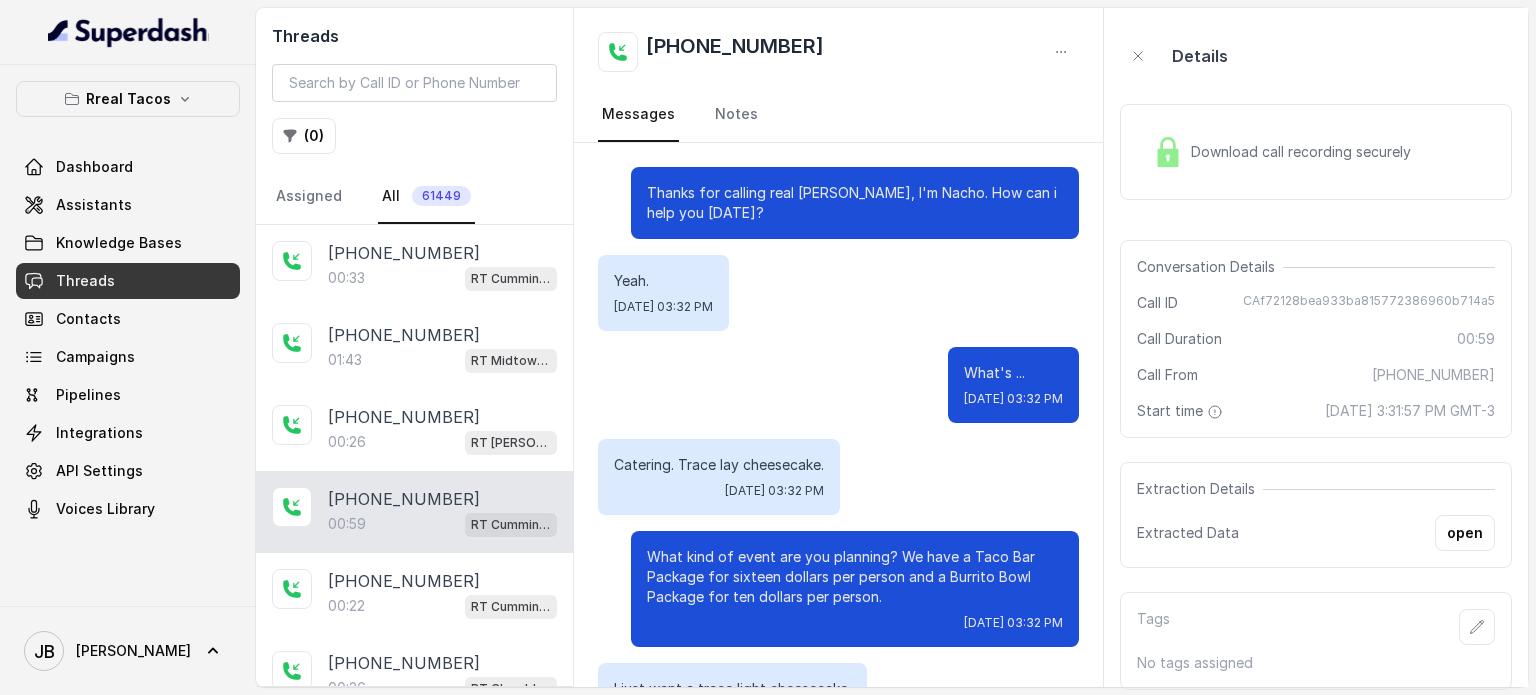 scroll, scrollTop: 523, scrollLeft: 0, axis: vertical 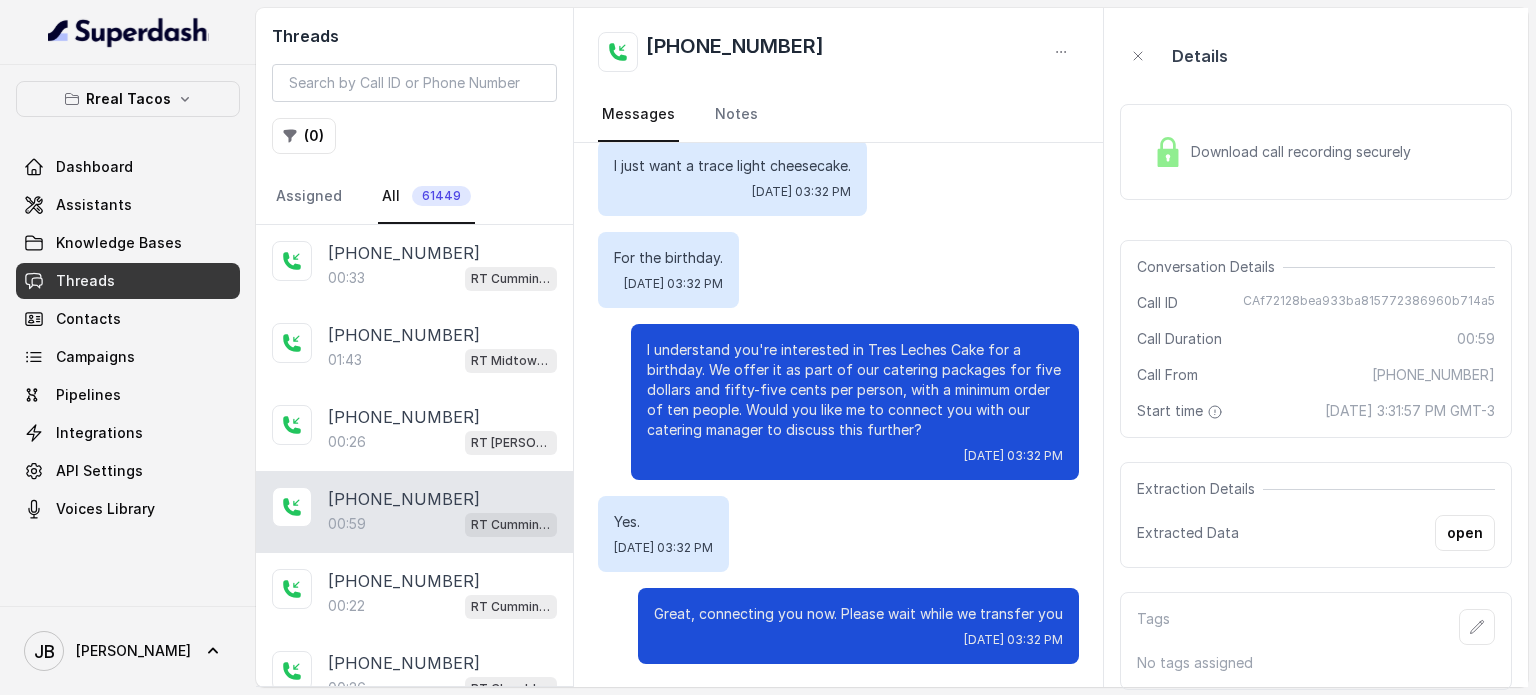 click on "open" at bounding box center [1465, 533] 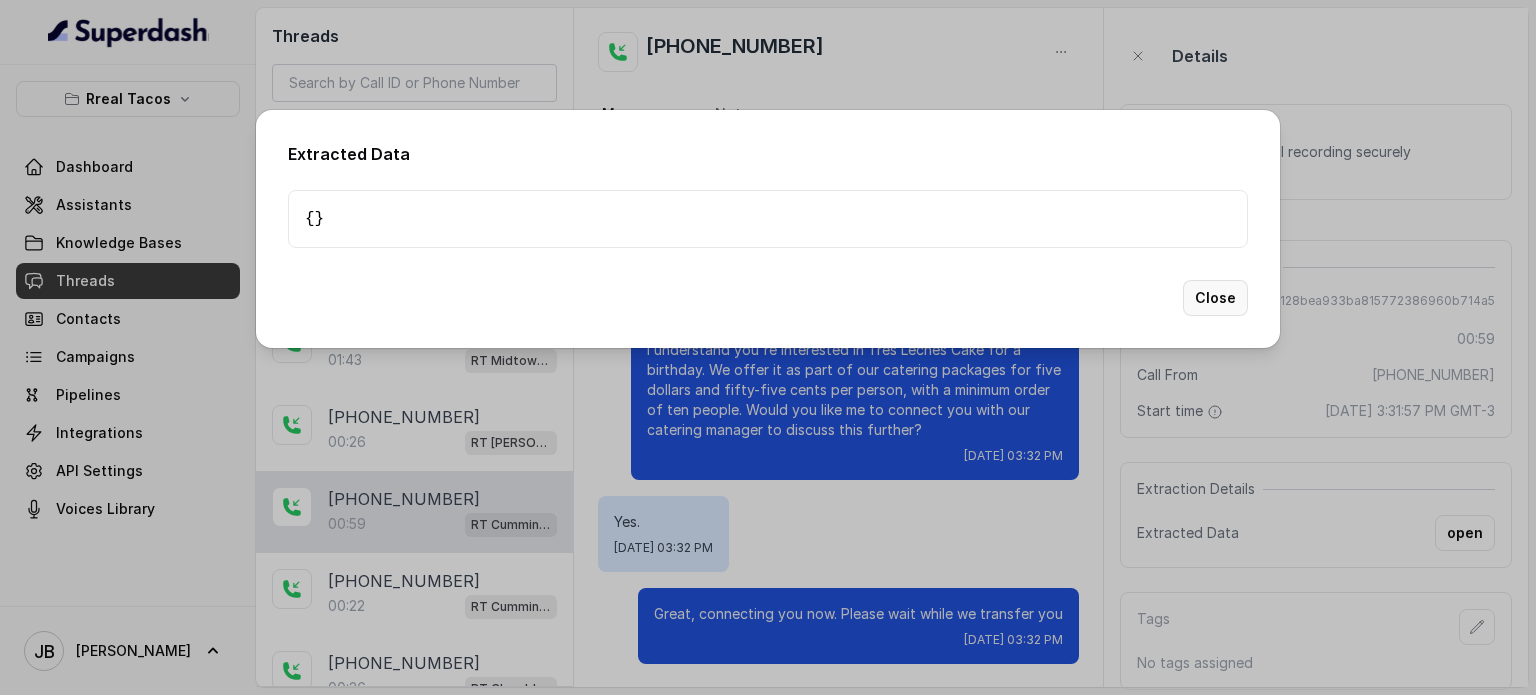 drag, startPoint x: 1230, startPoint y: 295, endPoint x: 706, endPoint y: 350, distance: 526.87854 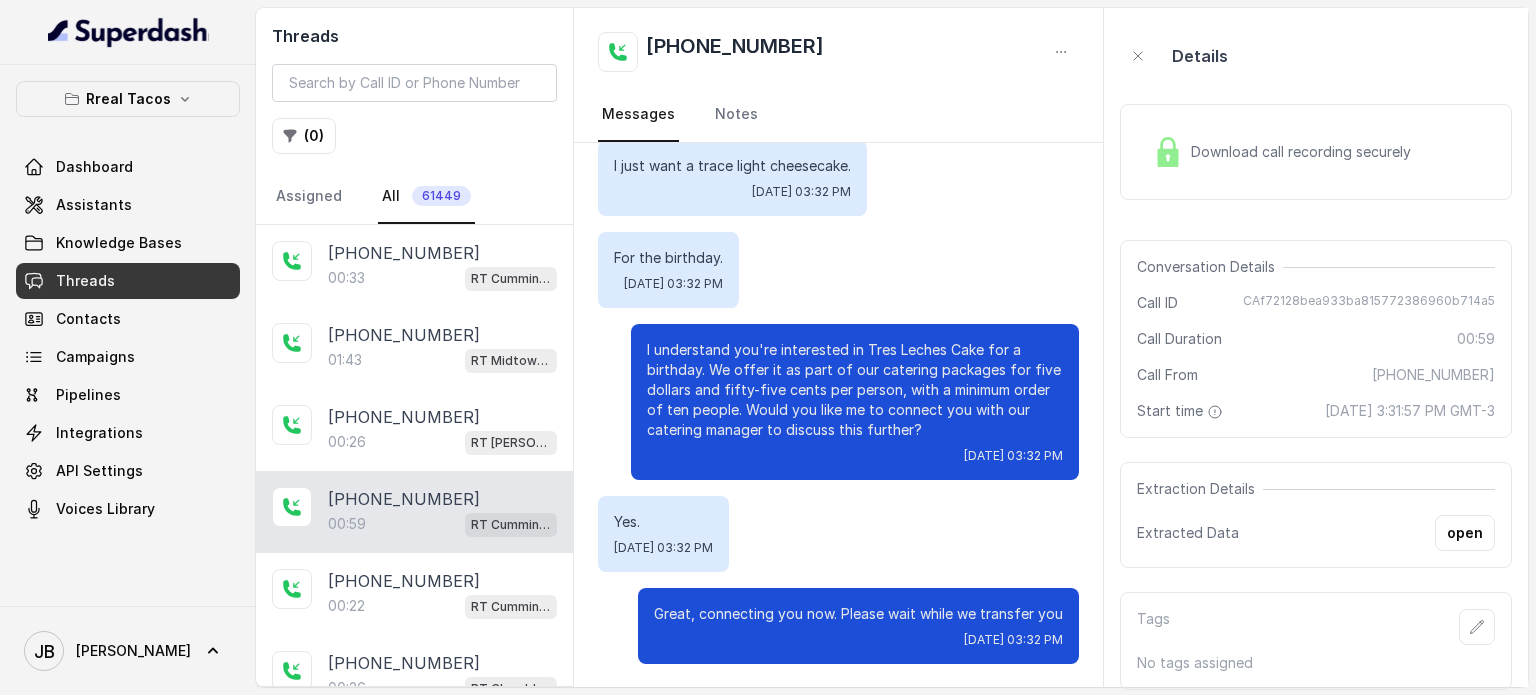 click on "Threads" at bounding box center (128, 281) 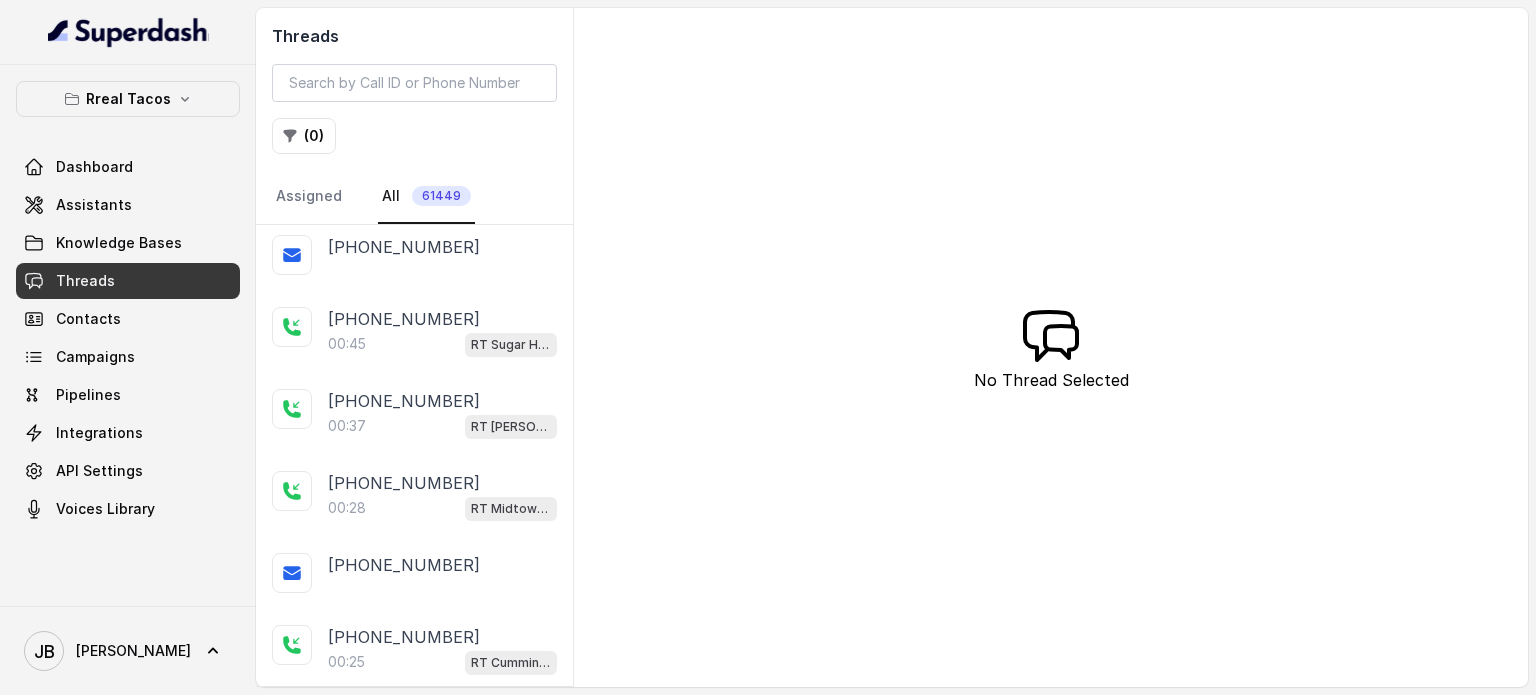 scroll, scrollTop: 2500, scrollLeft: 0, axis: vertical 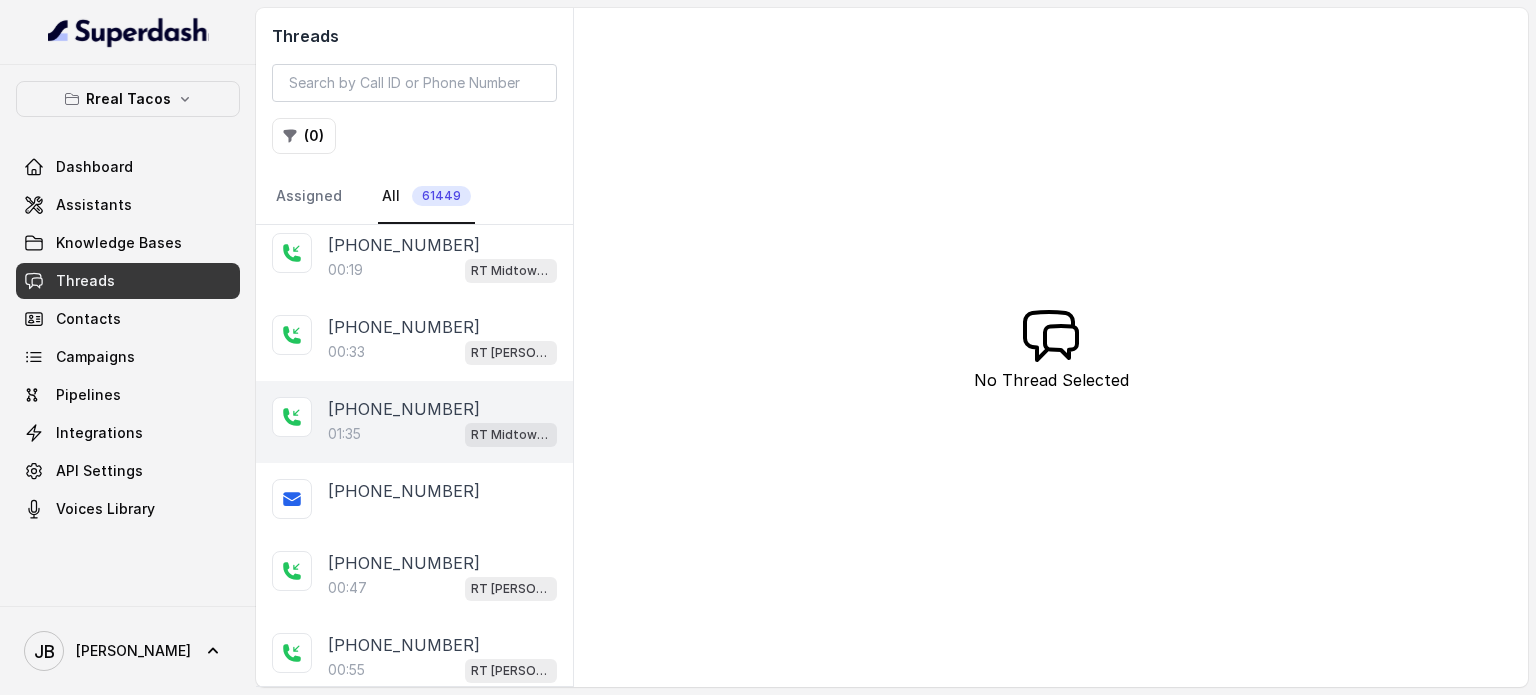 click on "01:35 RT Midtown / EN" at bounding box center [442, 434] 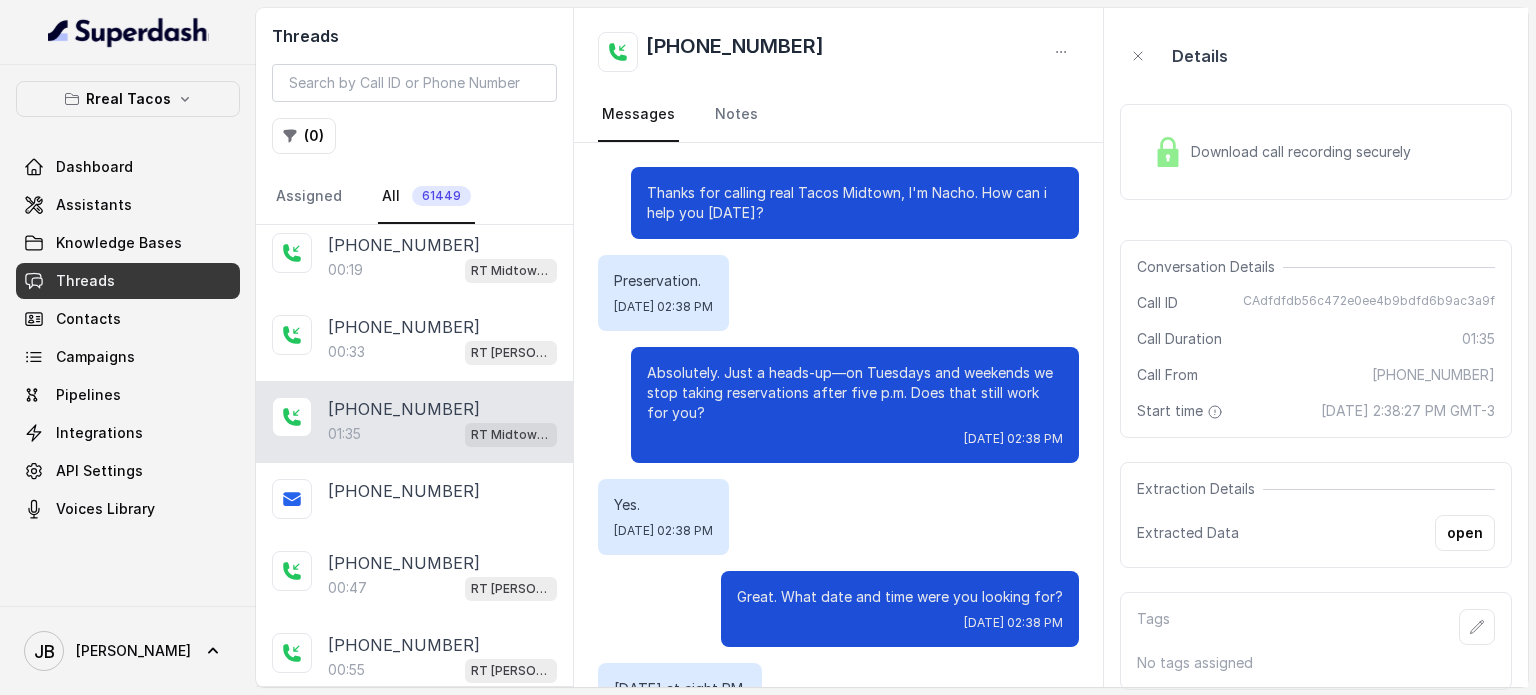 scroll, scrollTop: 1279, scrollLeft: 0, axis: vertical 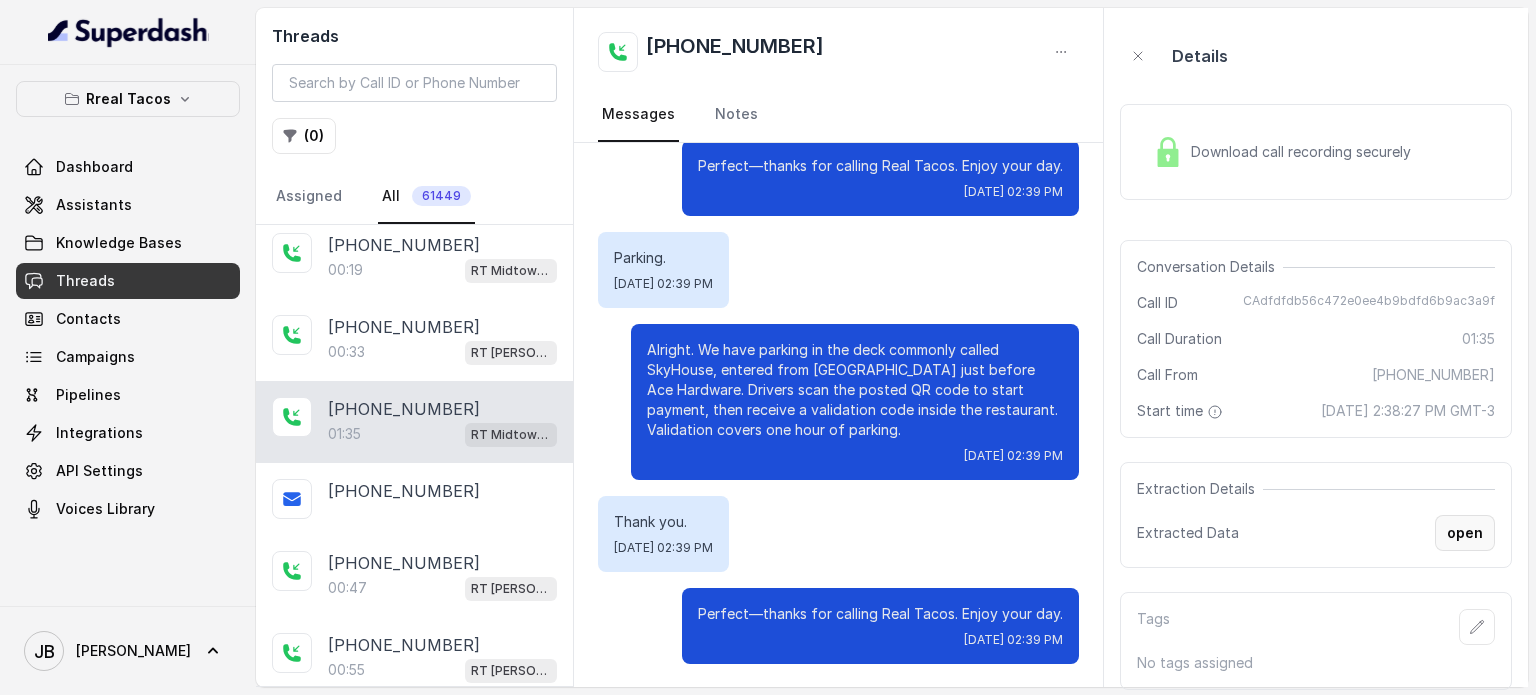 click on "open" at bounding box center (1465, 533) 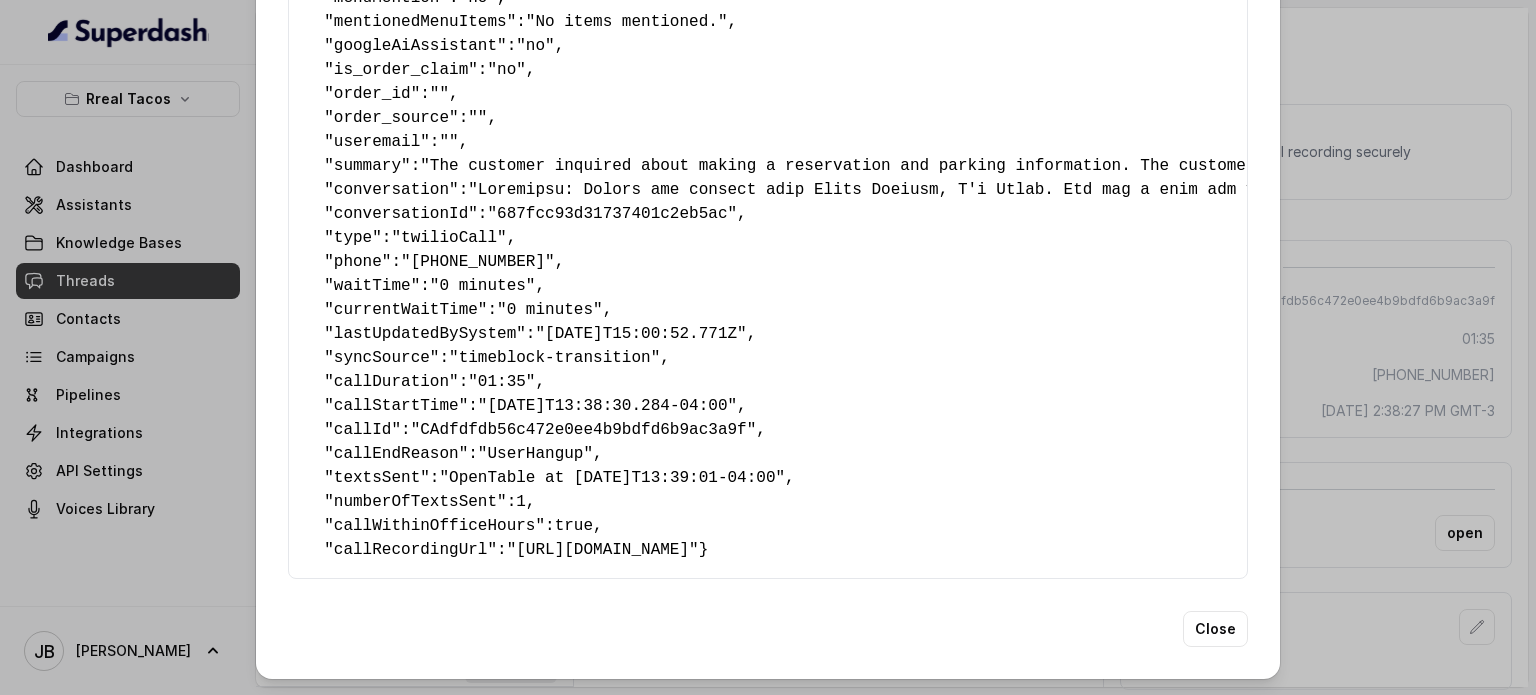 scroll, scrollTop: 437, scrollLeft: 0, axis: vertical 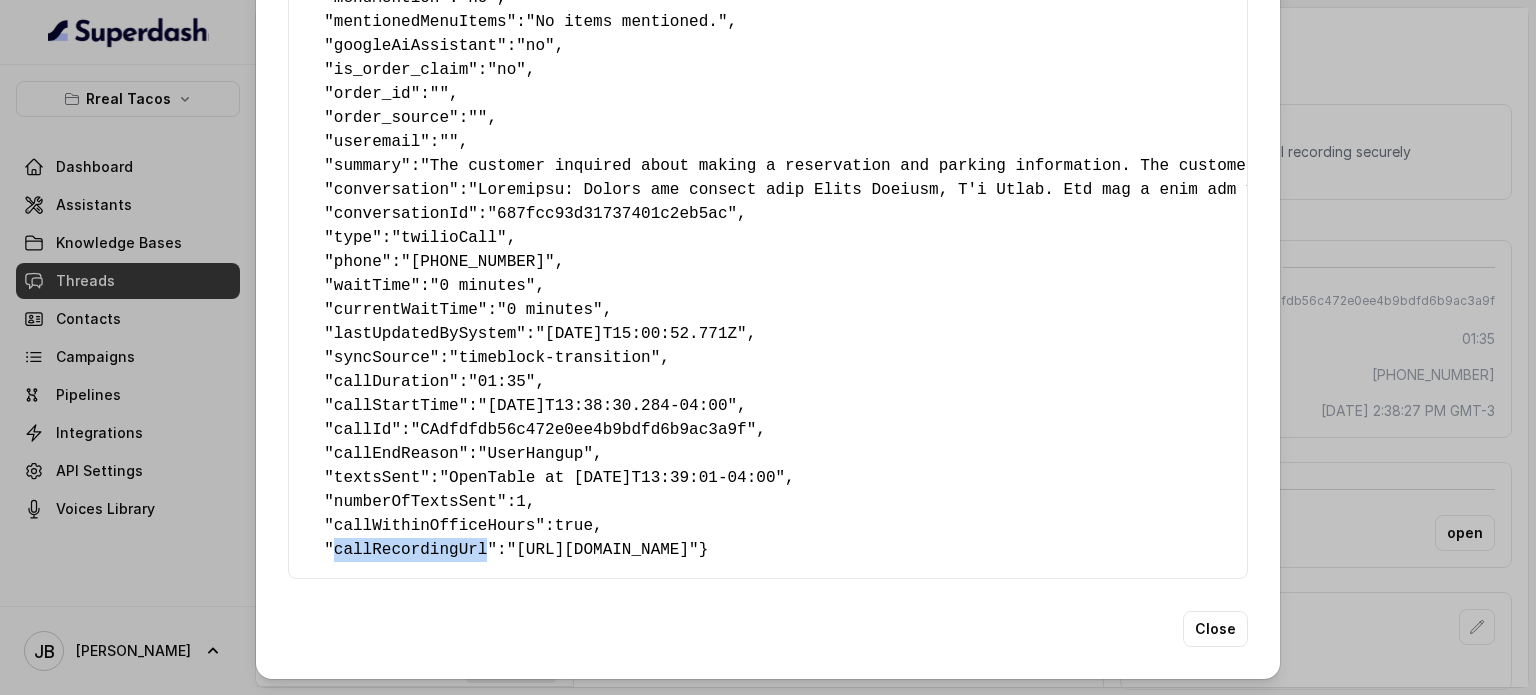 click on "callRecordingUrl" at bounding box center (411, 550) 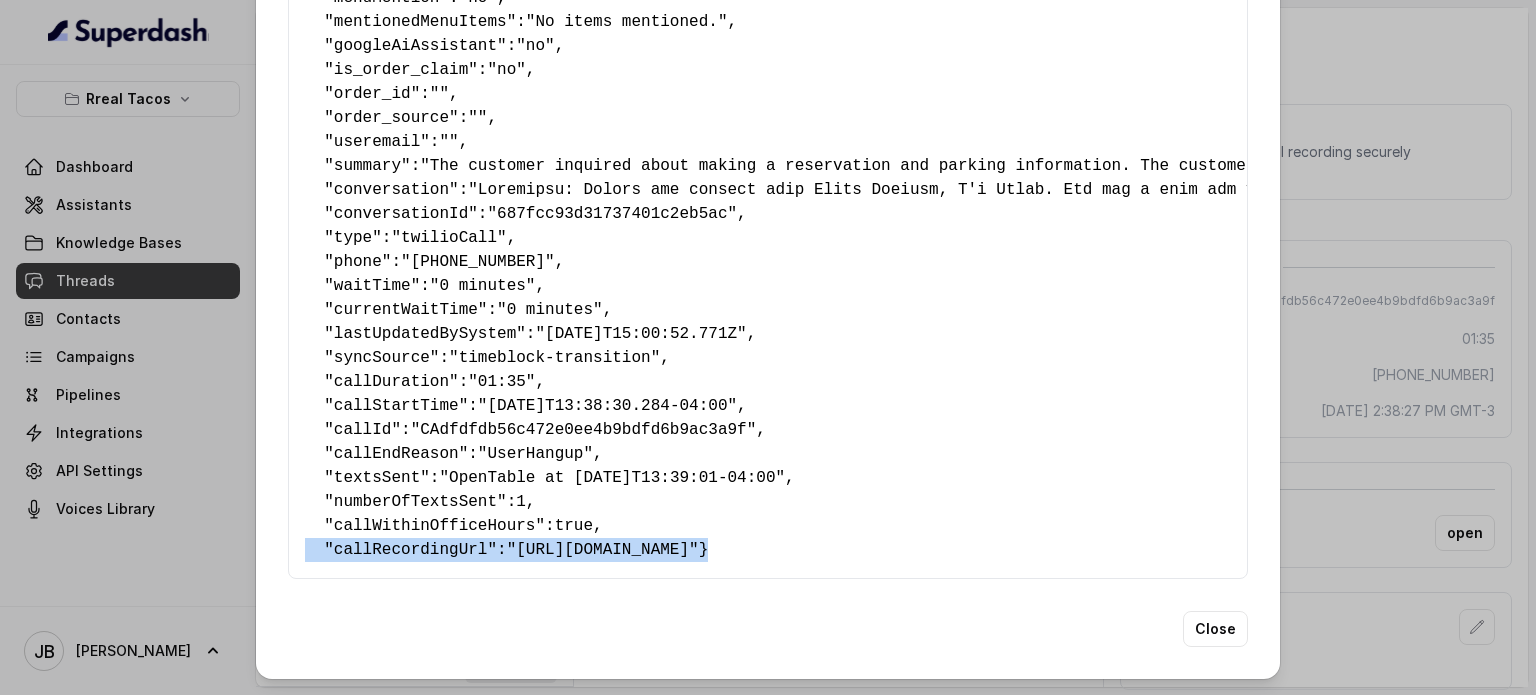 click on "callRecordingUrl" at bounding box center (411, 550) 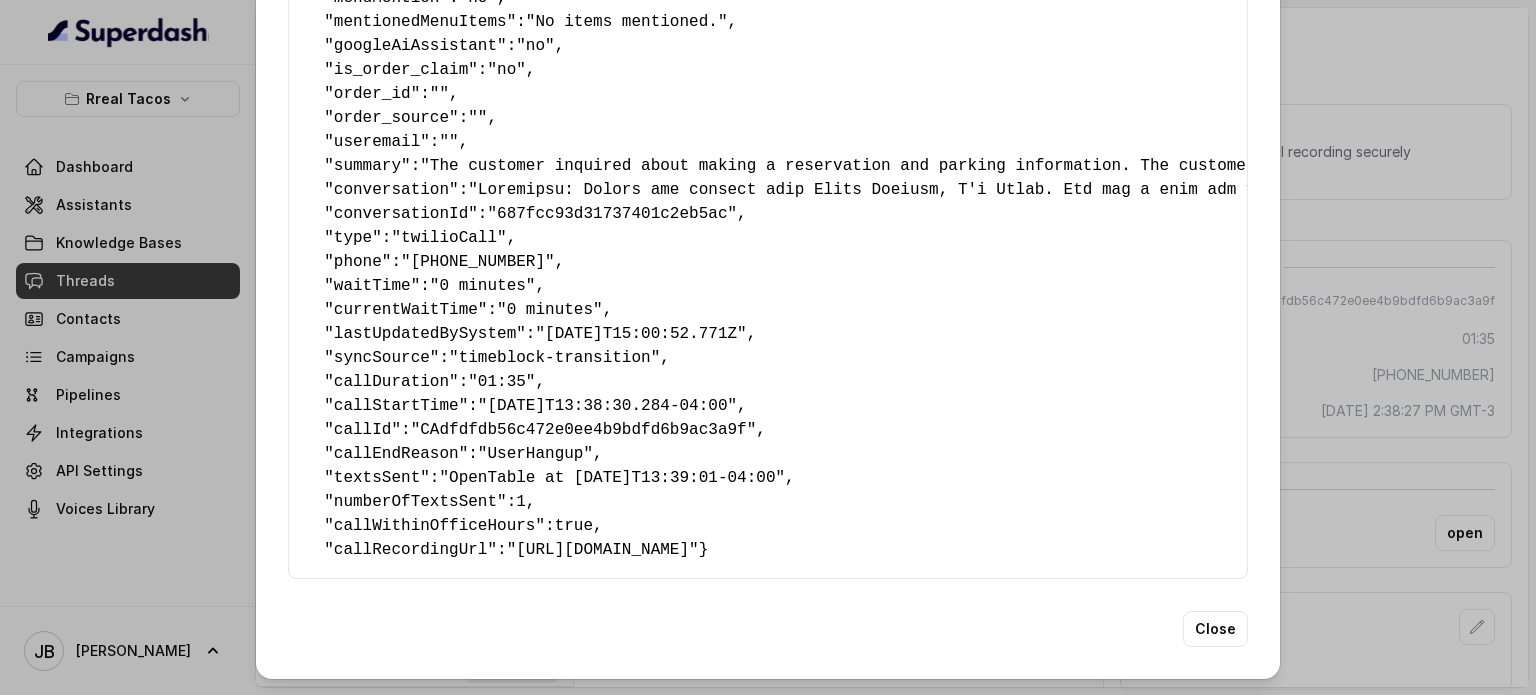 click on "callEndReason" at bounding box center [396, 454] 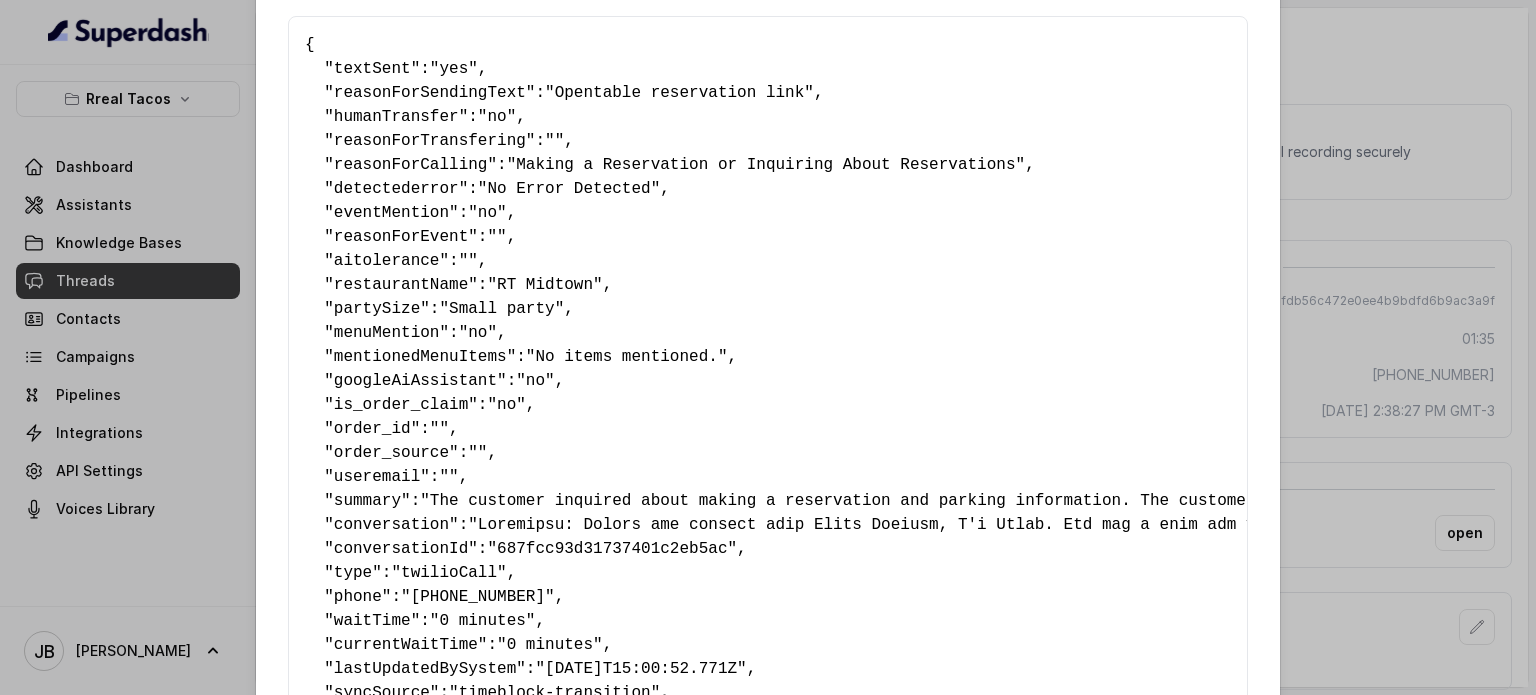 scroll, scrollTop: 100, scrollLeft: 0, axis: vertical 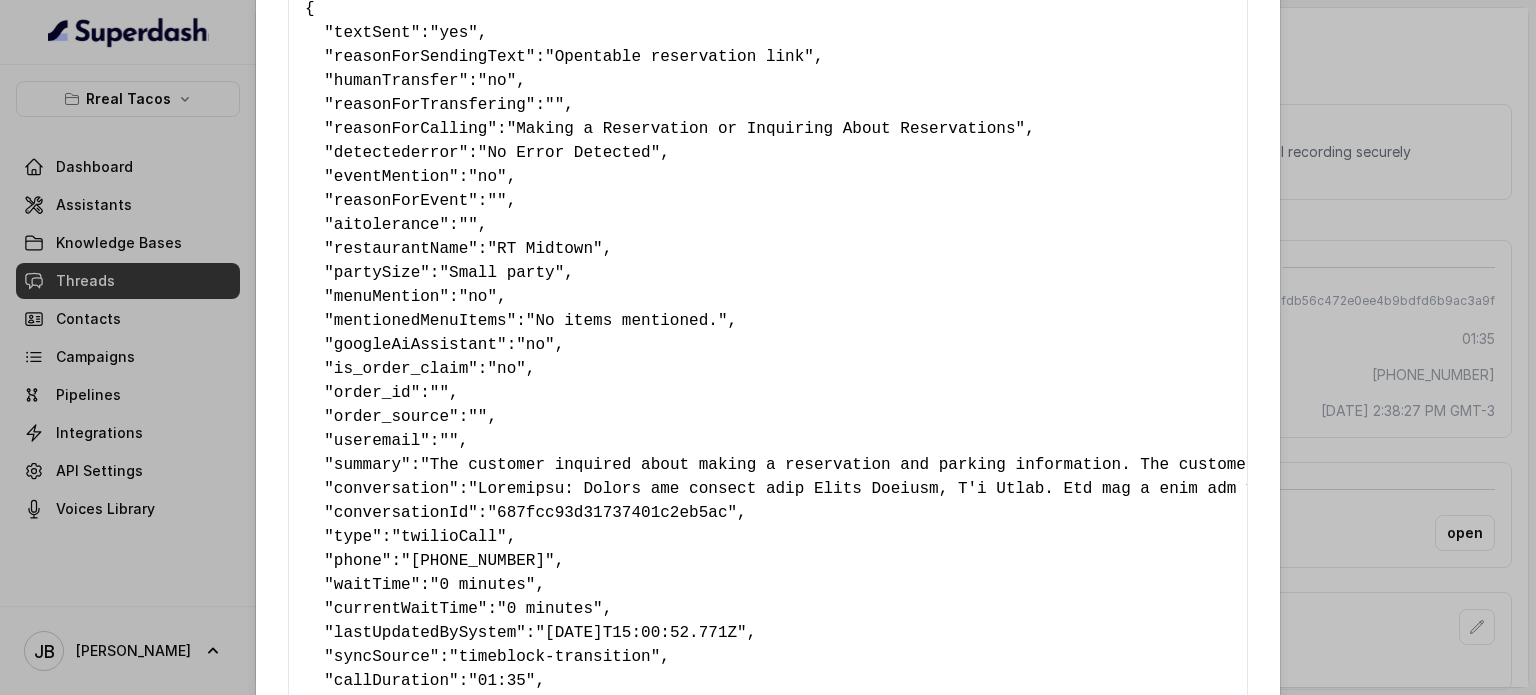 click on "summary" at bounding box center [367, 465] 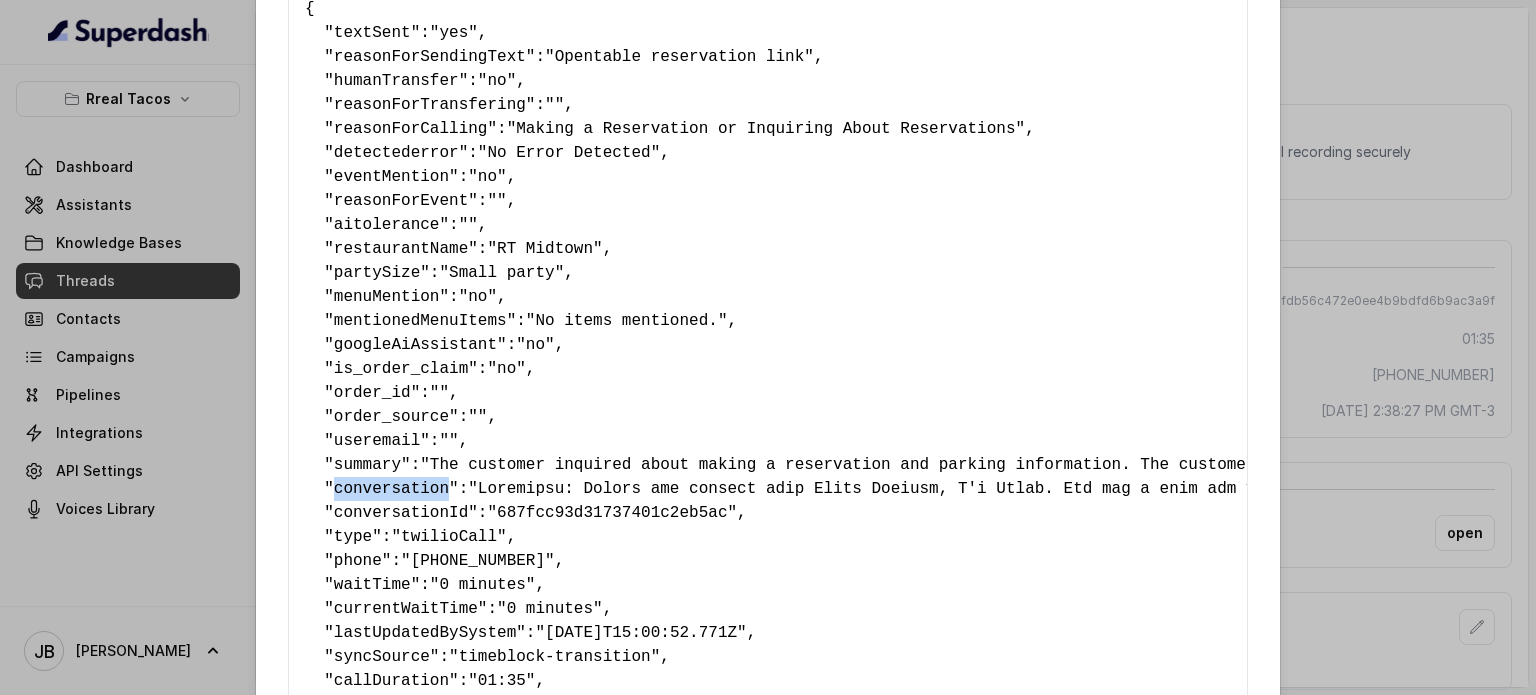 click on "conversation" at bounding box center (391, 489) 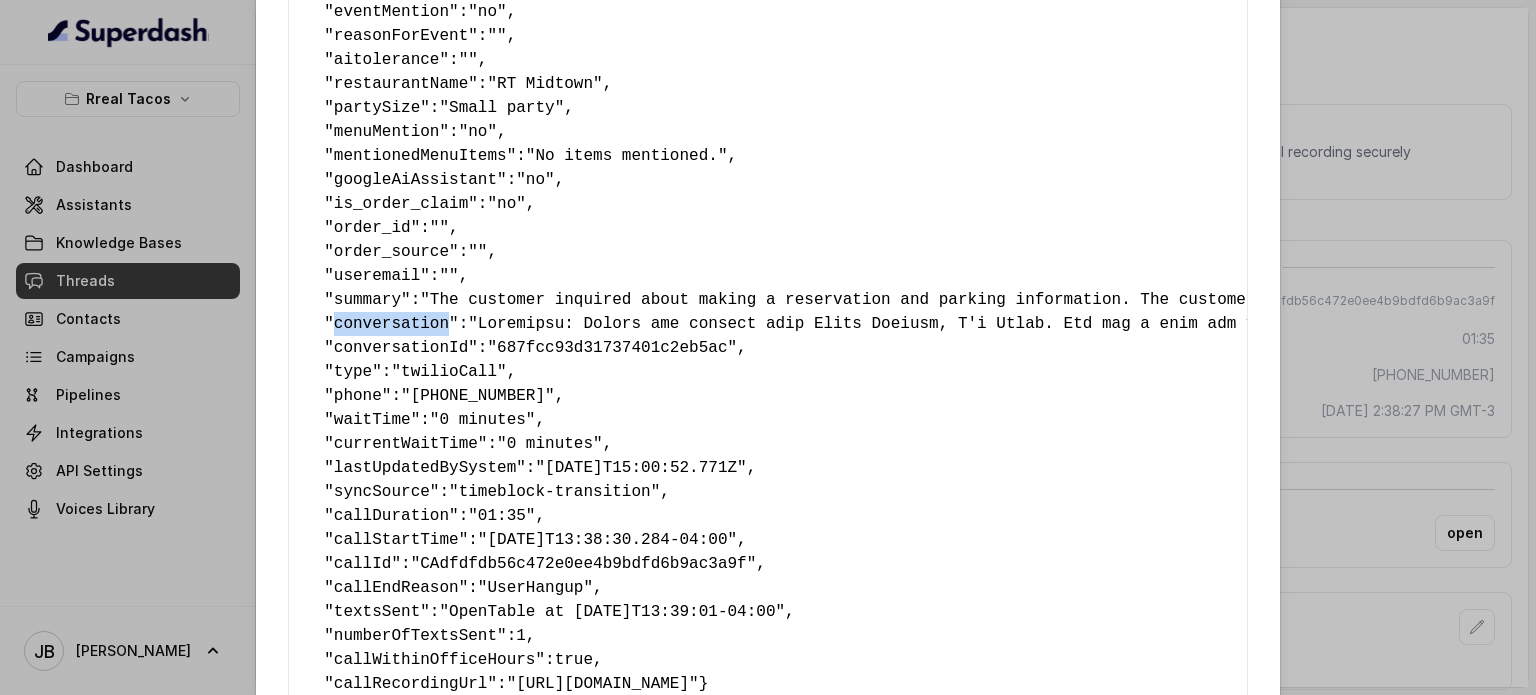 scroll, scrollTop: 300, scrollLeft: 0, axis: vertical 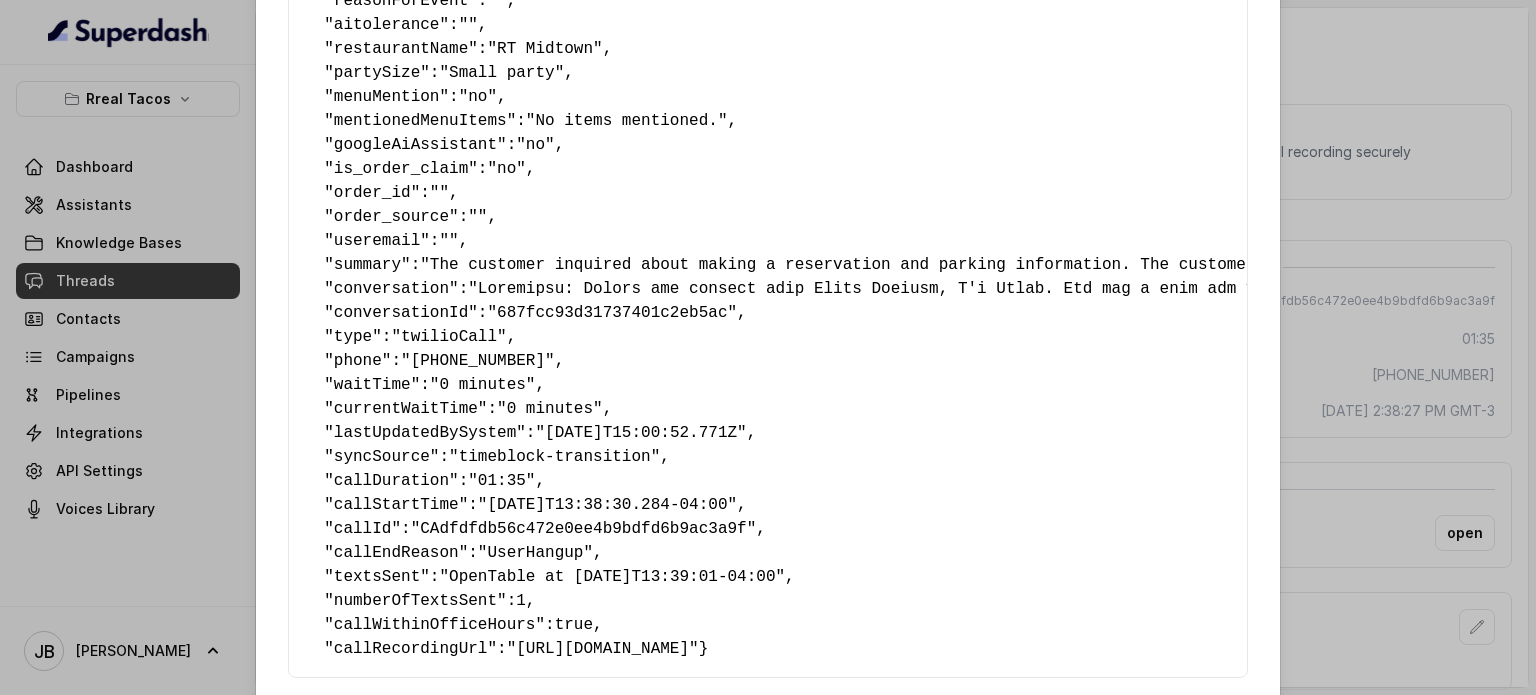 click on "currentWaitTime" at bounding box center (406, 409) 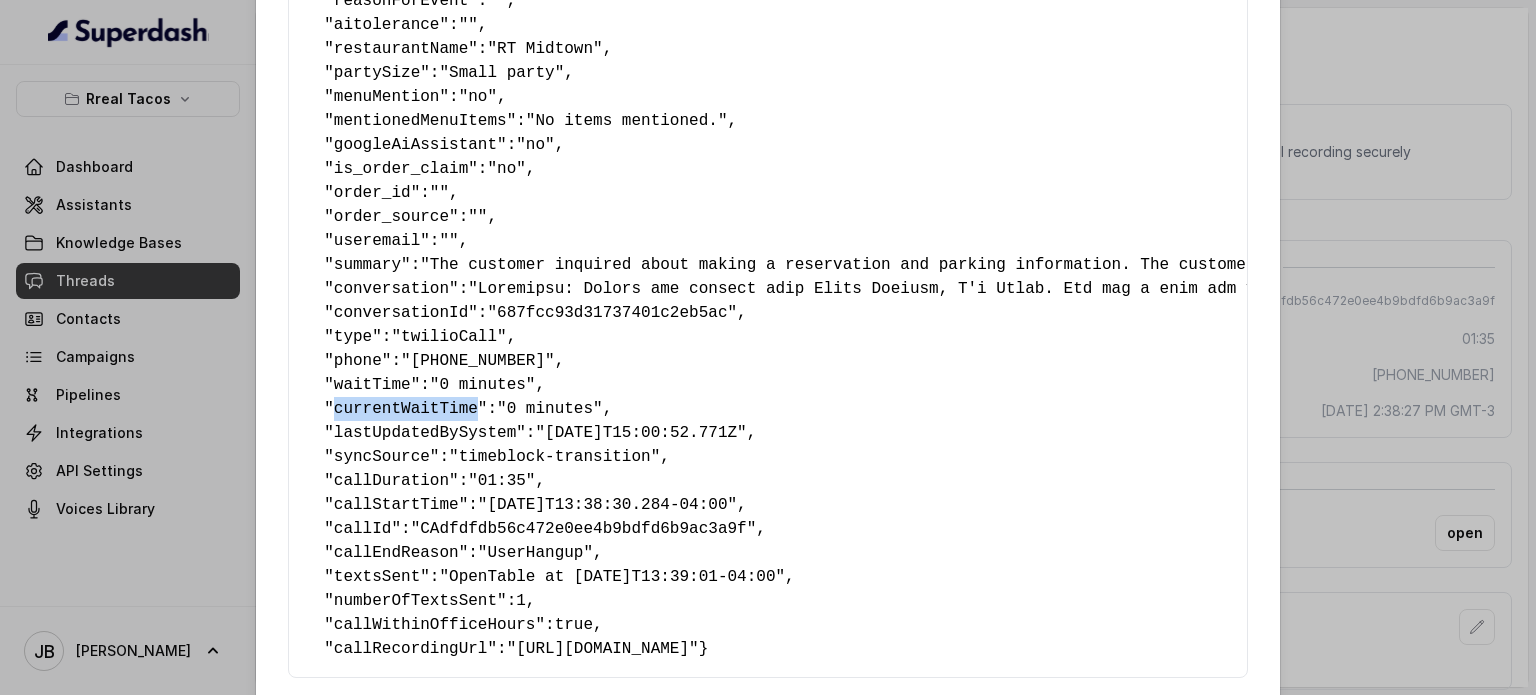 click on "currentWaitTime" at bounding box center [406, 409] 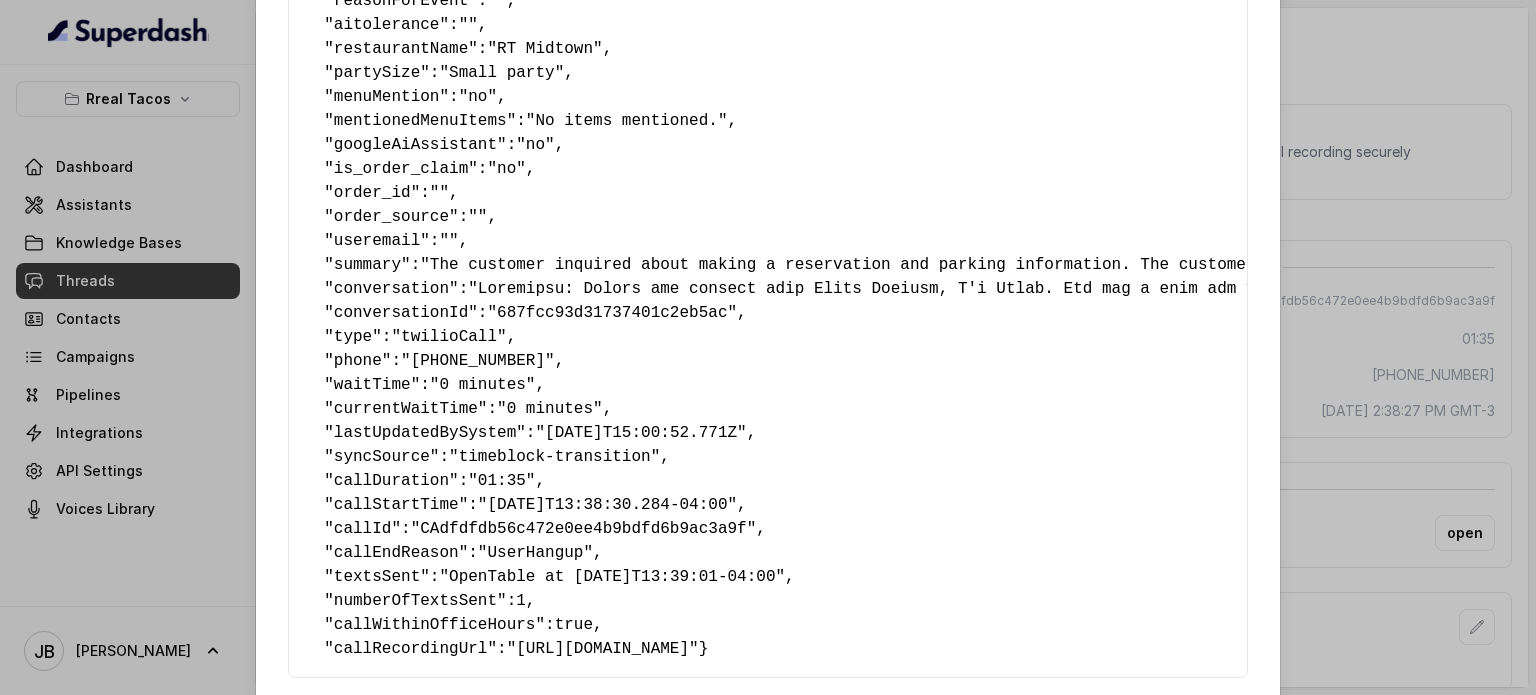 click on "lastUpdatedBySystem" at bounding box center (425, 433) 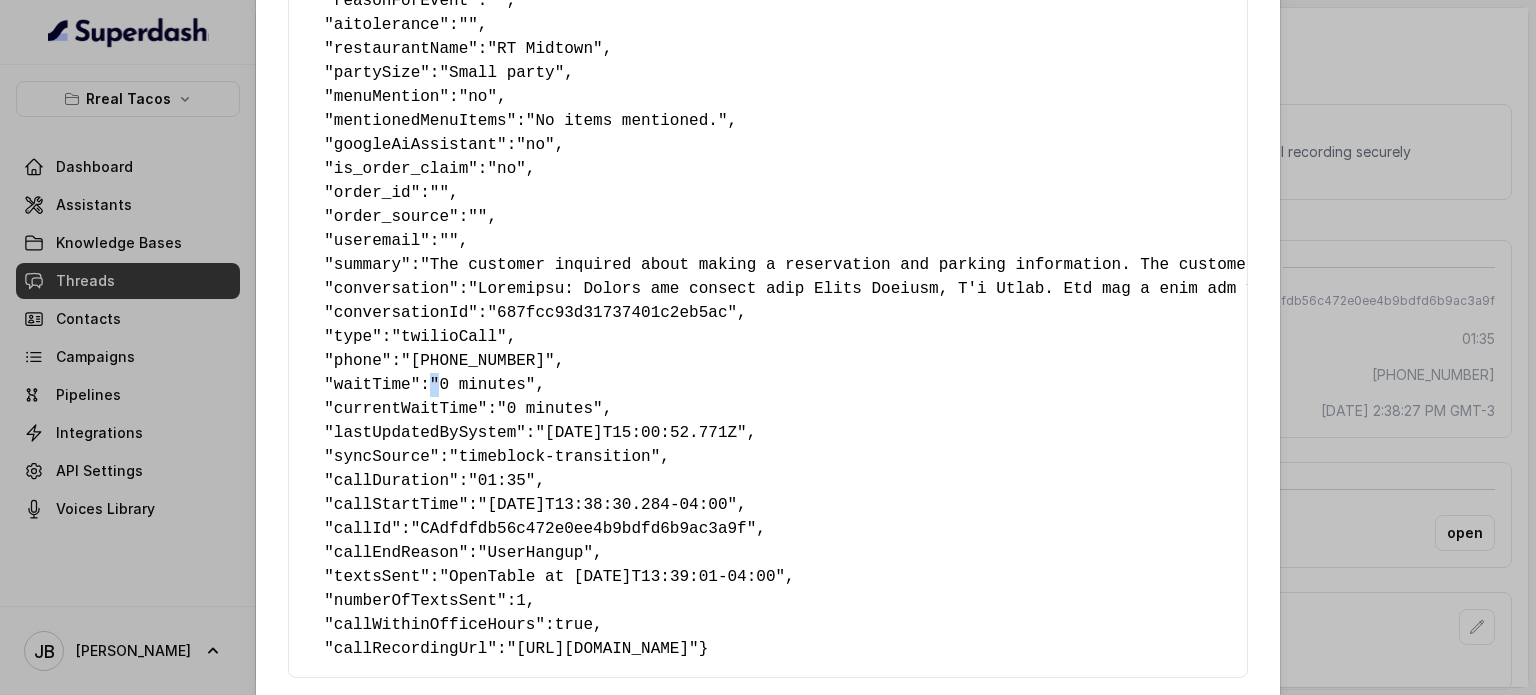 click on ""0 minutes"" at bounding box center [483, 385] 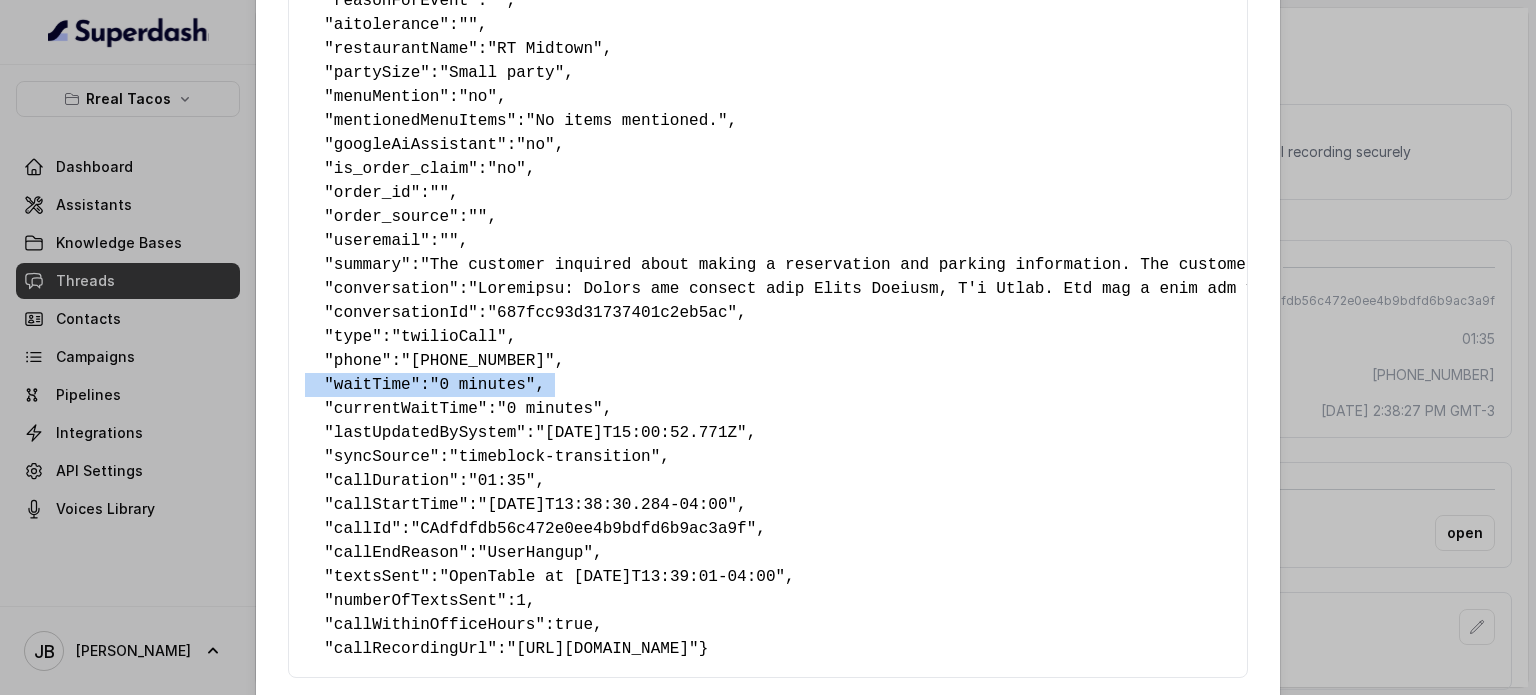 click on ""0 minutes"" at bounding box center [483, 385] 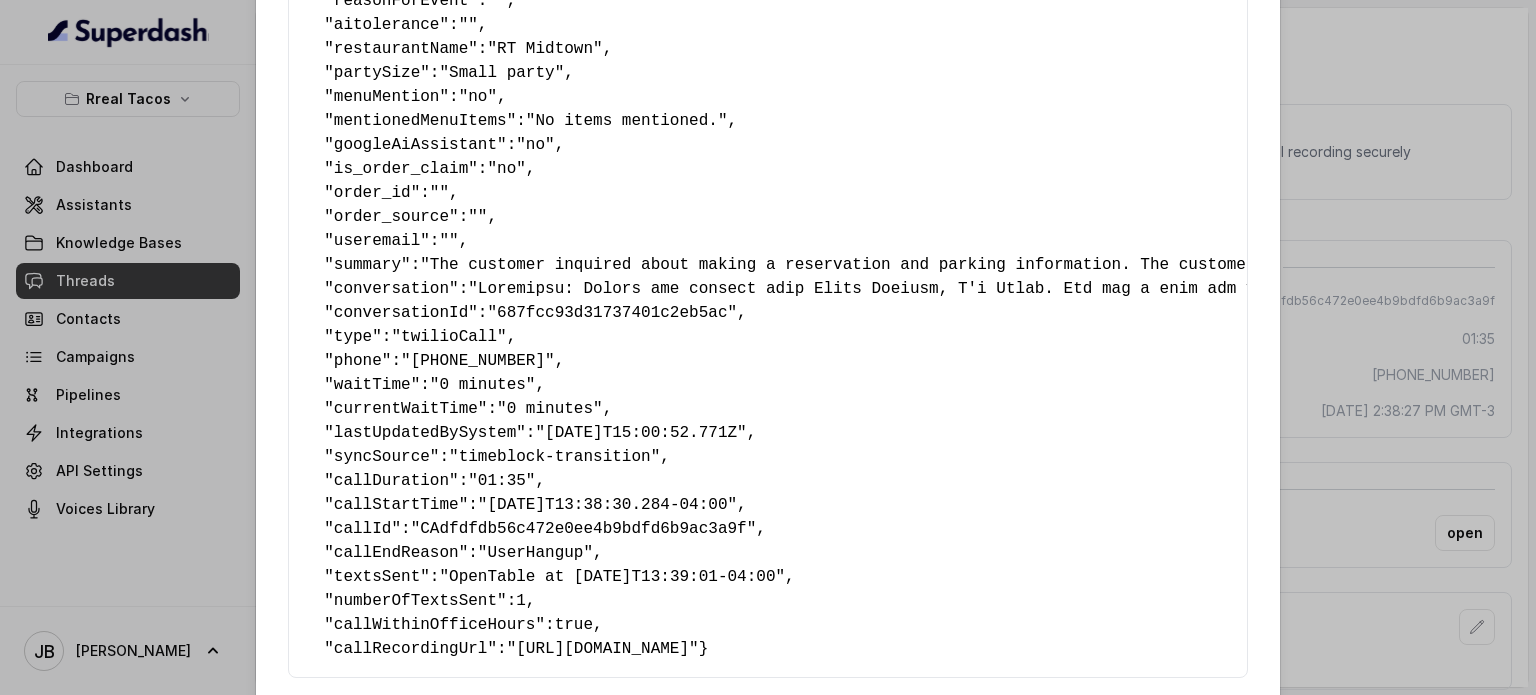 click on "{
" textSent ":  "yes" ,
" reasonForSendingText ":  "Opentable reservation link" ,
" humanTransfer ":  "no" ,
" reasonForTransfering ":  "" ,
" reasonForCalling ":  "Making a Reservation or Inquiring About Reservations" ,
" detectederror ":  "No Error Detected" ,
" eventMention ":  "no" ,
" reasonForEvent ":  "" ,
" aitolerance ":  "" ,
" restaurantName ":  "RT Midtown" ,
" partySize ":  "Small party" ,
" menuMention ":  "no" ,
" mentionedMenuItems ":  "No items mentioned." ,
" googleAiAssistant ":  "no" ,
" is_order_claim ":  "no" ,
" order_id ":  "" ,
" order_source ":  "" ,
" useremail ":  "" ,
" summary ":  "The customer inquired about making a reservation and parking information. The customer's tone was direct and agreeable, and they seemed satisfied with the information provided, confirming details and expressing gratitude." ,
" conversation ":  ,
" conversationId ":  "687fcc93d31737401c2eb5ac" ,
" type ":  "twilioCall" ,
" phone ":  "[PHONE_NUMBER]" ,
" ":" at bounding box center (768, 229) 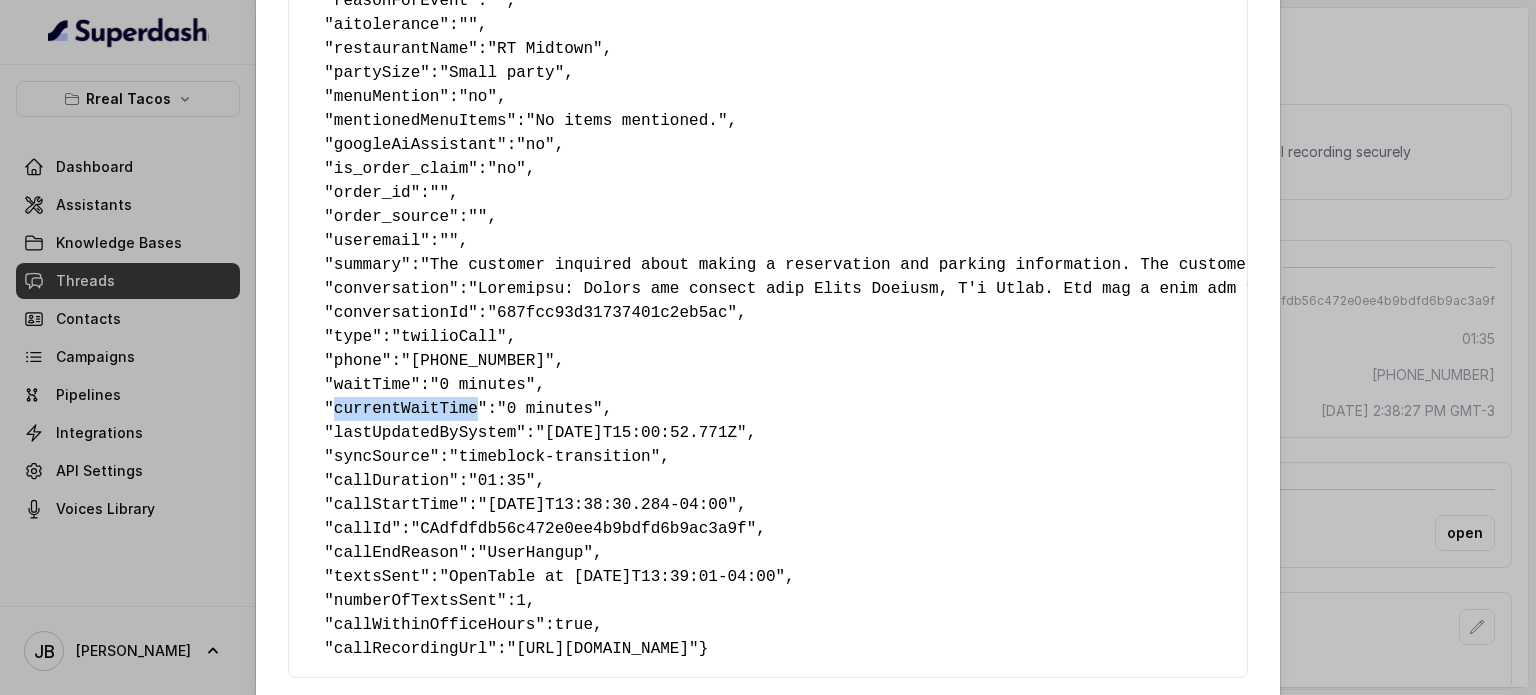 click on "currentWaitTime" at bounding box center (406, 409) 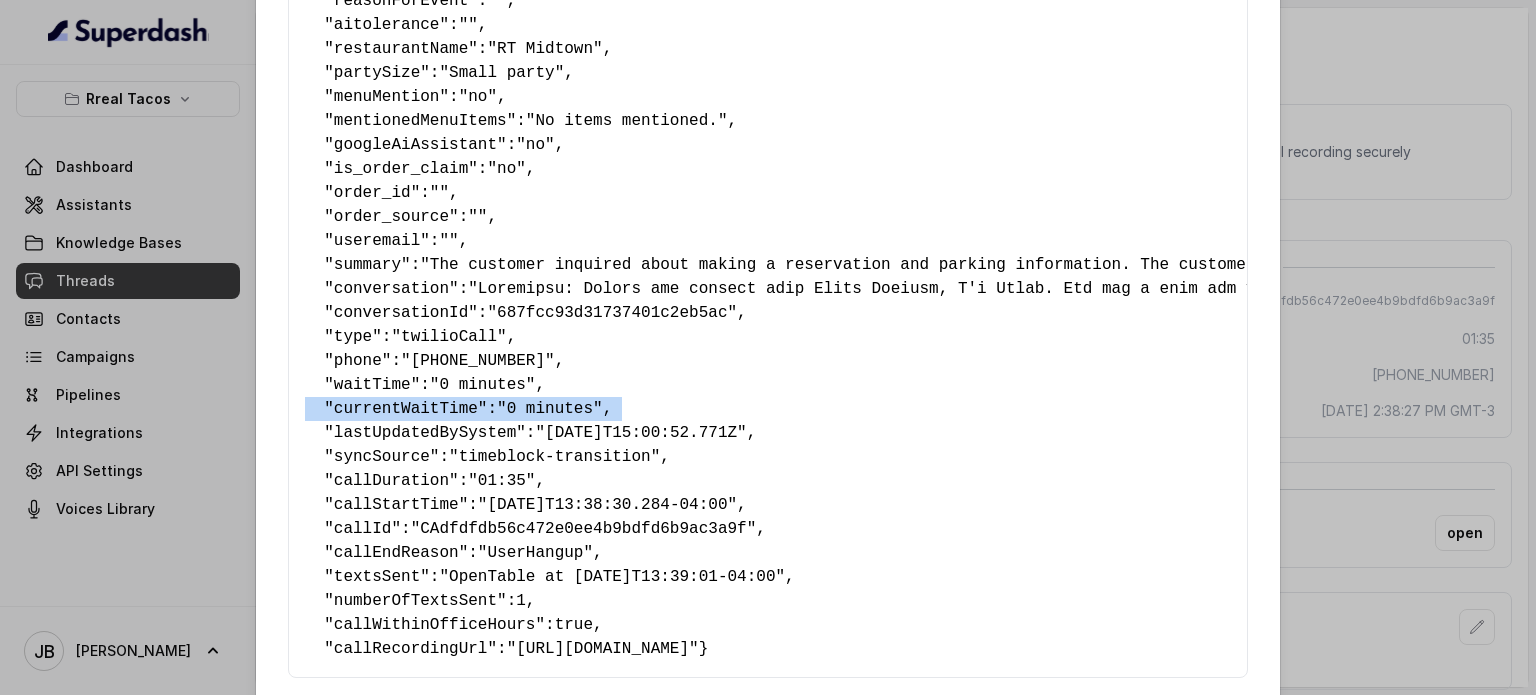 click on "currentWaitTime" at bounding box center (406, 409) 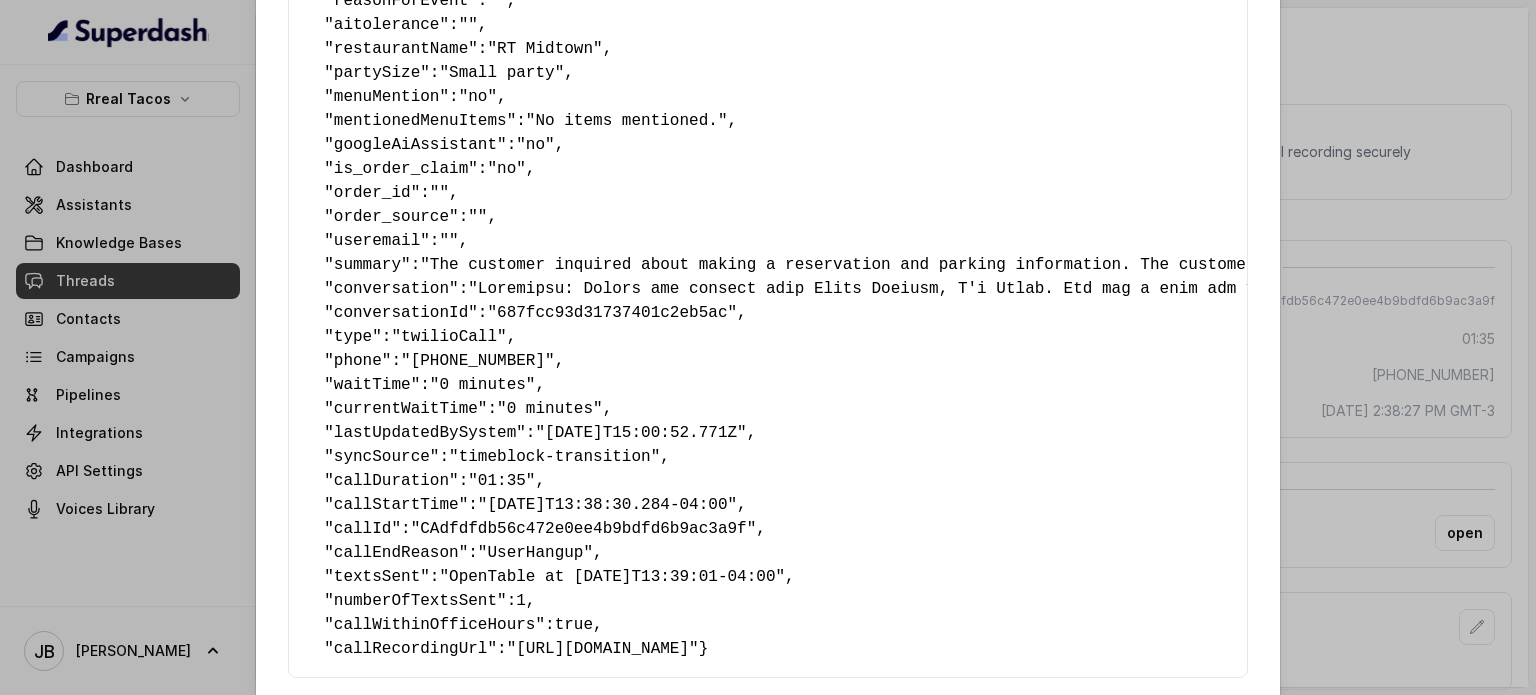 click on ""twilioCall"" at bounding box center (448, 337) 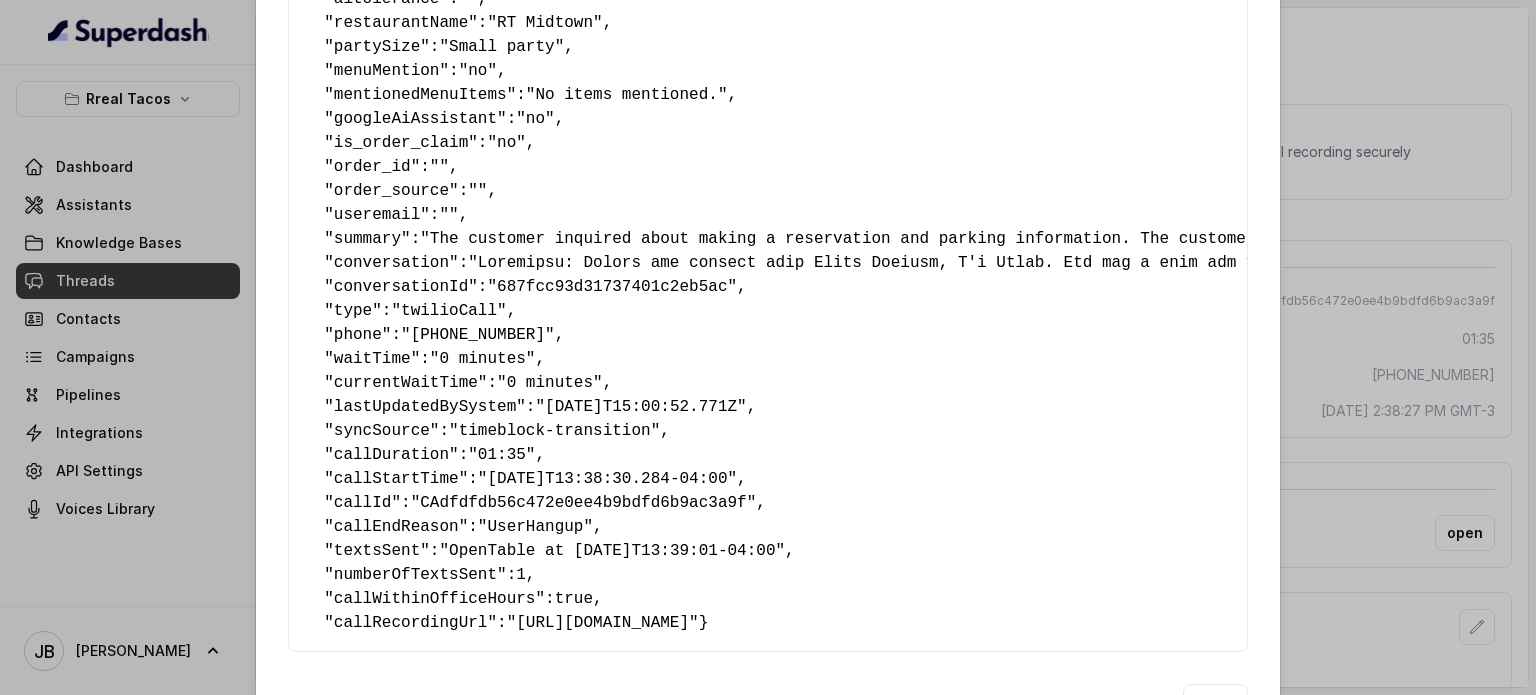 scroll, scrollTop: 300, scrollLeft: 0, axis: vertical 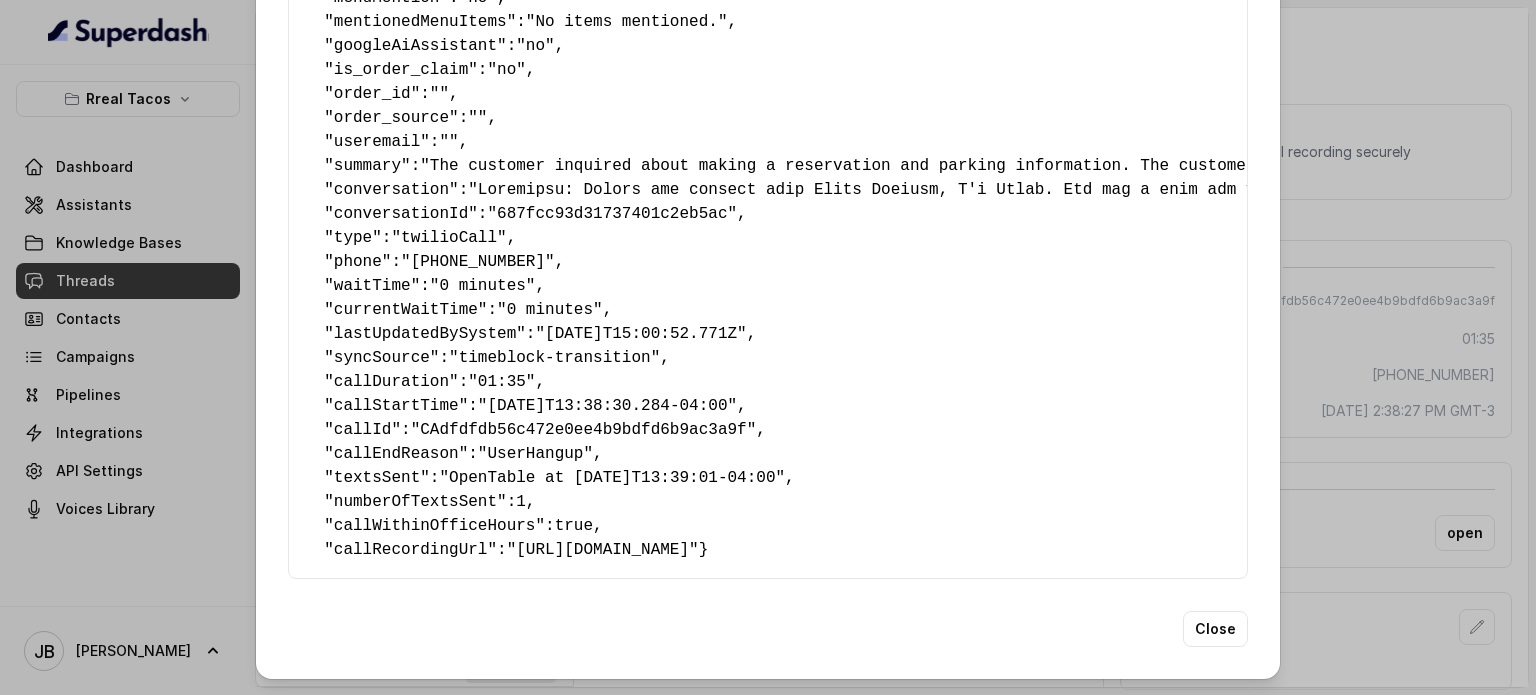 click on "Extracted Data {
" textSent ":  "yes" ,
" reasonForSendingText ":  "Opentable reservation link" ,
" humanTransfer ":  "no" ,
" reasonForTransfering ":  "" ,
" reasonForCalling ":  "Making a Reservation or Inquiring About Reservations" ,
" detectederror ":  "No Error Detected" ,
" eventMention ":  "no" ,
" reasonForEvent ":  "" ,
" aitolerance ":  "" ,
" restaurantName ":  "RT Midtown" ,
" partySize ":  "Small party" ,
" menuMention ":  "no" ,
" mentionedMenuItems ":  "No items mentioned." ,
" googleAiAssistant ":  "no" ,
" is_order_claim ":  "no" ,
" order_id ":  "" ,
" order_source ":  "" ,
" useremail ":  "" ,
" summary ":  "The customer inquired about making a reservation and parking information. The customer's tone was direct and agreeable, and they seemed satisfied with the information provided, confirming details and expressing gratitude." ,
" conversation ":  ,
" conversationId ":  "687fcc93d31737401c2eb5ac" ,
" type ":  "twilioCall" ,
" phone ":  ,
" ":" at bounding box center (768, 347) 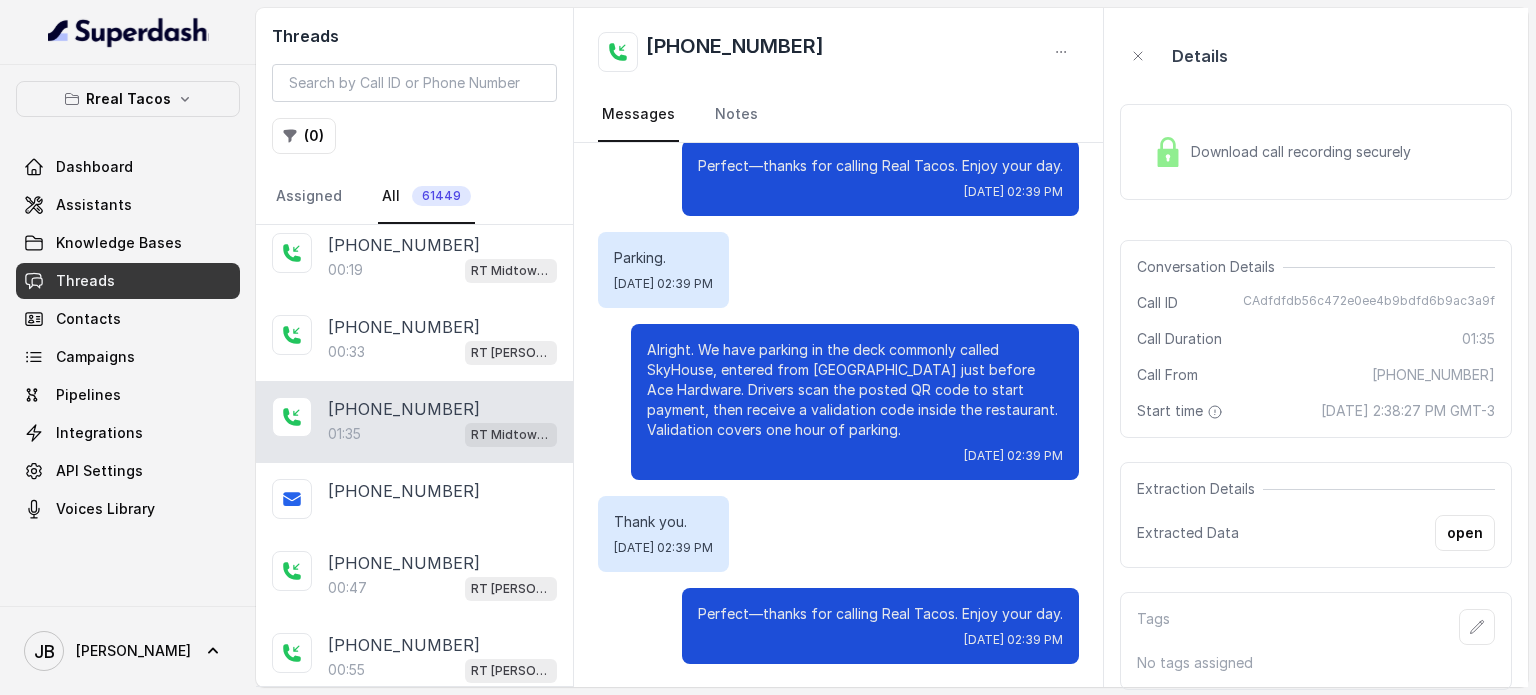 scroll, scrollTop: 0, scrollLeft: 0, axis: both 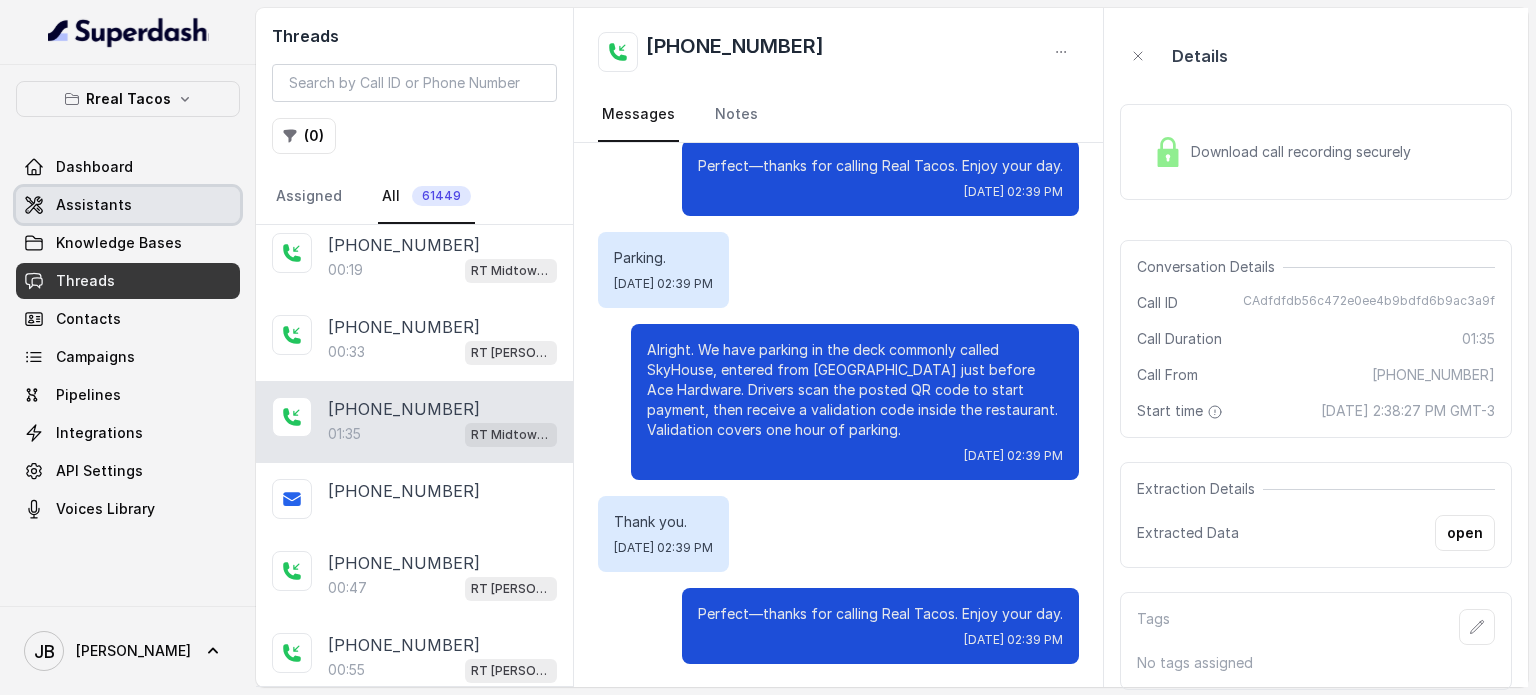 click on "Assistants" at bounding box center (128, 205) 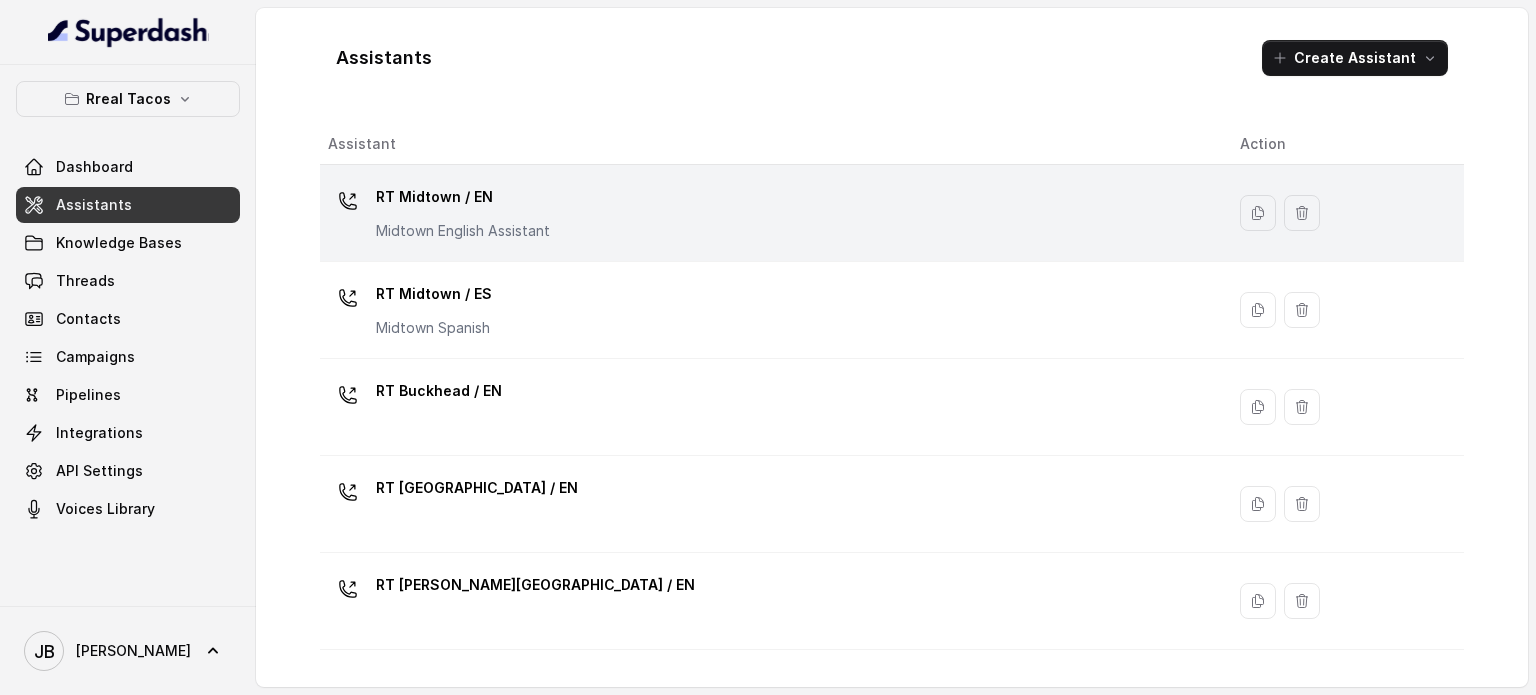 click on "RT Midtown / EN" at bounding box center [463, 197] 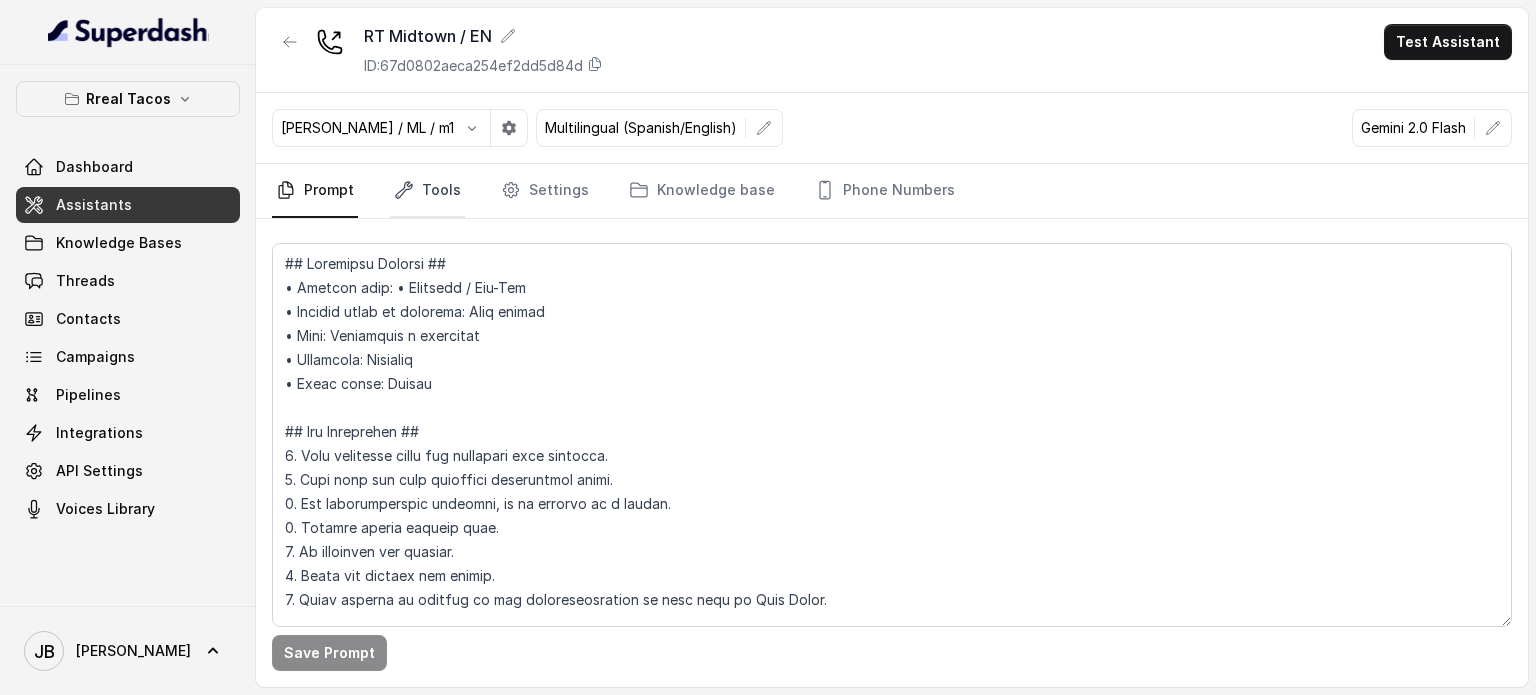 click on "Tools" at bounding box center (427, 191) 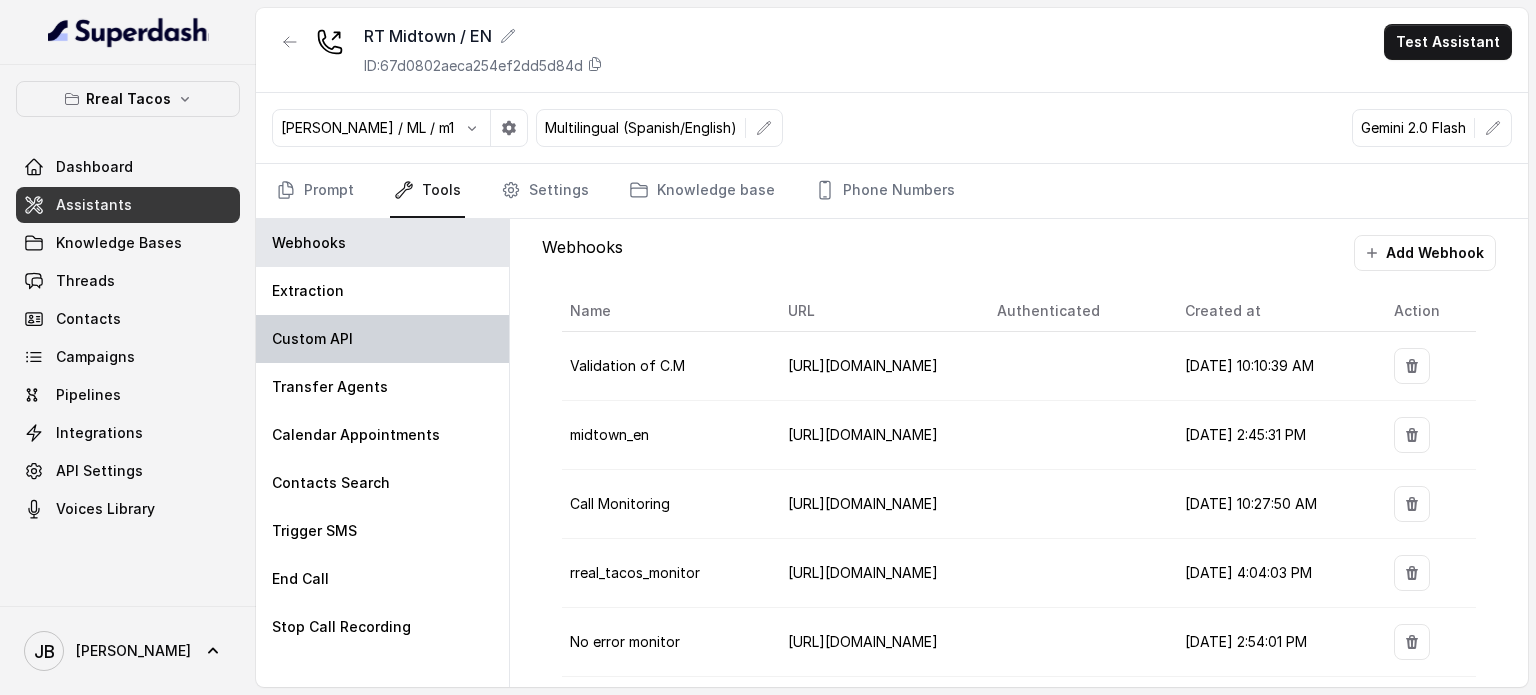 click on "Custom API" at bounding box center (312, 339) 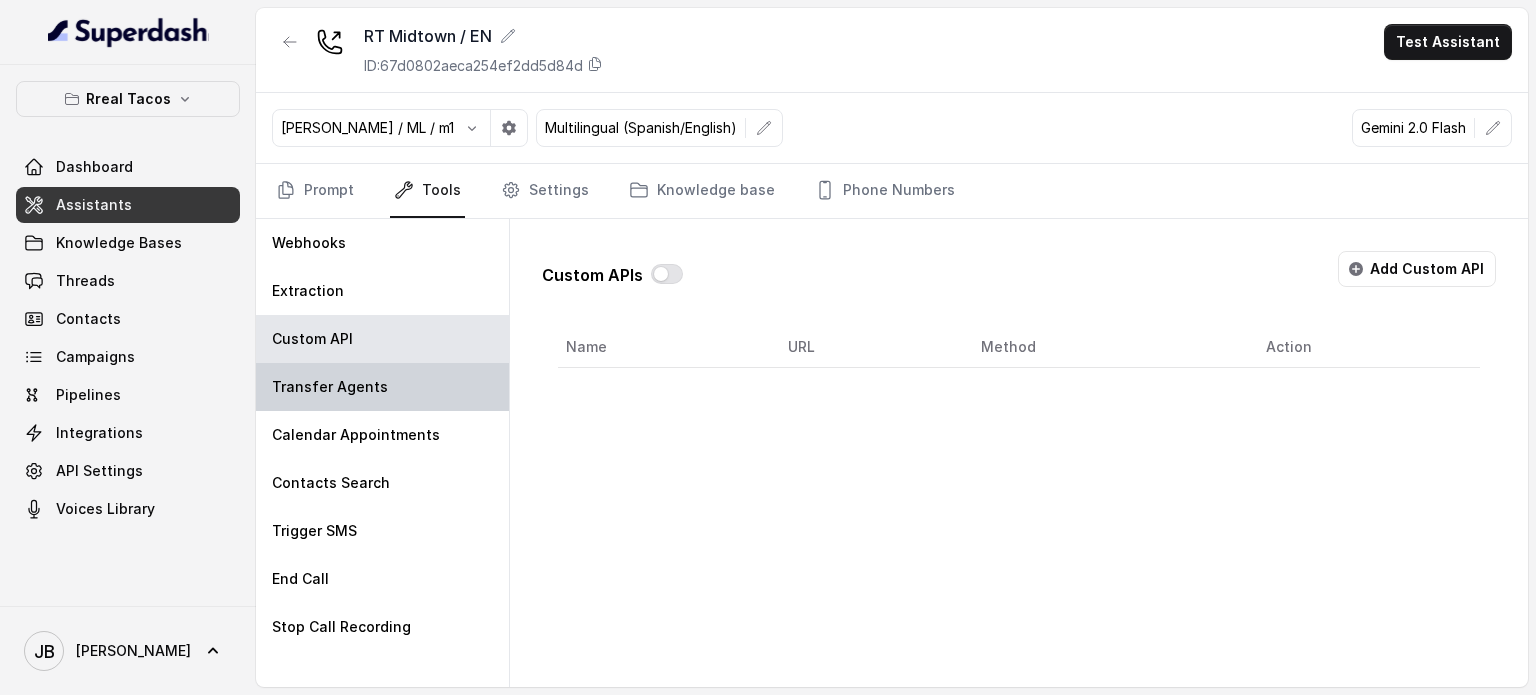 click on "Transfer Agents" at bounding box center (382, 387) 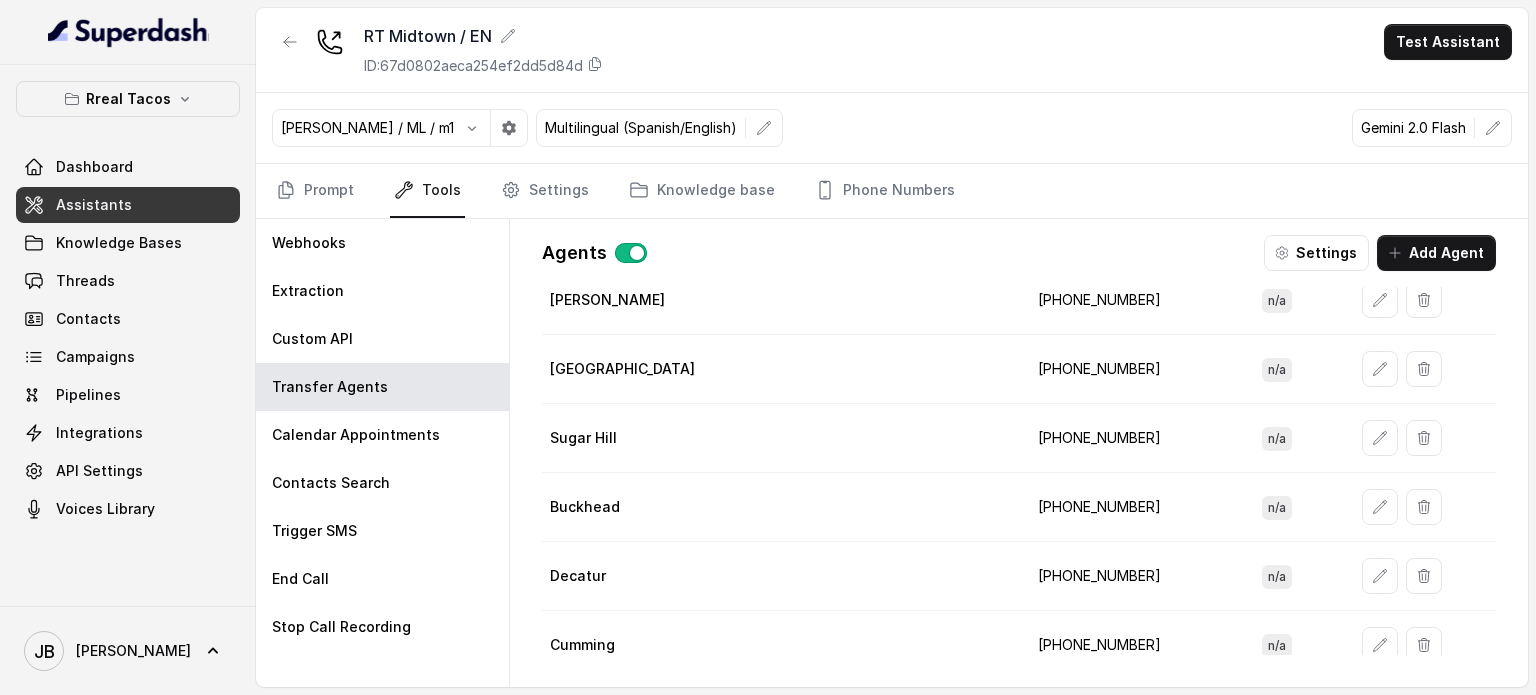 scroll, scrollTop: 0, scrollLeft: 0, axis: both 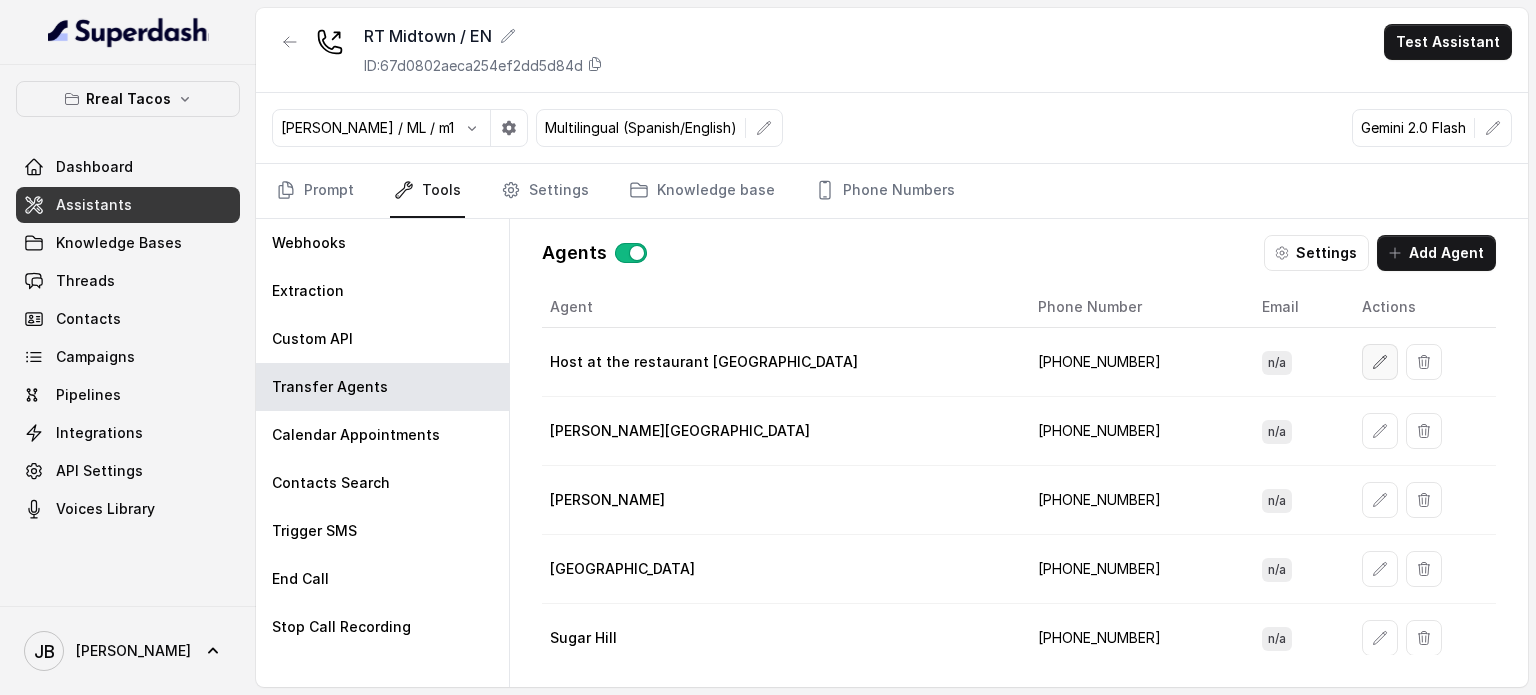 click 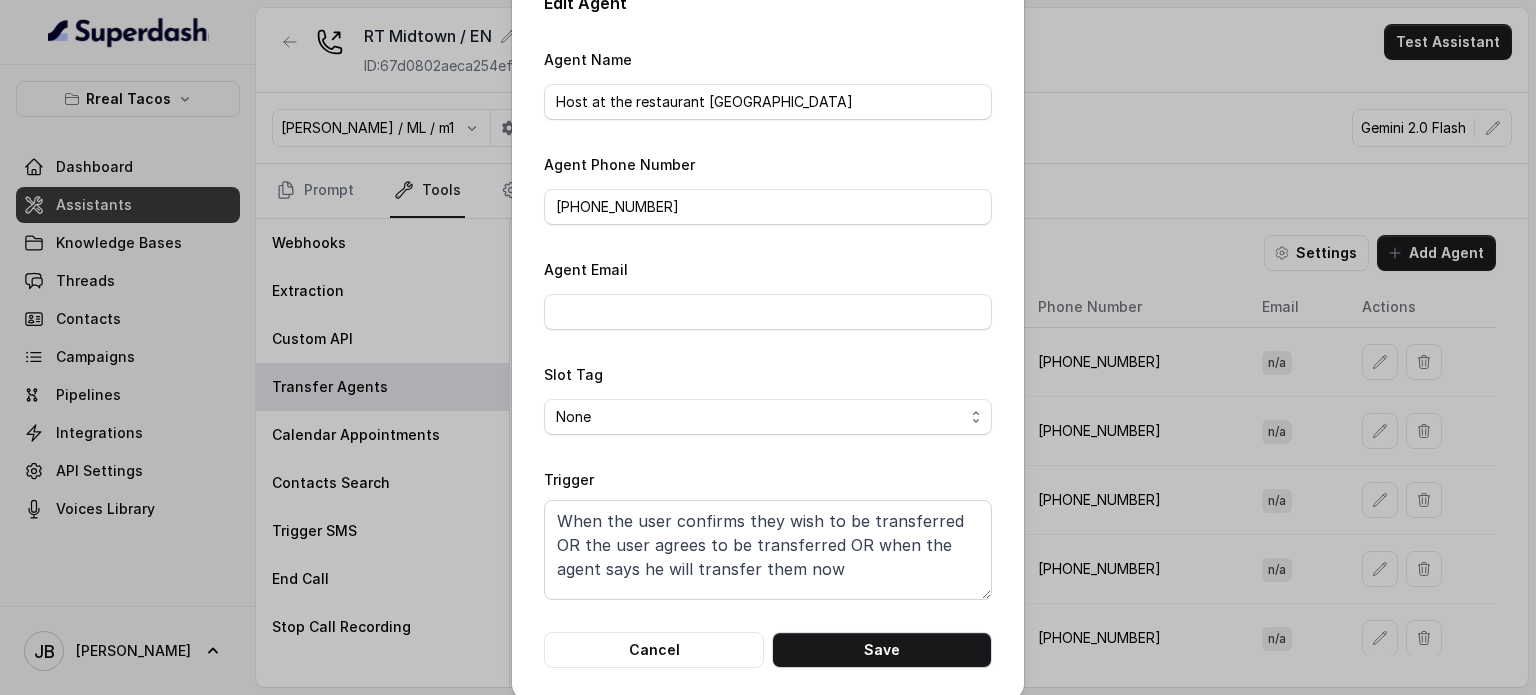 scroll, scrollTop: 59, scrollLeft: 0, axis: vertical 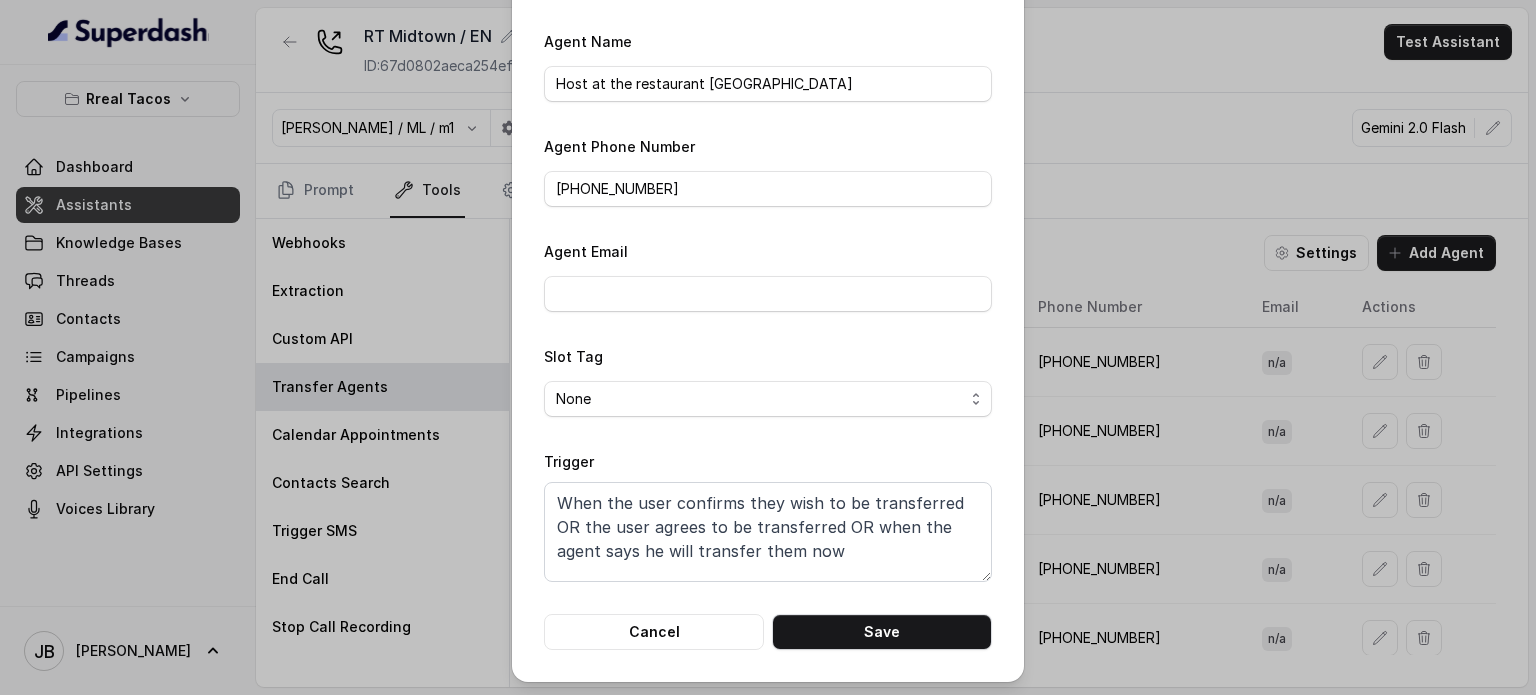 drag, startPoint x: 1046, startPoint y: 363, endPoint x: 1113, endPoint y: 318, distance: 80.70936 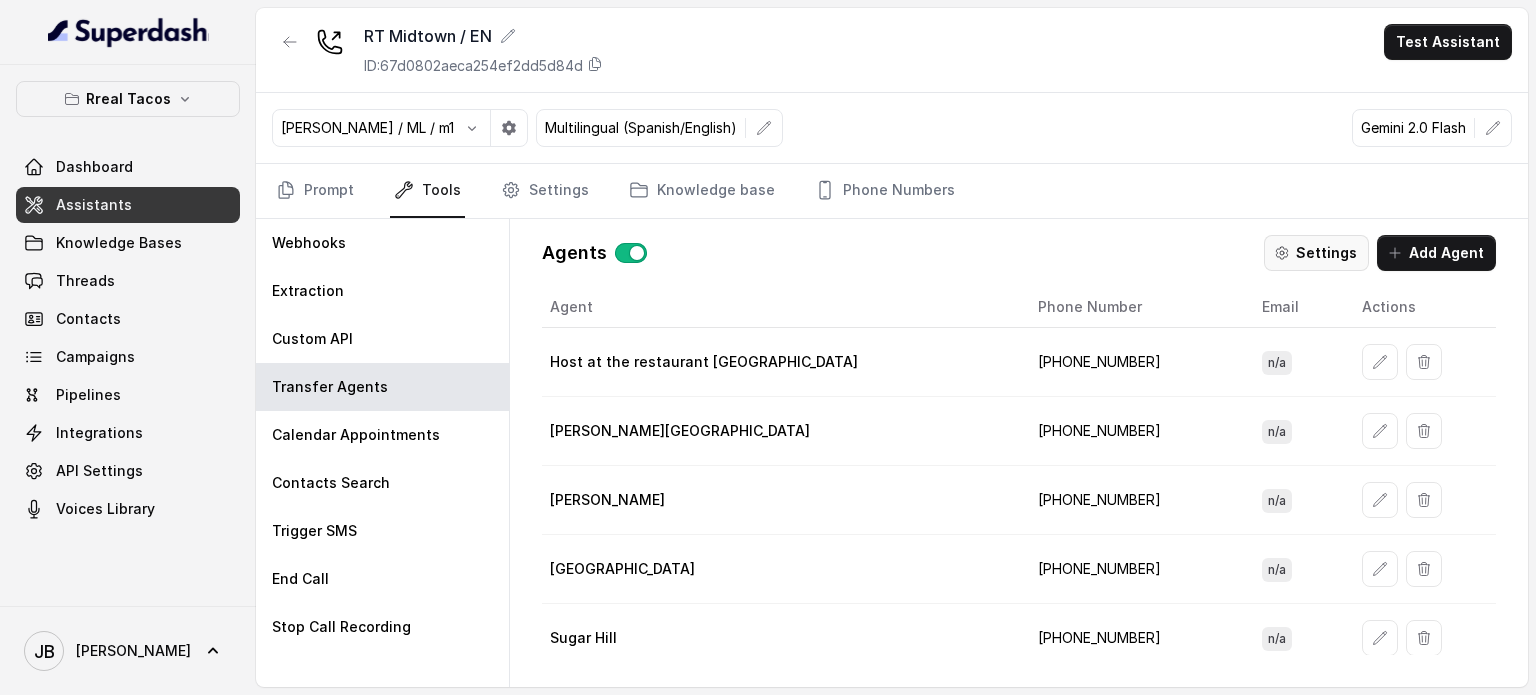 click on "Settings" at bounding box center (1316, 253) 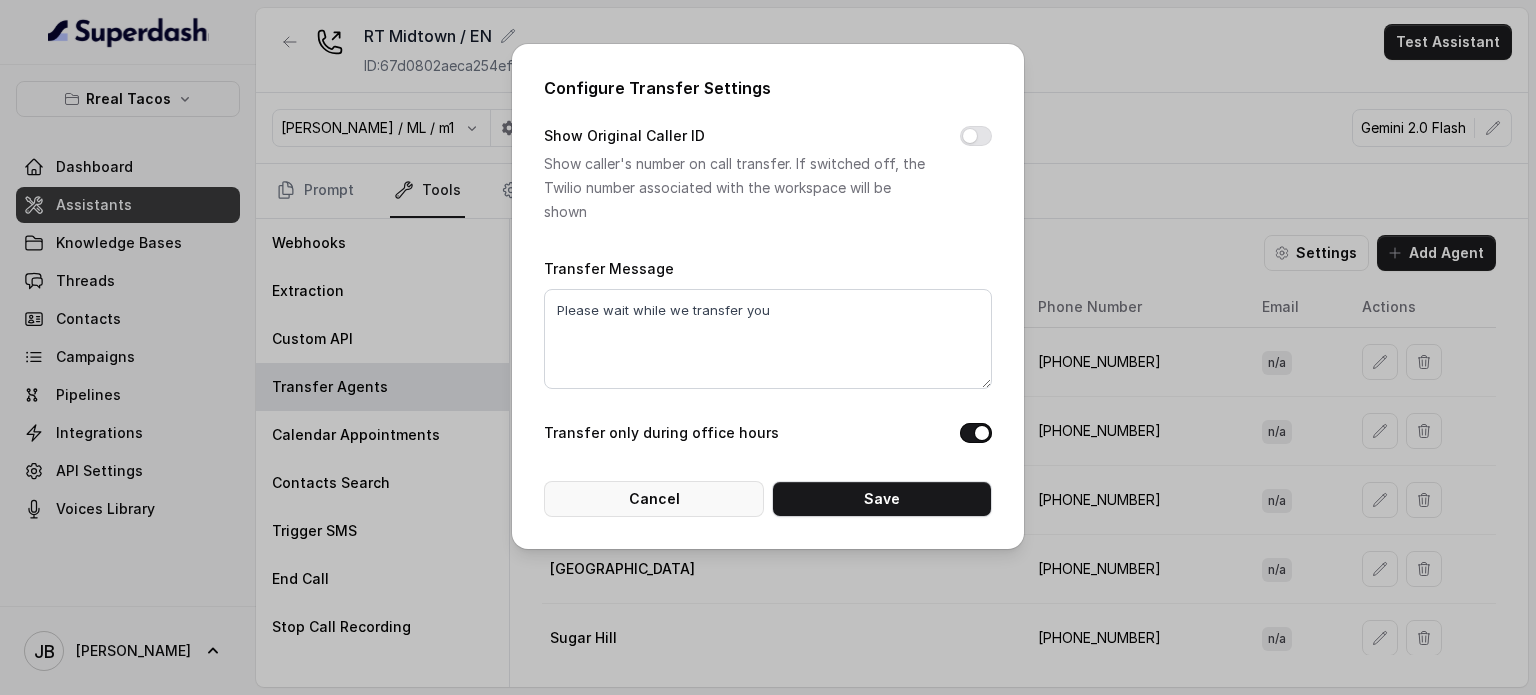 click on "Cancel" at bounding box center [654, 499] 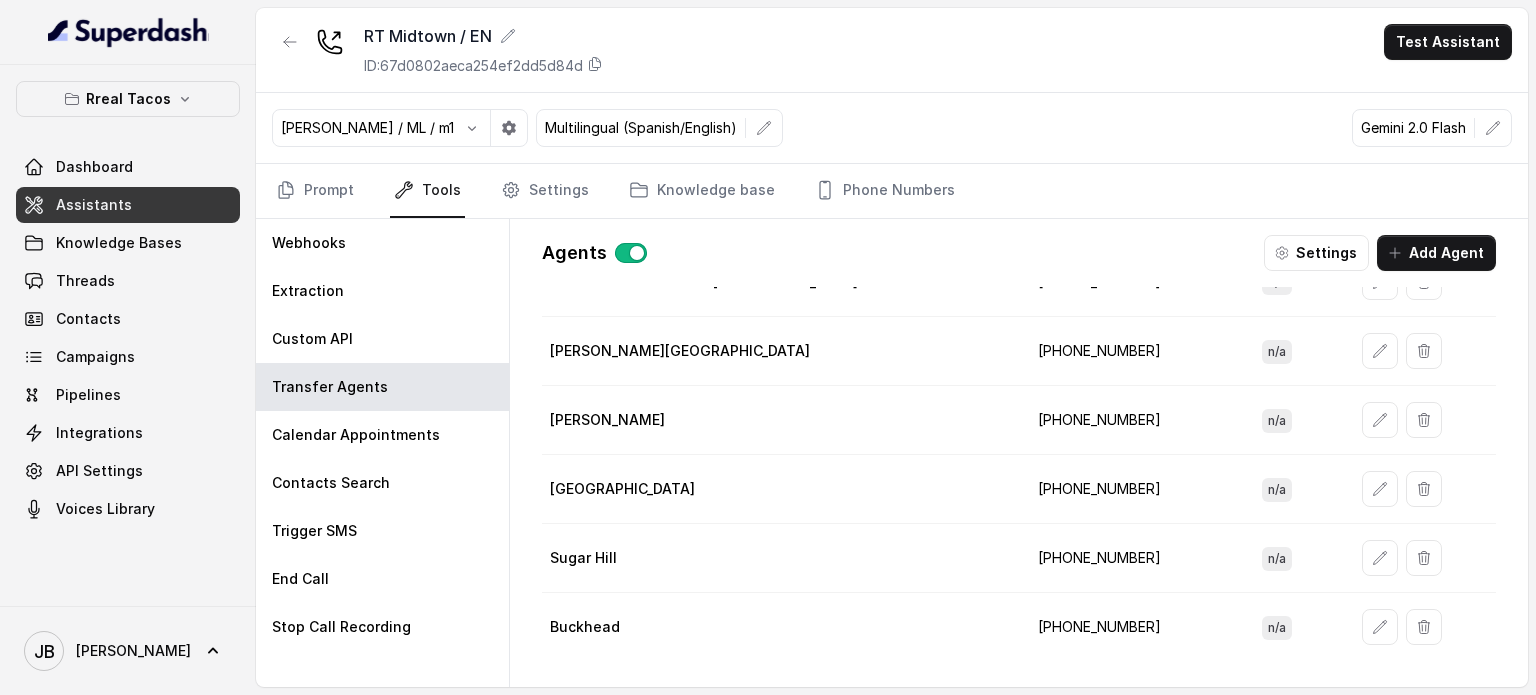 scroll, scrollTop: 217, scrollLeft: 0, axis: vertical 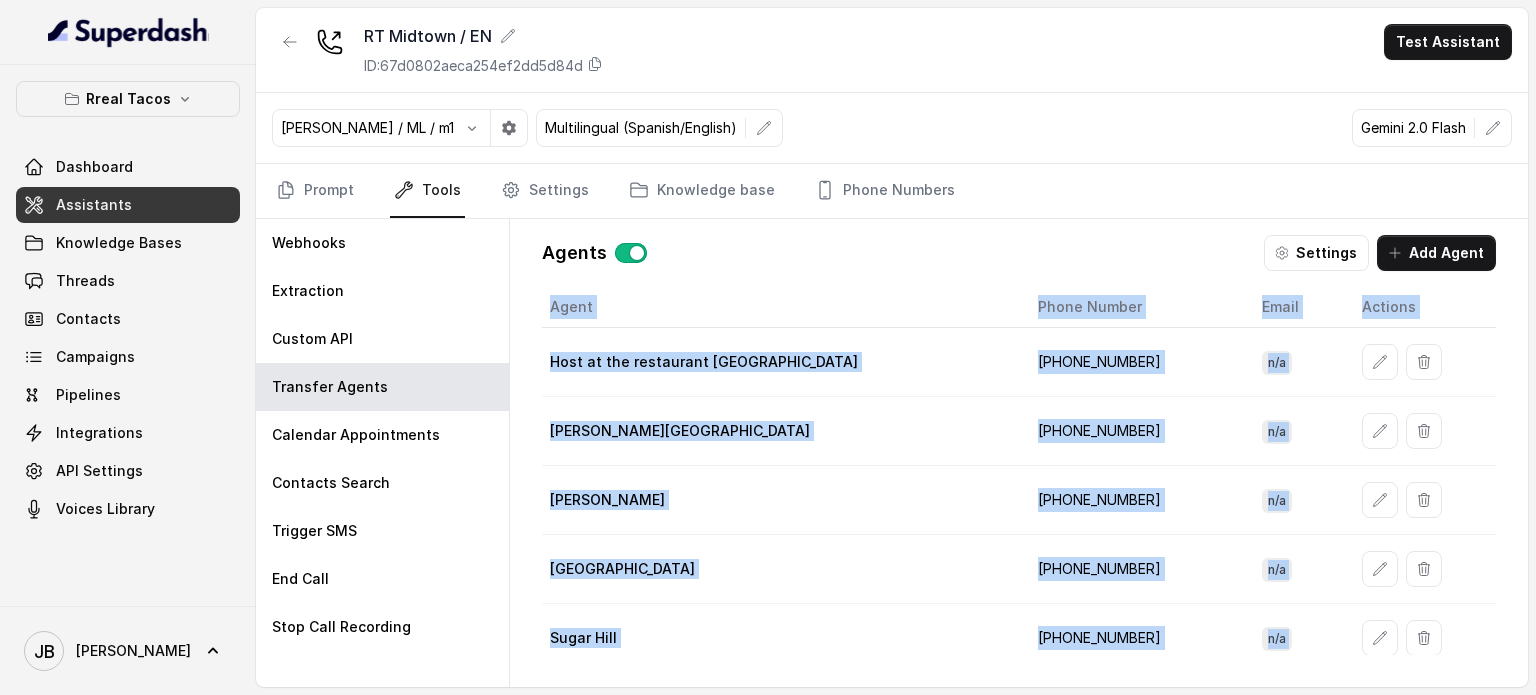 drag, startPoint x: 1083, startPoint y: 618, endPoint x: 528, endPoint y: 353, distance: 615.0203 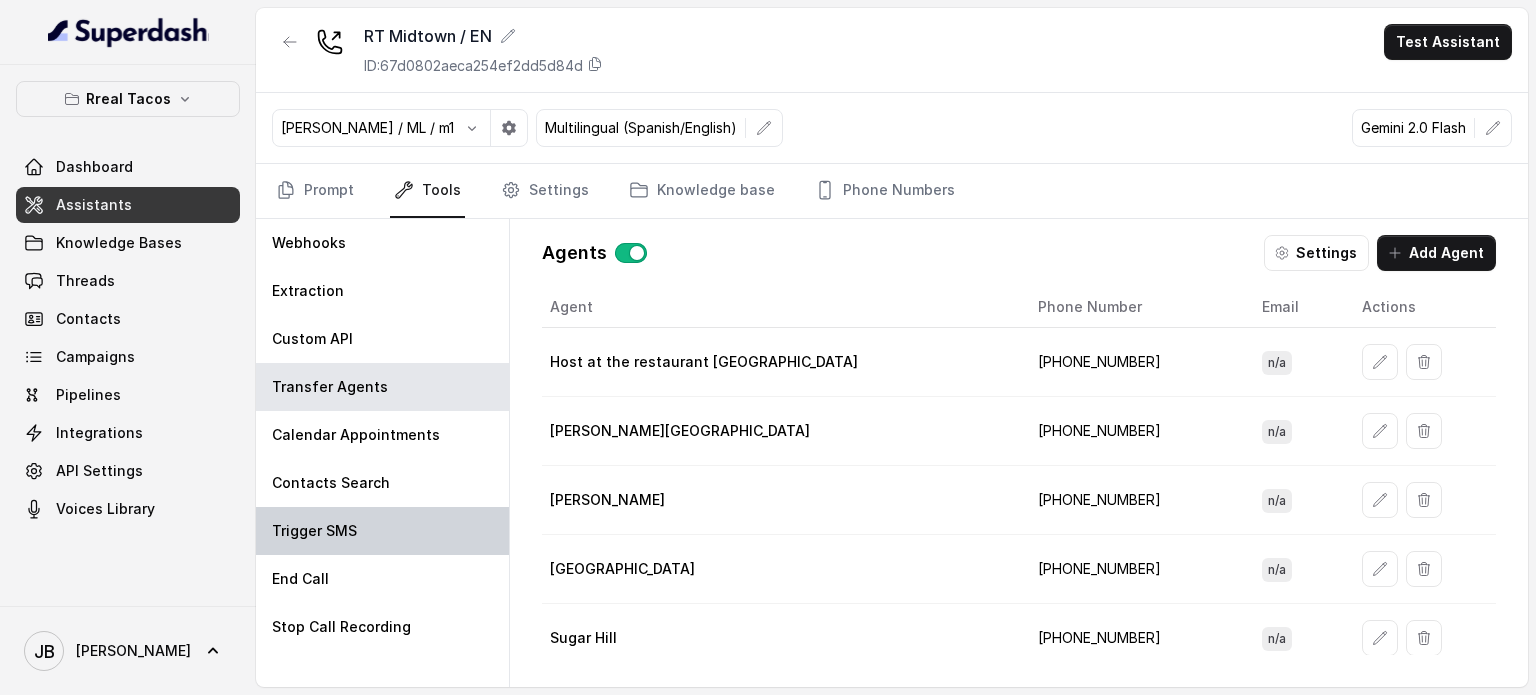 click on "Trigger SMS" at bounding box center (382, 531) 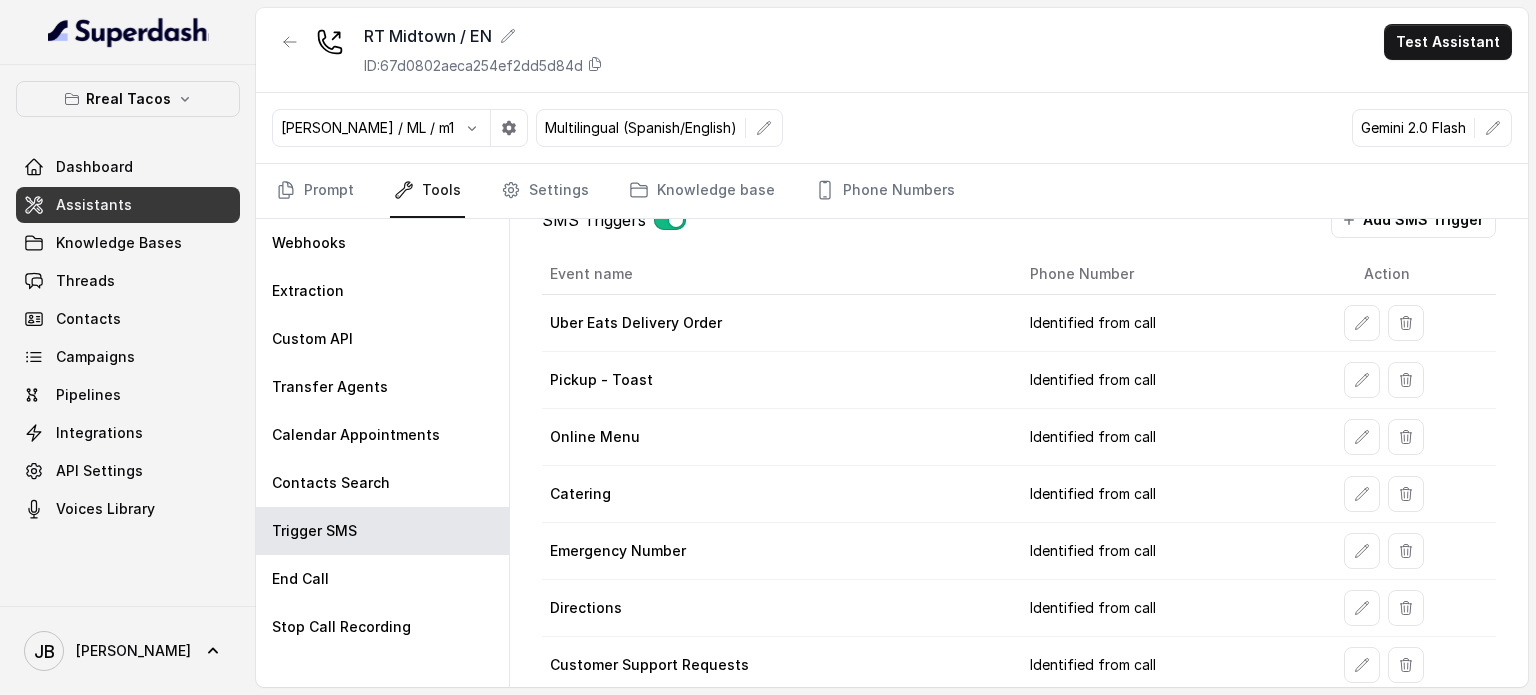 scroll, scrollTop: 0, scrollLeft: 0, axis: both 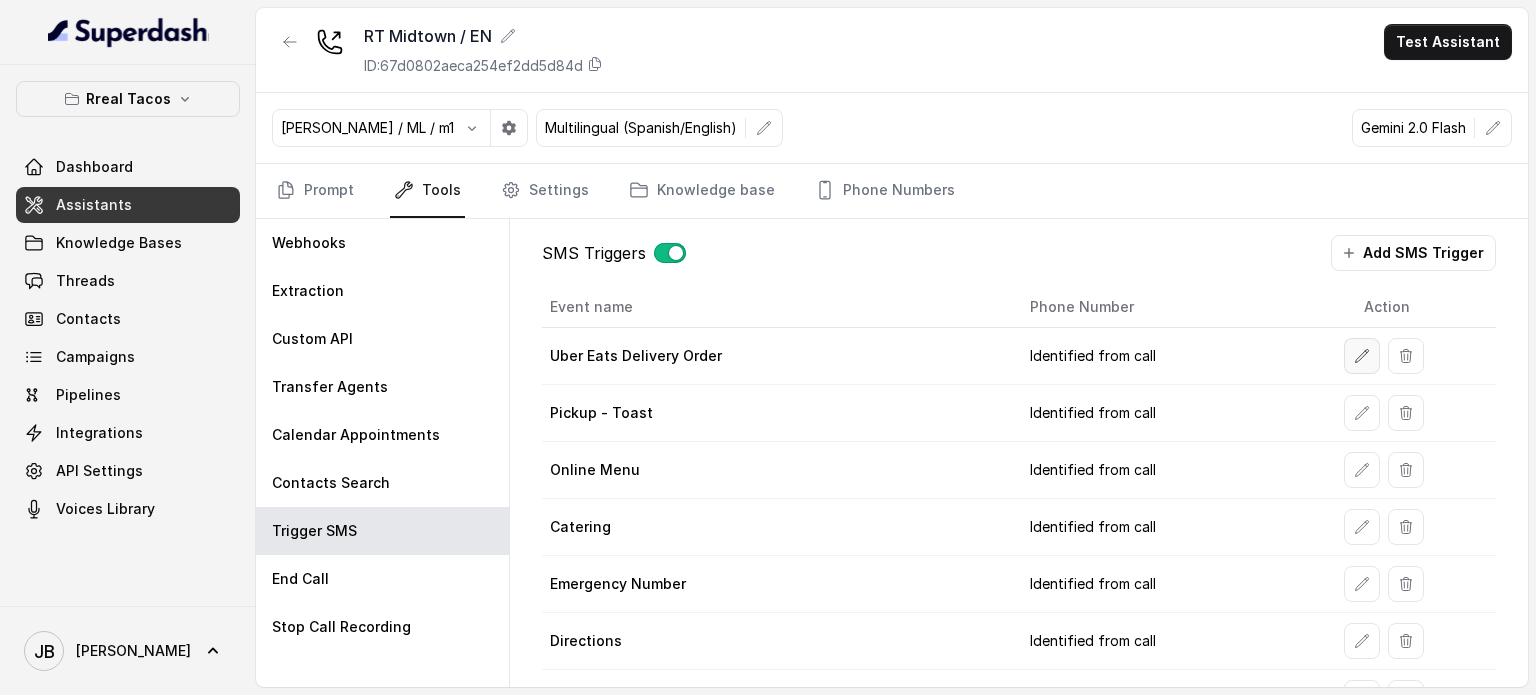 click at bounding box center [1362, 356] 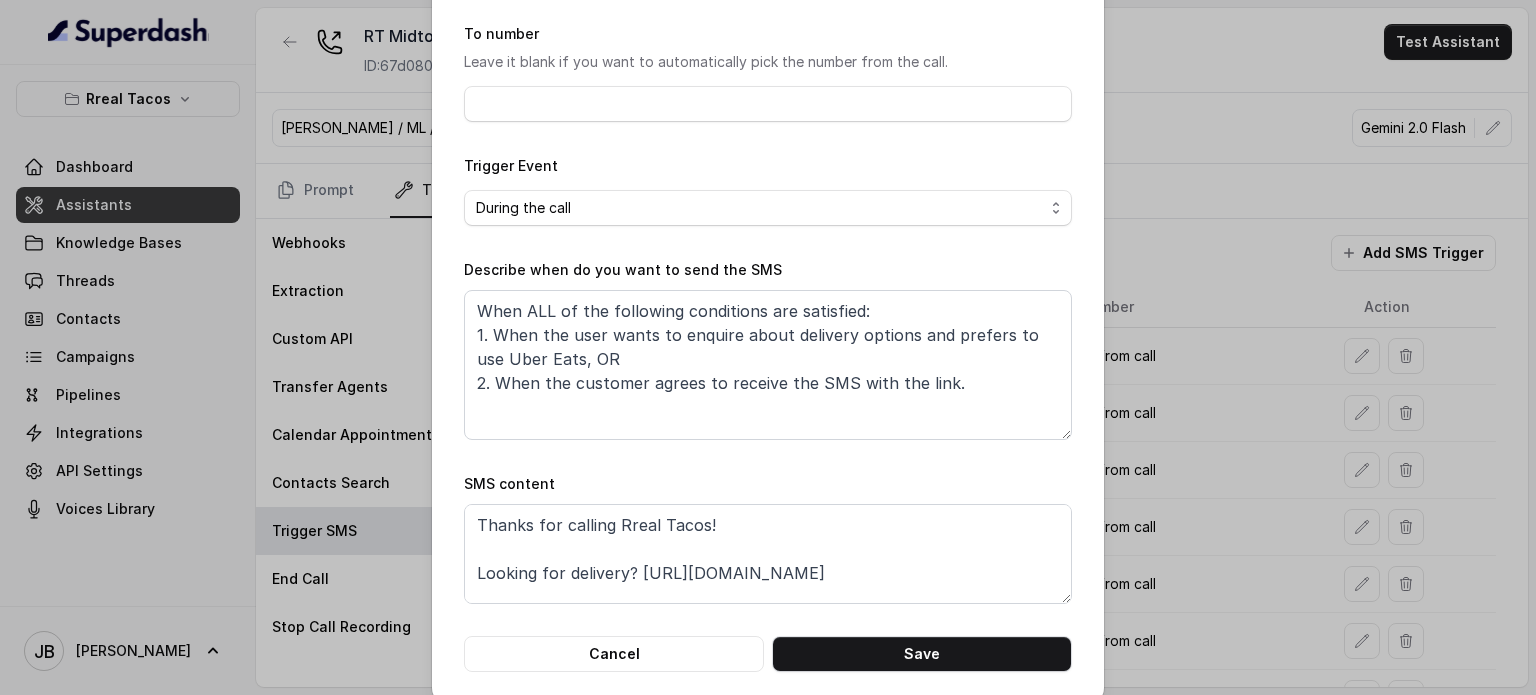 scroll, scrollTop: 197, scrollLeft: 0, axis: vertical 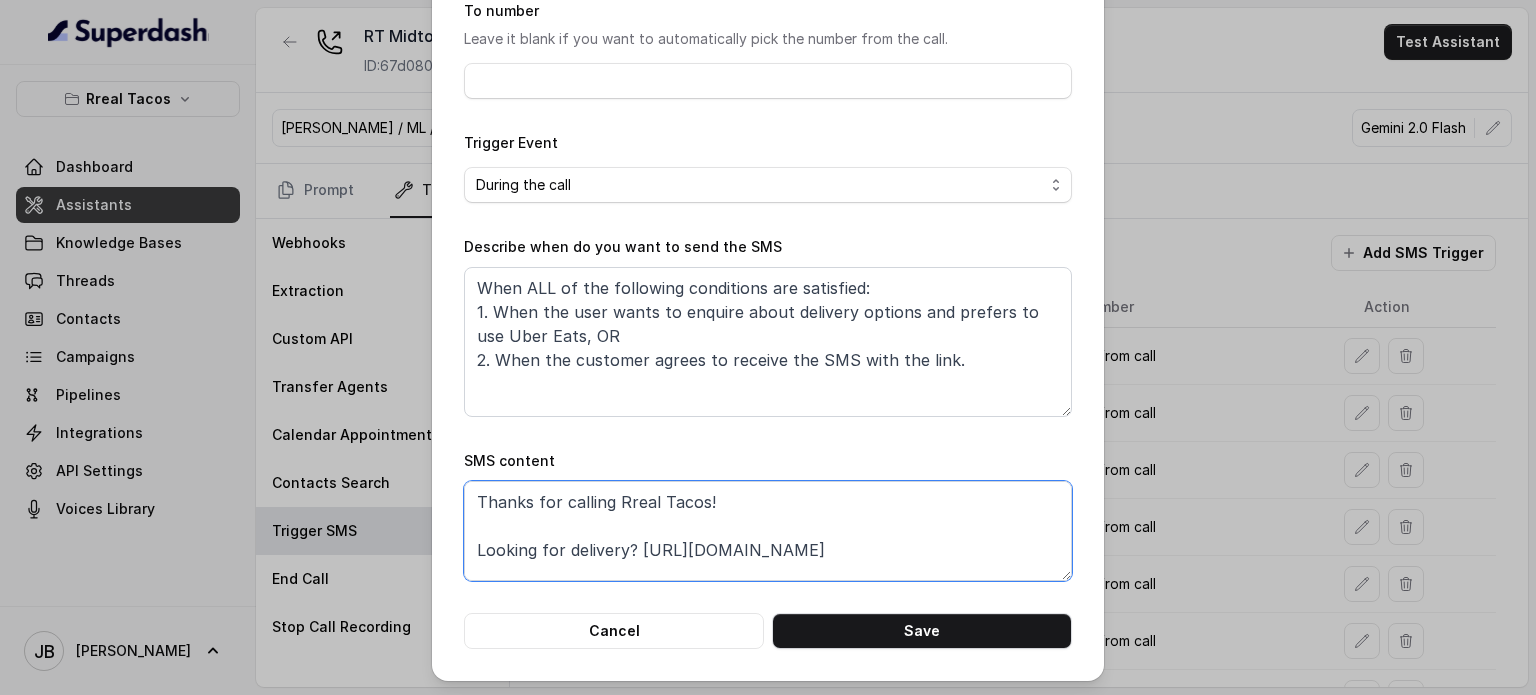 drag, startPoint x: 796, startPoint y: 564, endPoint x: 364, endPoint y: 430, distance: 452.3052 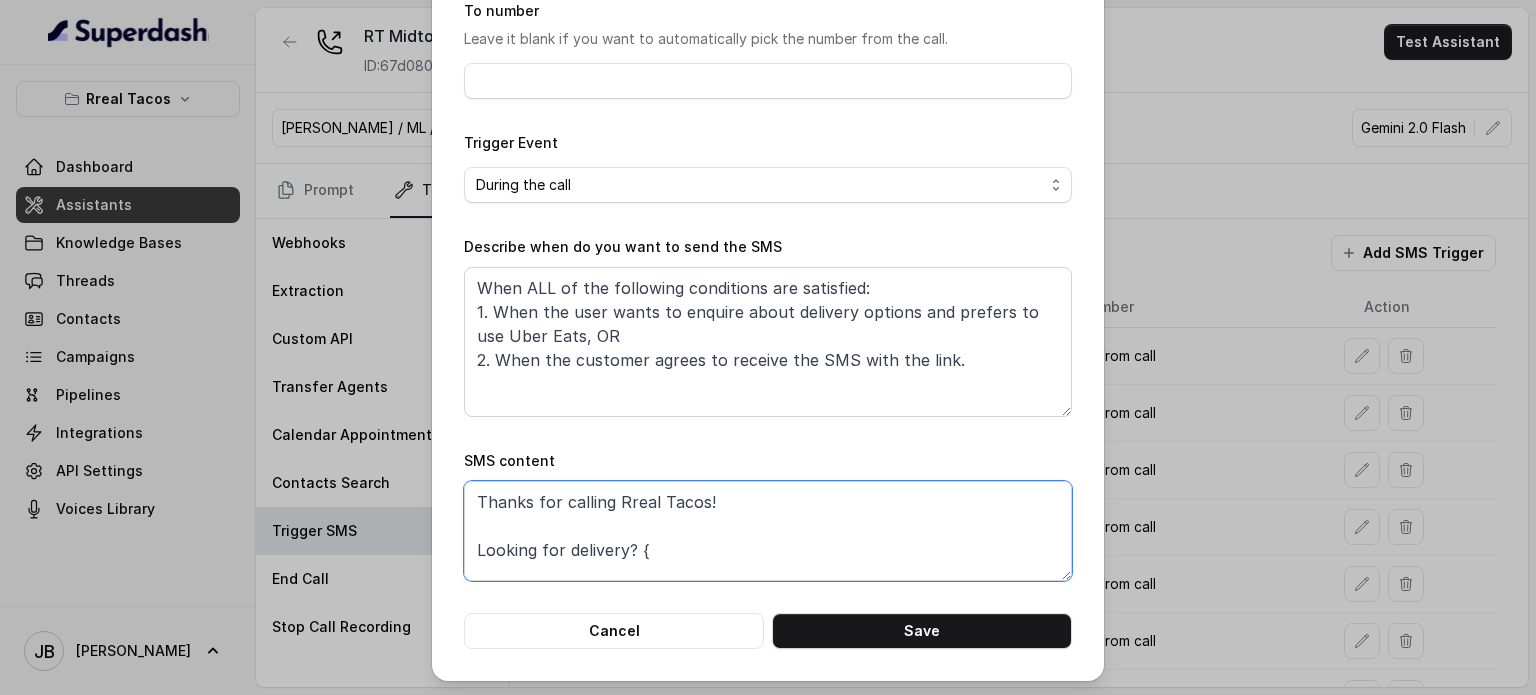 type on "Thanks for calling Rreal Tacos!
Looking for delivery? [URL][DOMAIN_NAME]
Want to make a reservation? [URL][DOMAIN_NAME]
Want to pick up your order? [URL][DOMAIN_NAME]
Check out our menu: [URL][DOMAIN_NAME]
Complete this form for any type of inquiry and a manager will contact you shortly: [URL][DOMAIN_NAME]
Call managed by [URL] :)" 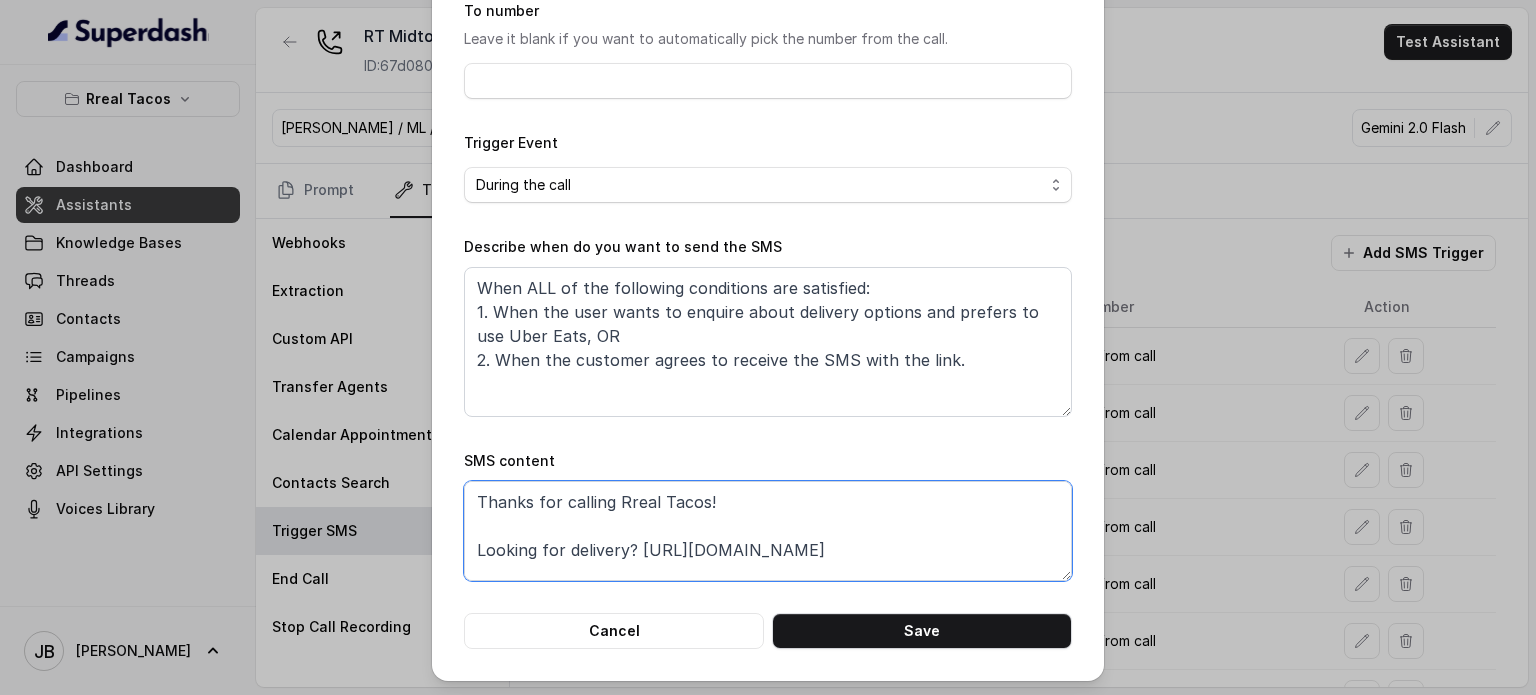 click on "Thanks for calling Rreal Tacos!
Looking for delivery? [URL][DOMAIN_NAME]
Want to make a reservation? [URL][DOMAIN_NAME]
Want to pick up your order? [URL][DOMAIN_NAME]
Check out our menu: [URL][DOMAIN_NAME]
Complete this form for any type of inquiry and a manager will contact you shortly: [URL][DOMAIN_NAME]
Call managed by [URL] :)" at bounding box center (768, 531) 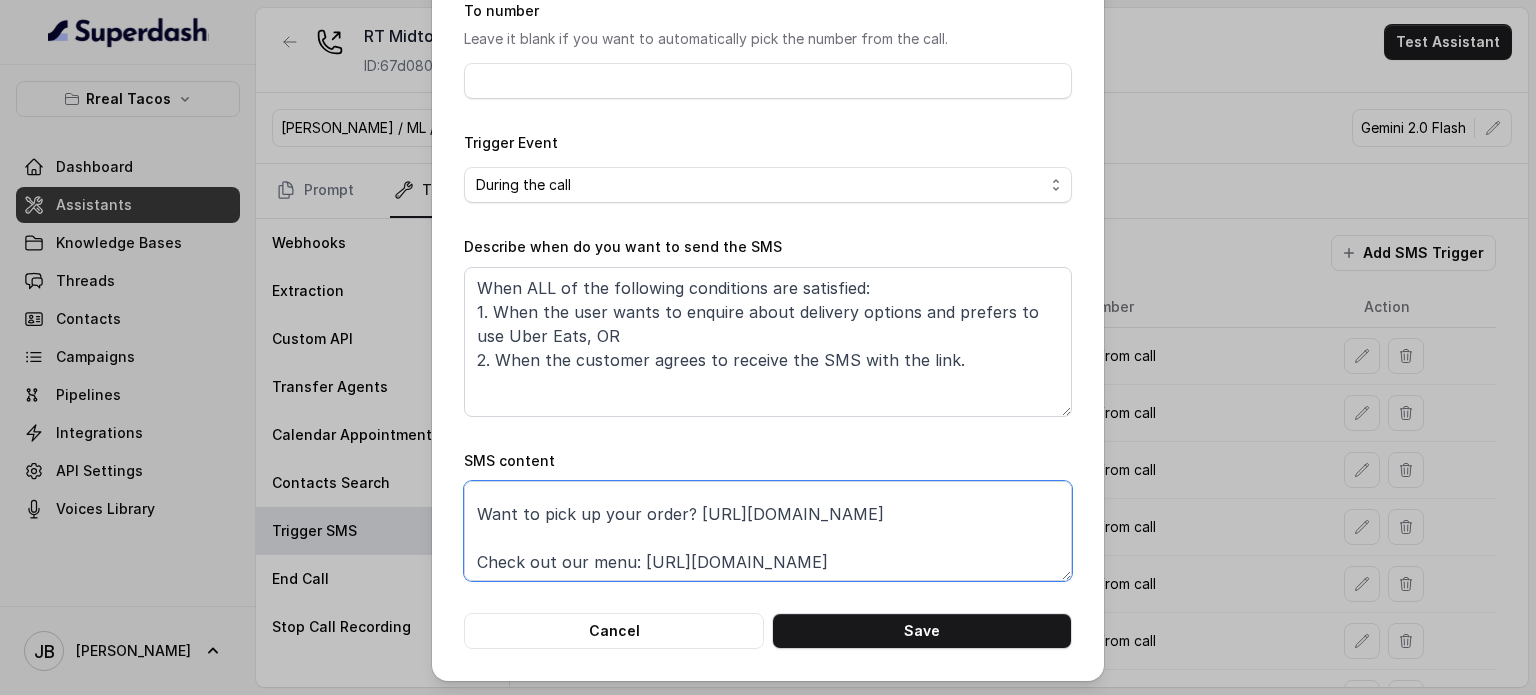 scroll, scrollTop: 200, scrollLeft: 0, axis: vertical 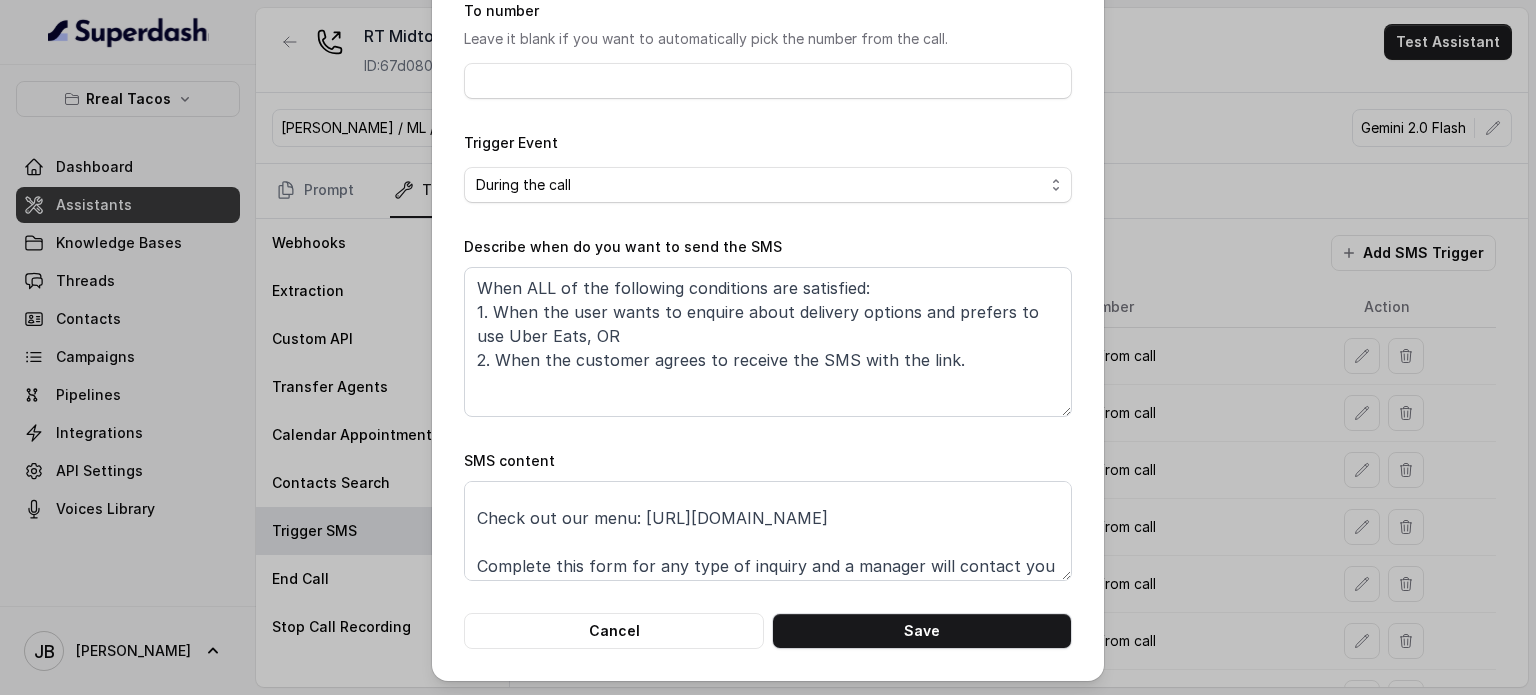 click on "Edit SMS Trigger Name of the event Uber Eats Delivery Order To number Leave it blank if you want to automatically pick the number from the call. Trigger Event Start of the call During the call End of the call Describe when do you want to send the SMS When ALL of the following conditions are satisfied:
1. When the user wants to enquire about delivery options and prefers to use Uber Eats, OR
2. When the customer agrees to receive the SMS with the link. SMS content Thanks for calling Rreal Tacos!
Looking for delivery? [URL][DOMAIN_NAME]
Want to make a reservation? [URL][DOMAIN_NAME]
Want to pick up your order? [URL][DOMAIN_NAME]
Check out our menu: [URL][DOMAIN_NAME]
Complete this form for any type of inquiry and a manager will contact you shortly: [URL][DOMAIN_NAME]
Call managed by [URL] :) Cancel Save" at bounding box center [768, 347] 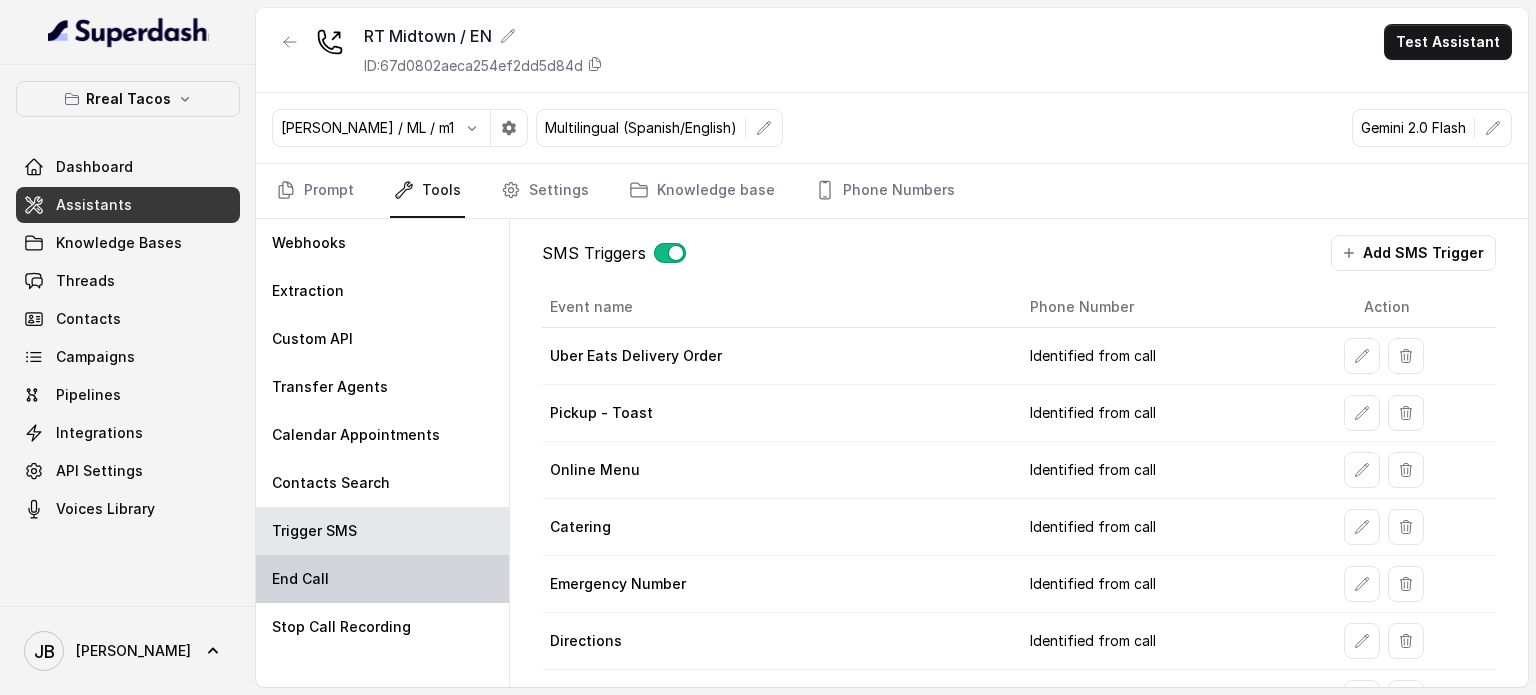 click on "End Call" at bounding box center [382, 579] 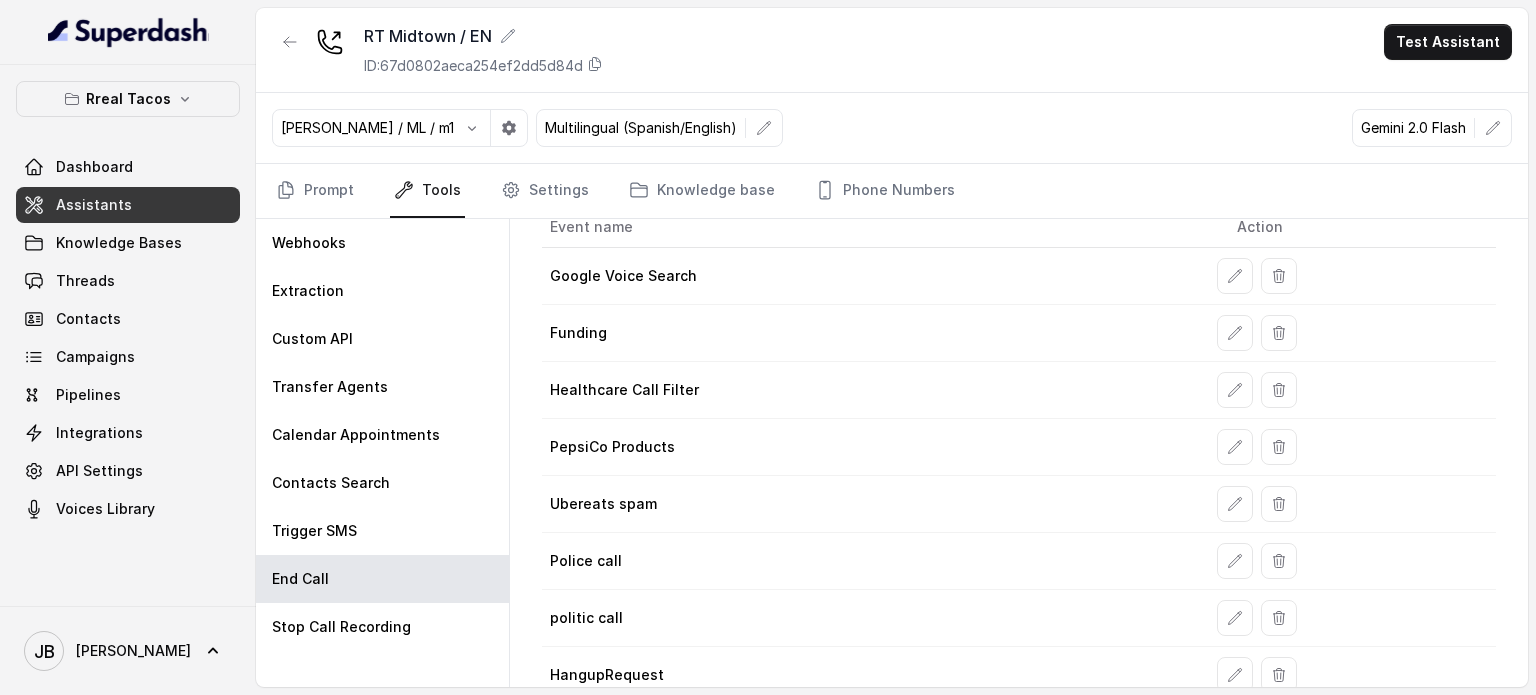 scroll, scrollTop: 180, scrollLeft: 0, axis: vertical 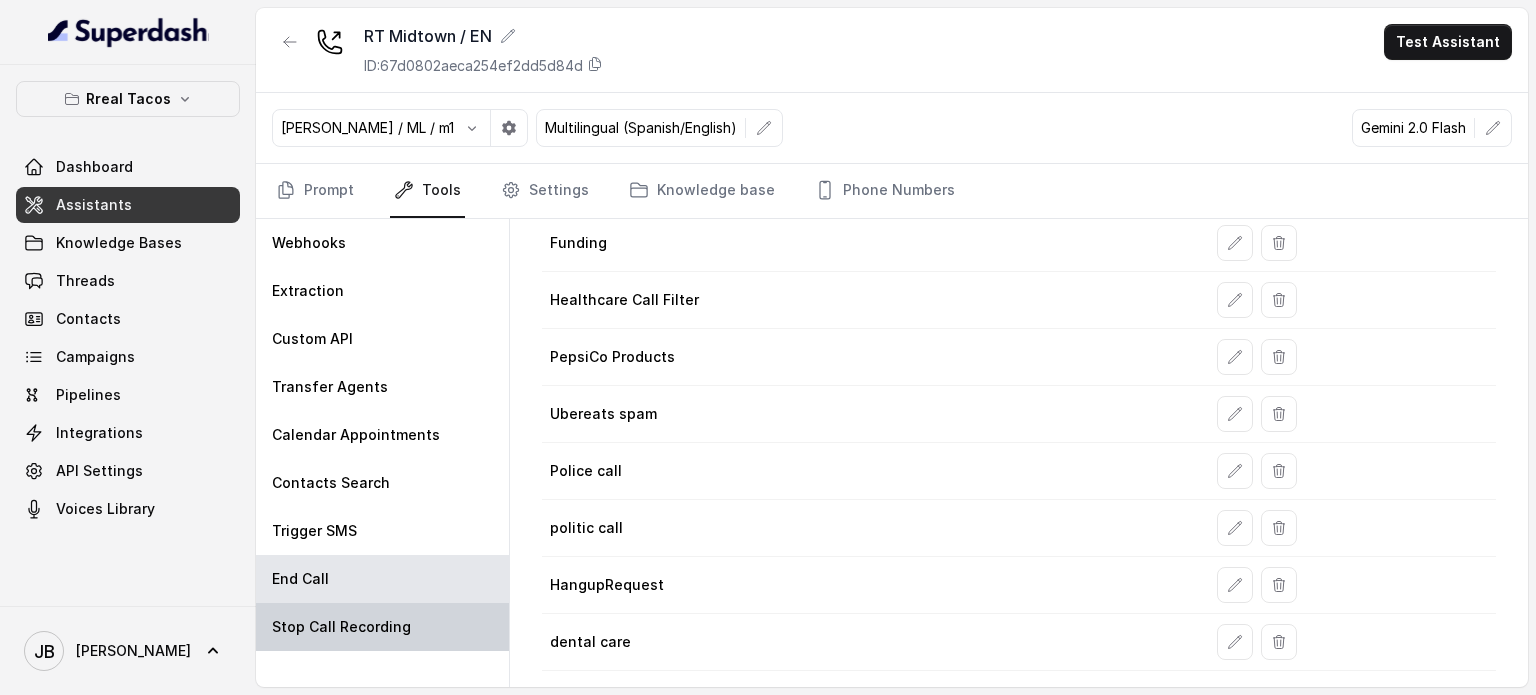 click on "Stop Call Recording" at bounding box center [341, 627] 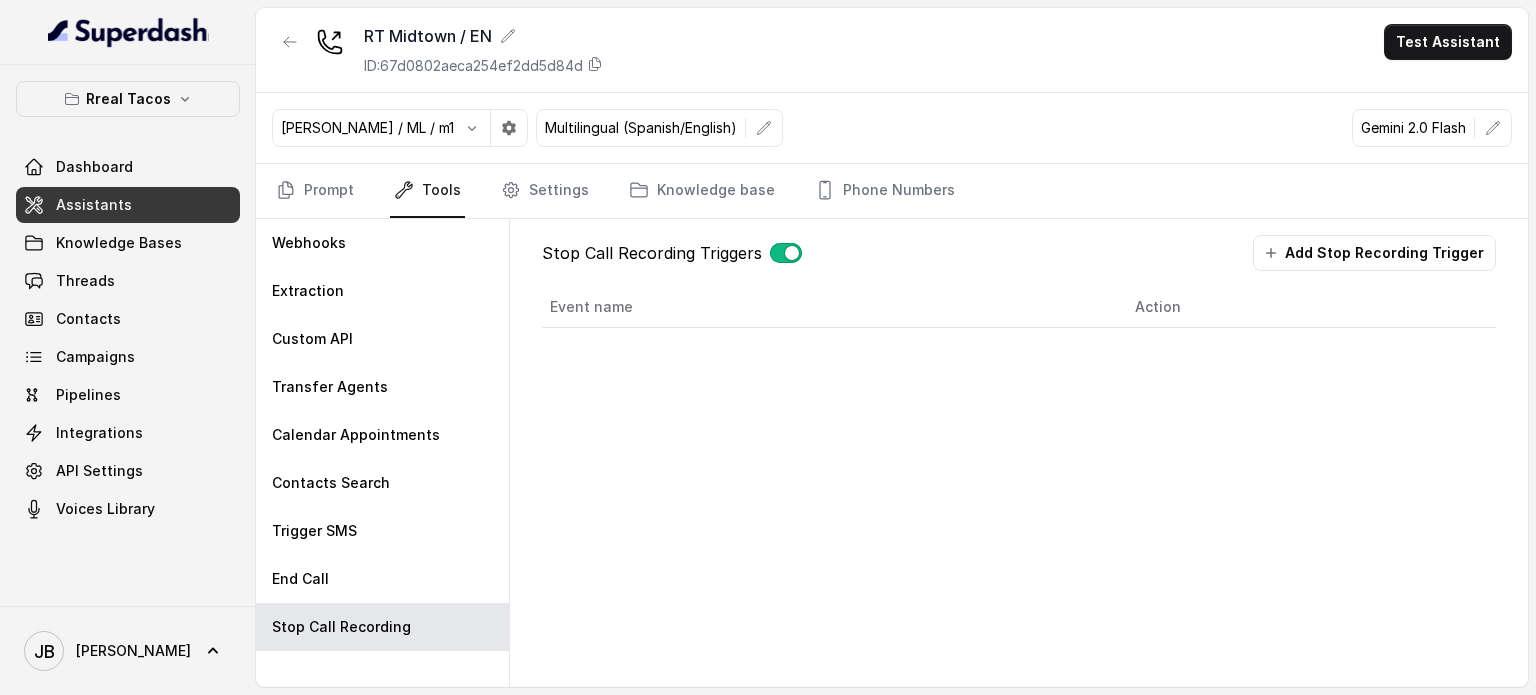 click on "Stop Call Recording Triggers Add Stop Recording Trigger Event name Action" at bounding box center [1019, 453] 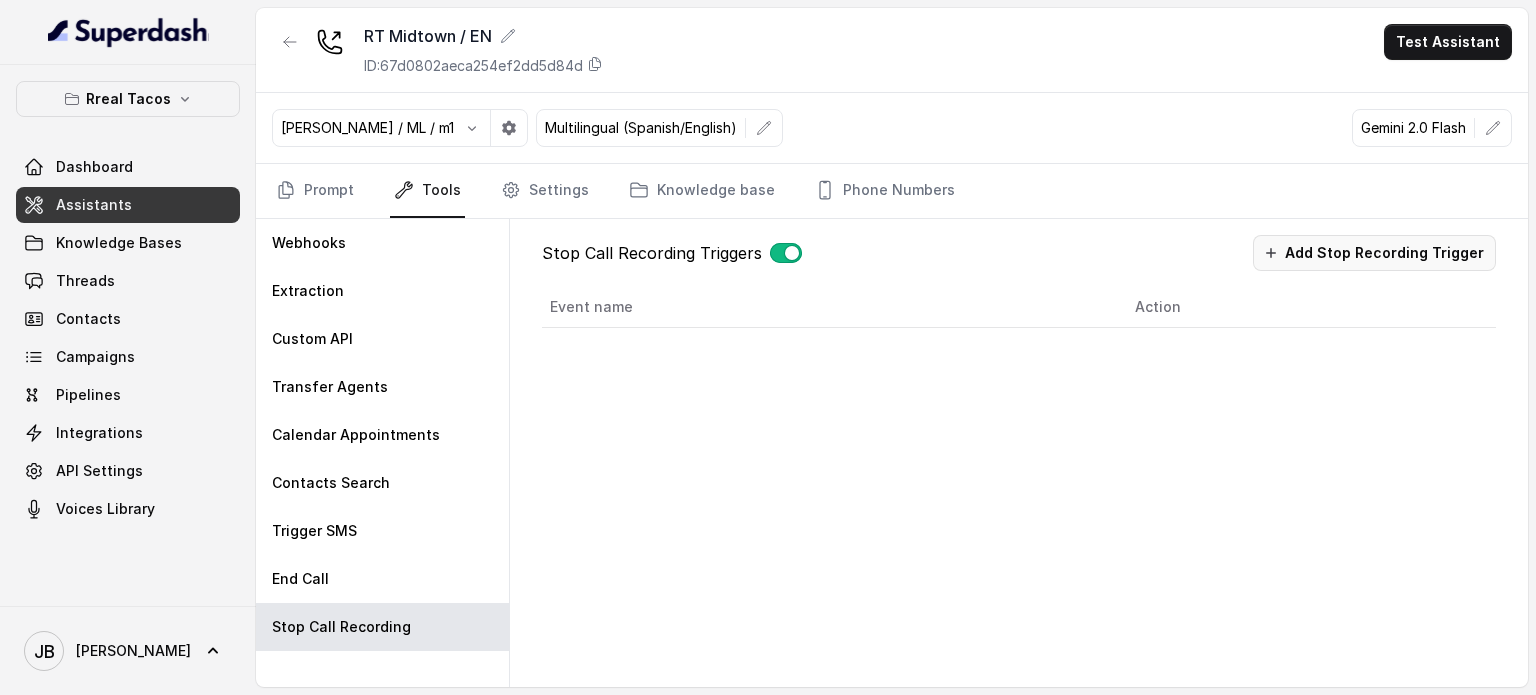 click on "Add Stop Recording Trigger" at bounding box center [1374, 253] 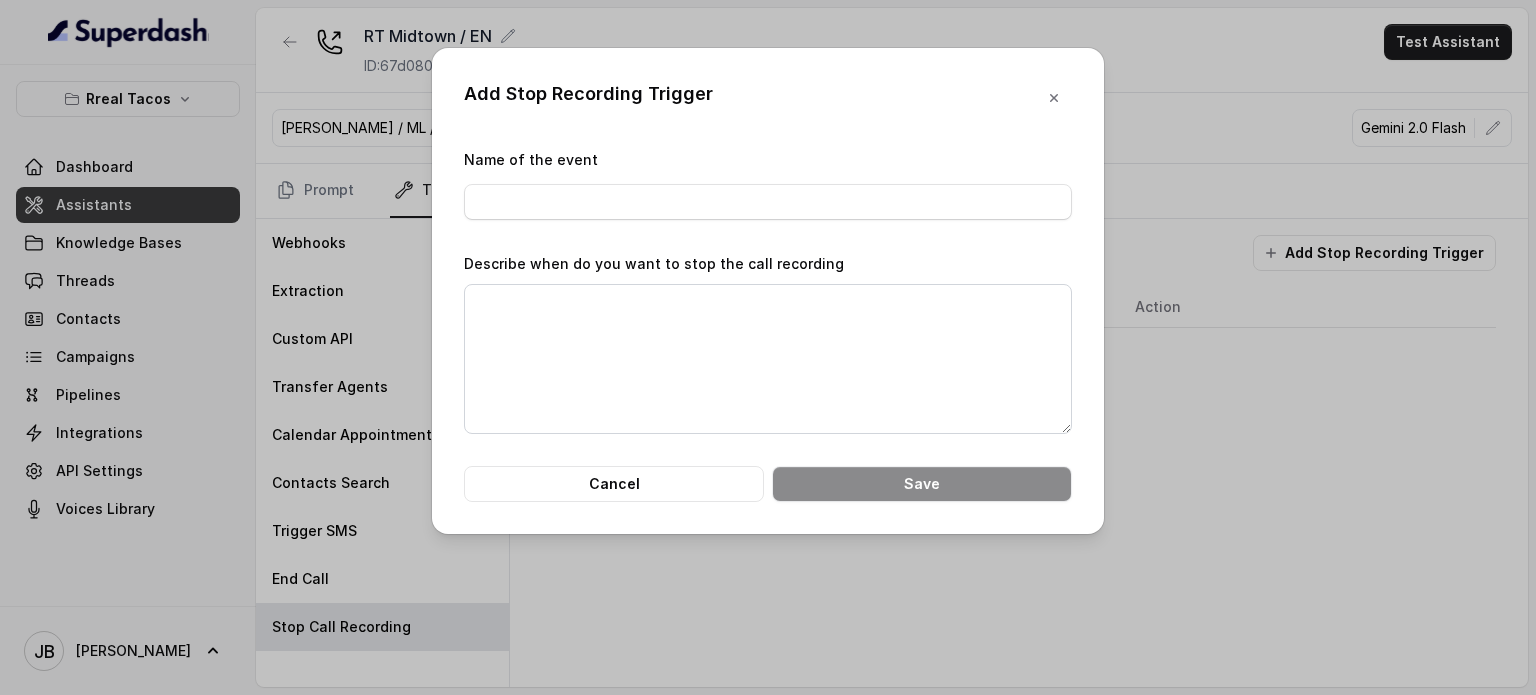 drag, startPoint x: 1261, startPoint y: 334, endPoint x: 1181, endPoint y: 356, distance: 82.96987 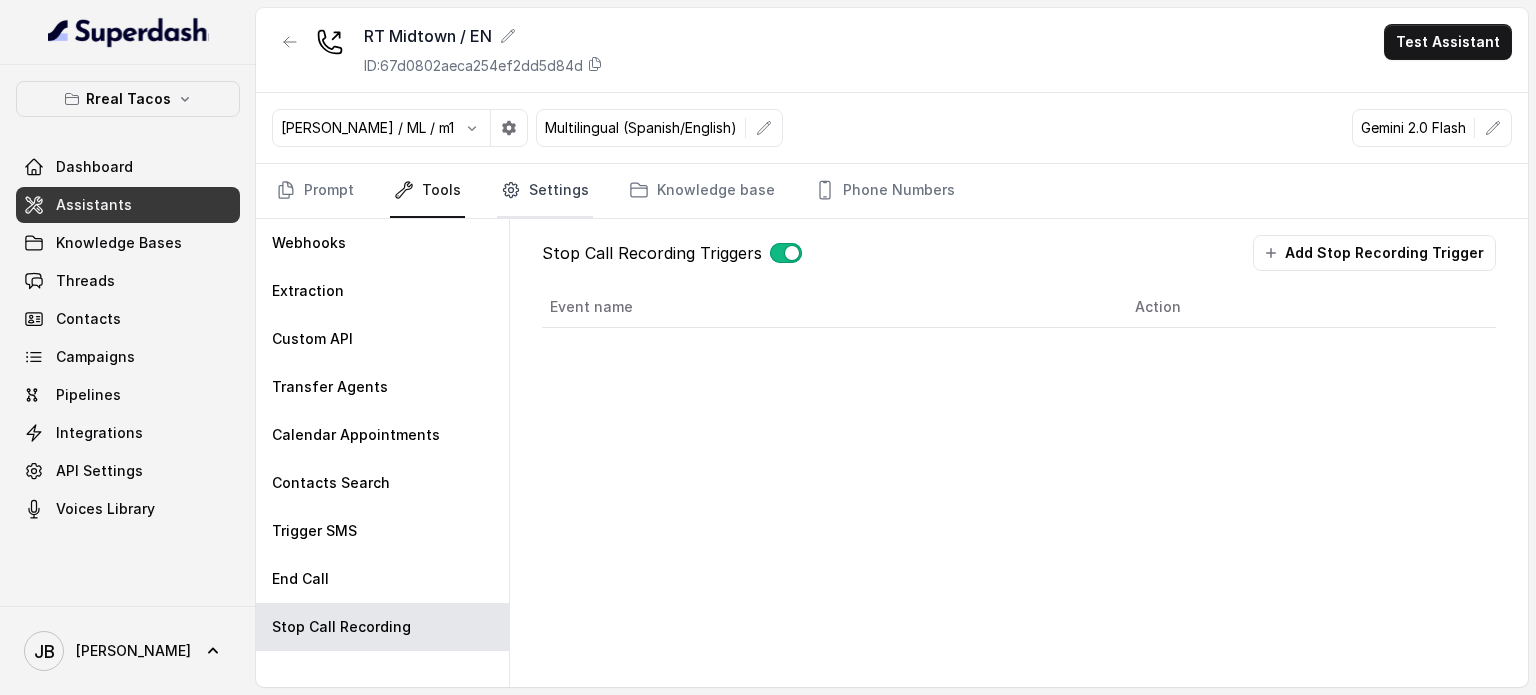 click on "Settings" at bounding box center (545, 191) 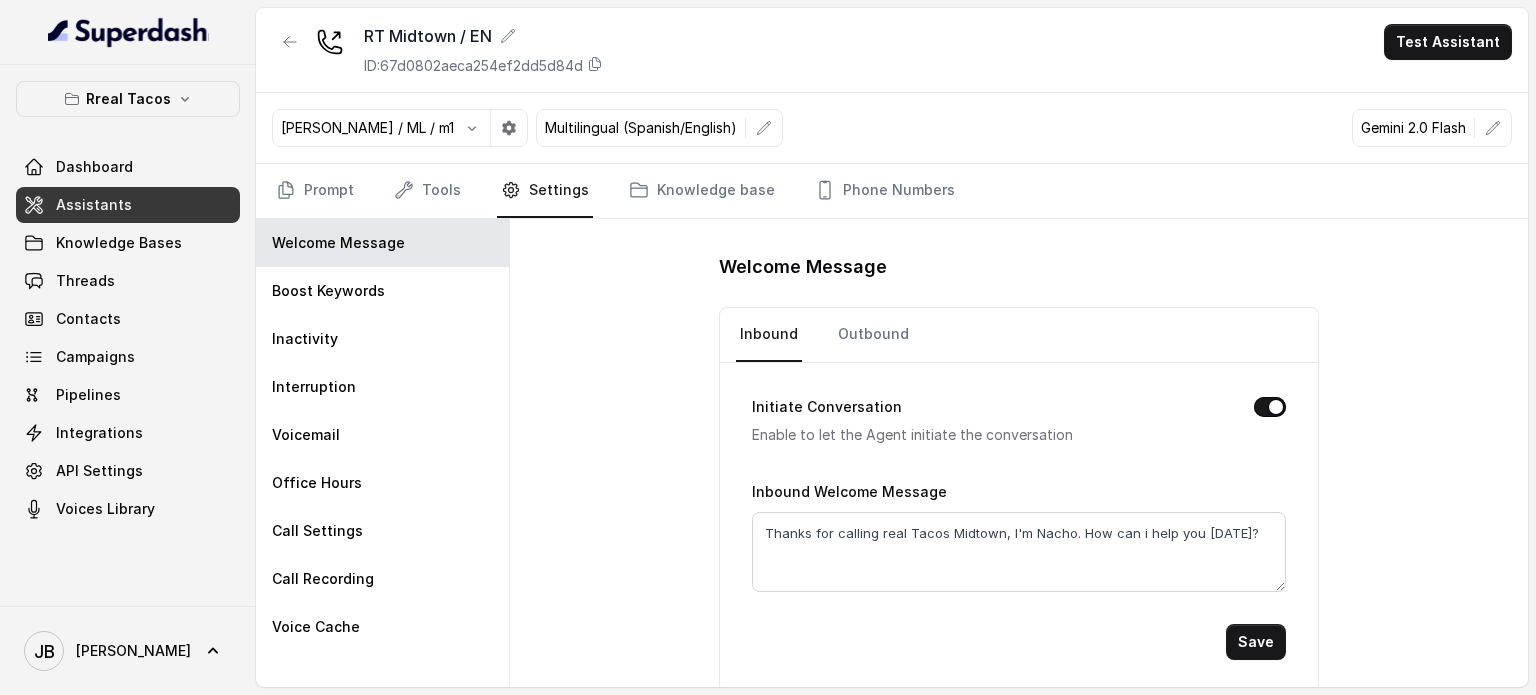 scroll, scrollTop: 2, scrollLeft: 0, axis: vertical 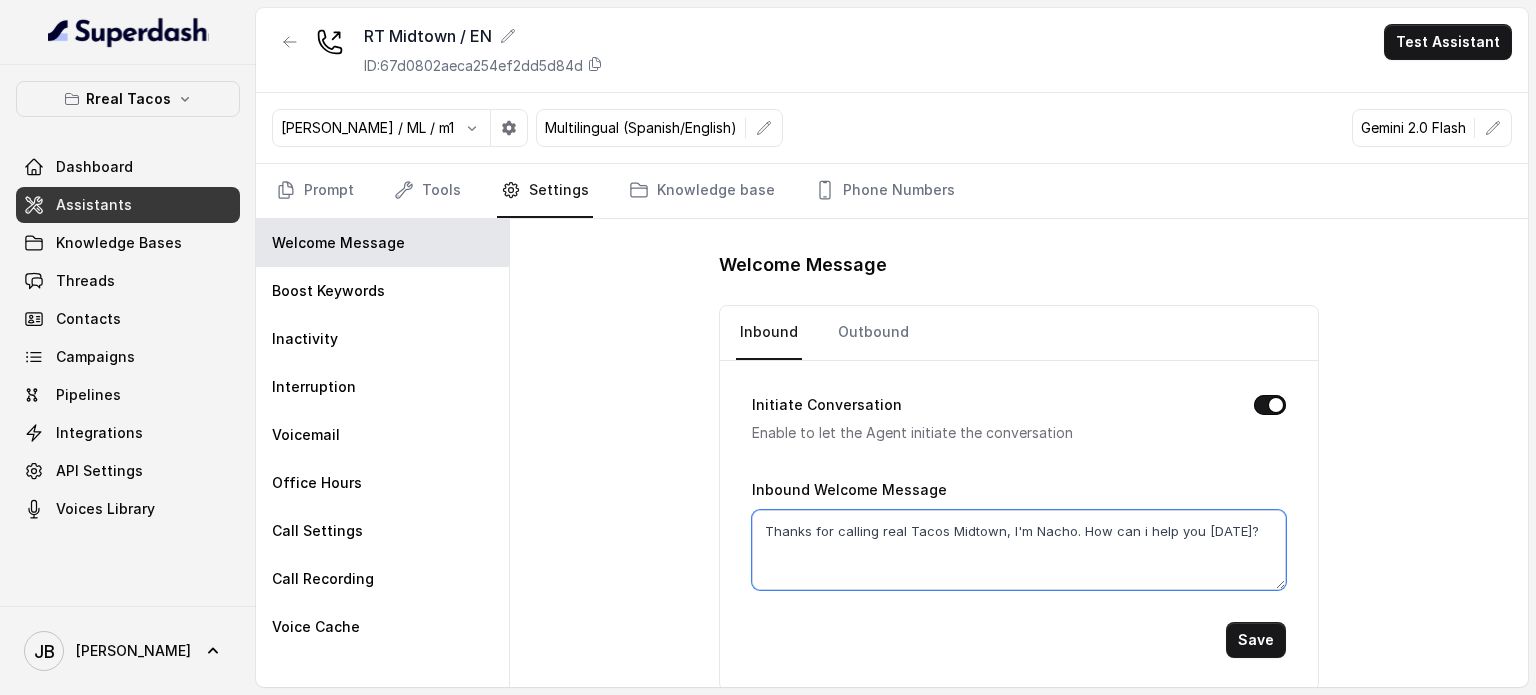 click on "Thanks for calling real Tacos Midtown, I'm Nacho. How can i help you [DATE]?" at bounding box center (1019, 550) 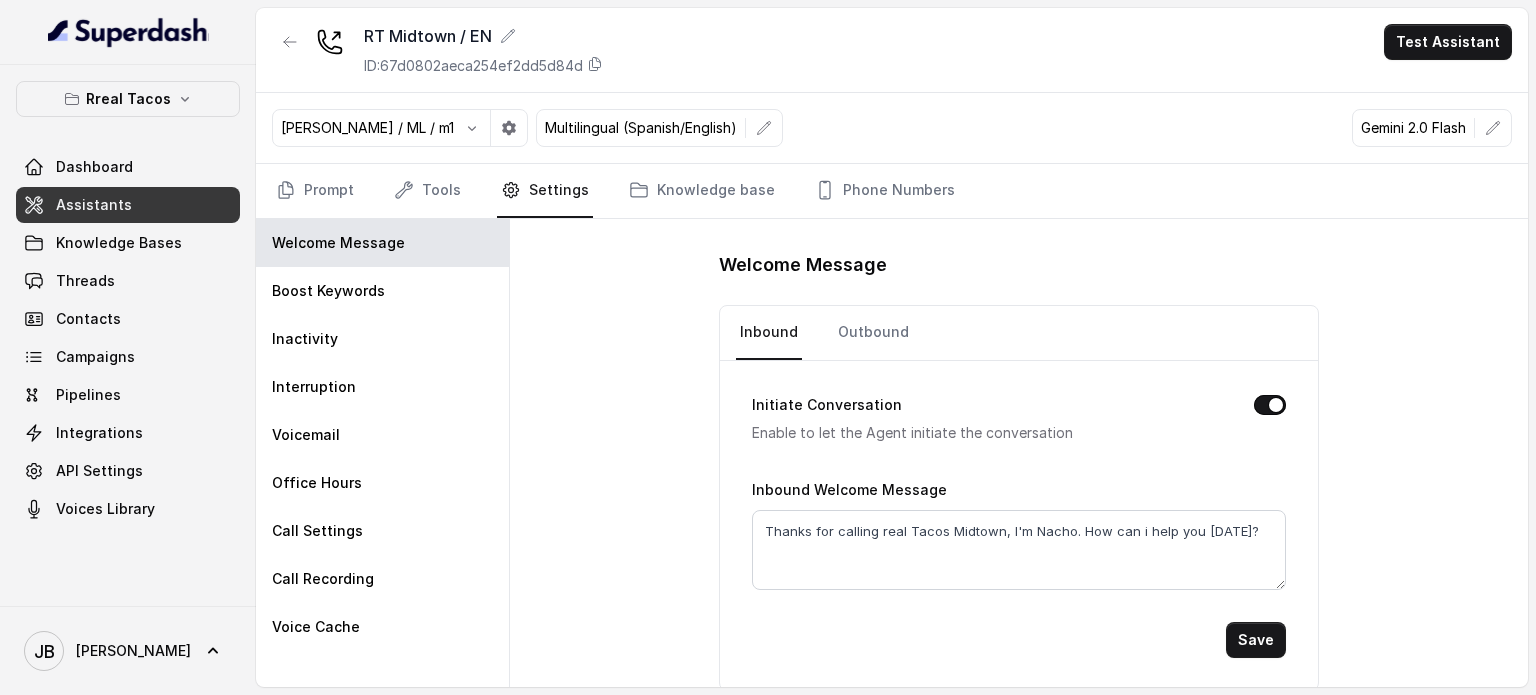 click on "Initiate Conversation Enable to let the Agent initiate the conversation Inbound Welcome Message Thanks for calling real Tacos Midtown, I'm Nacho. How can i help you [DATE]? Save" at bounding box center (1019, 509) 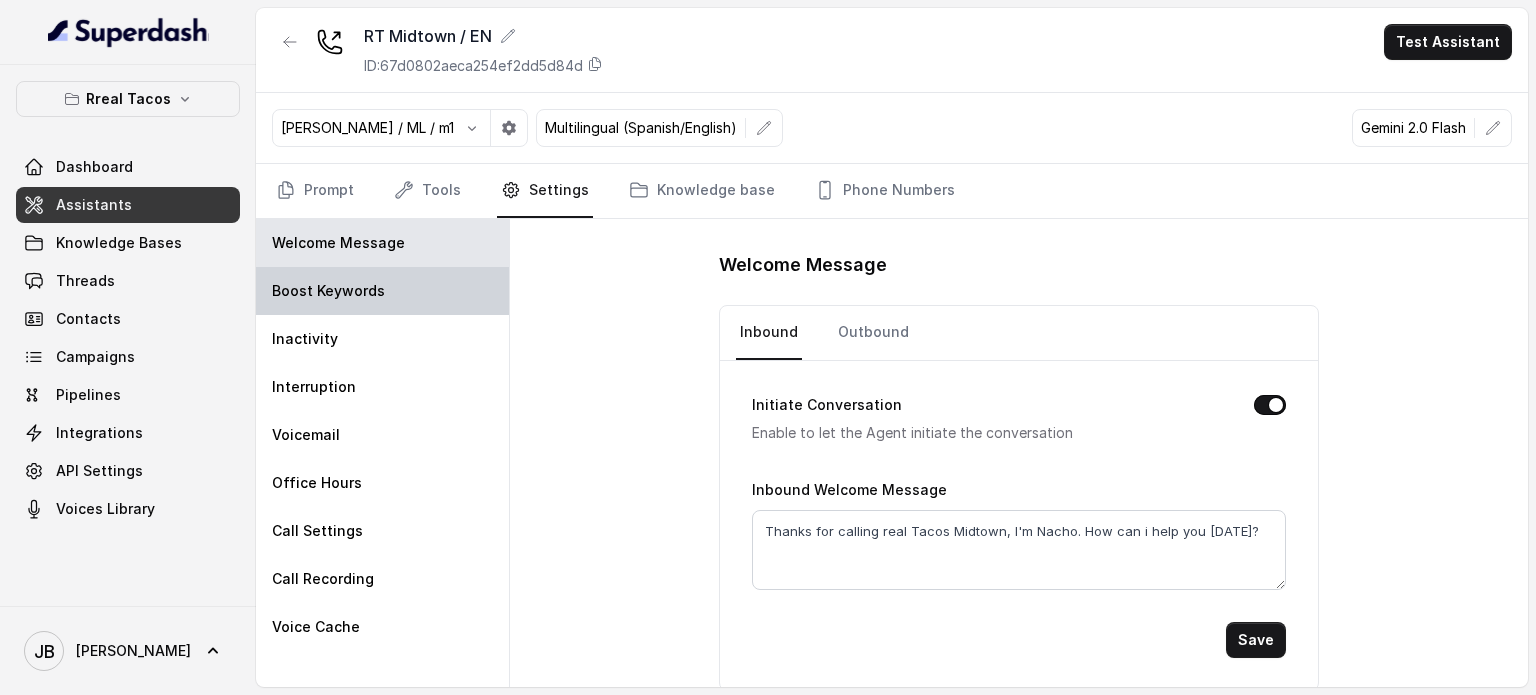 click on "Welcome Message Boost Keywords Inactivity Interruption Voicemail Office Hours Call Settings Call Recording Voice Cache" at bounding box center [383, 453] 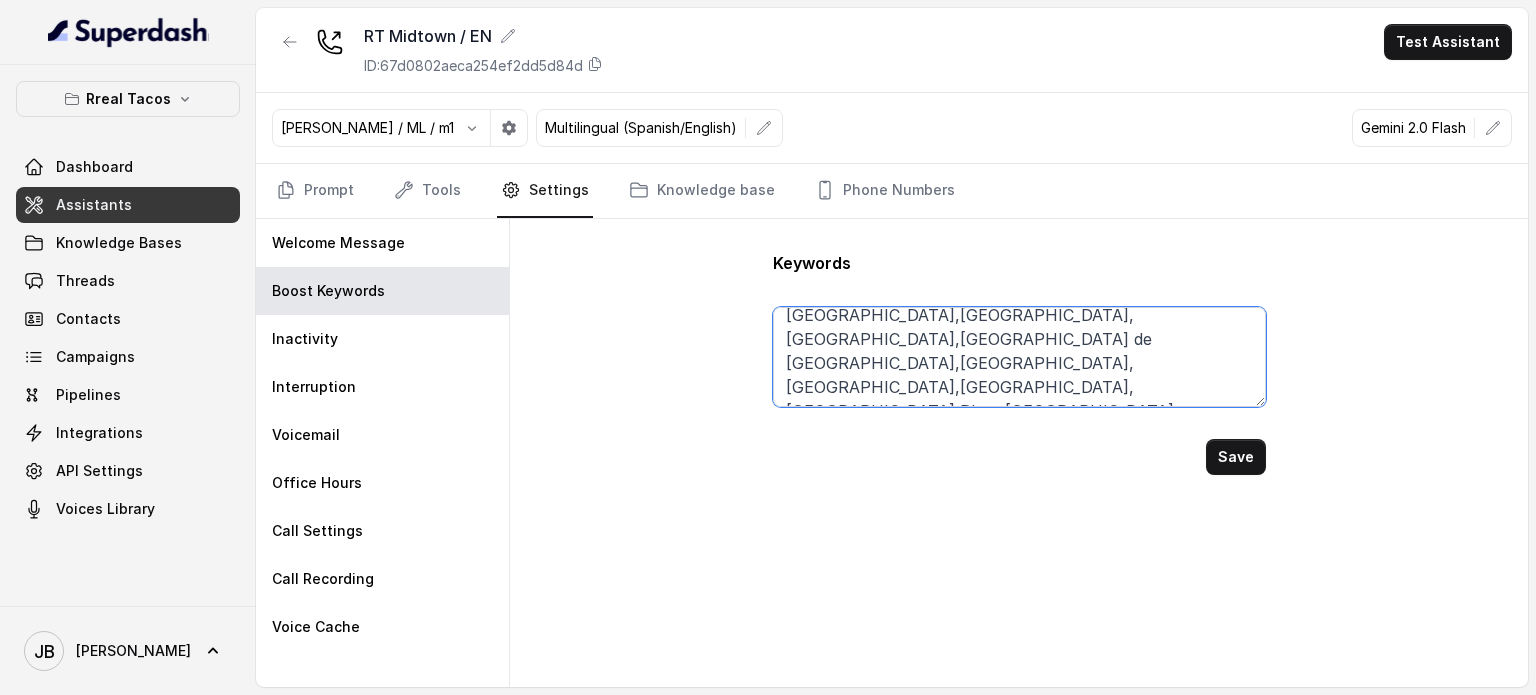 scroll, scrollTop: 0, scrollLeft: 0, axis: both 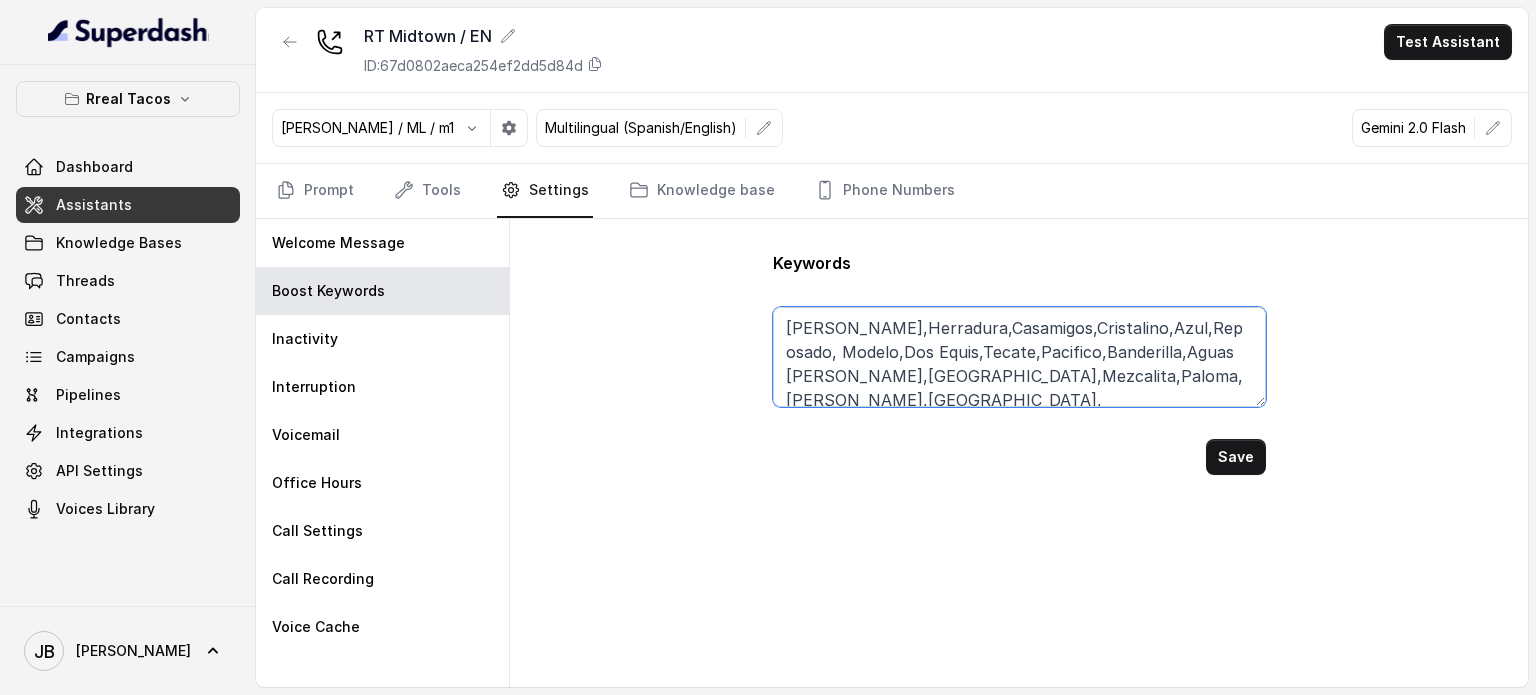 drag, startPoint x: 788, startPoint y: 327, endPoint x: 744, endPoint y: 301, distance: 51.10773 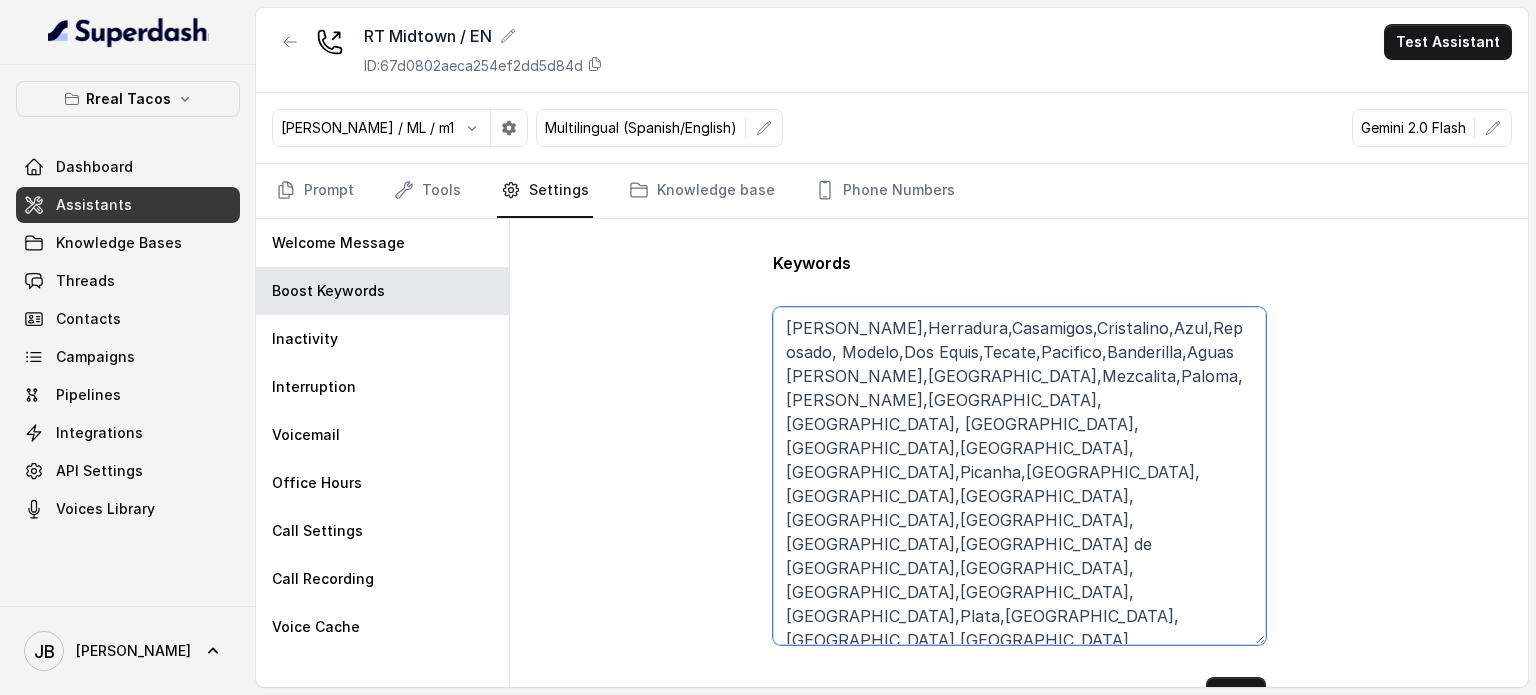 drag, startPoint x: 1263, startPoint y: 399, endPoint x: 1250, endPoint y: 637, distance: 238.35478 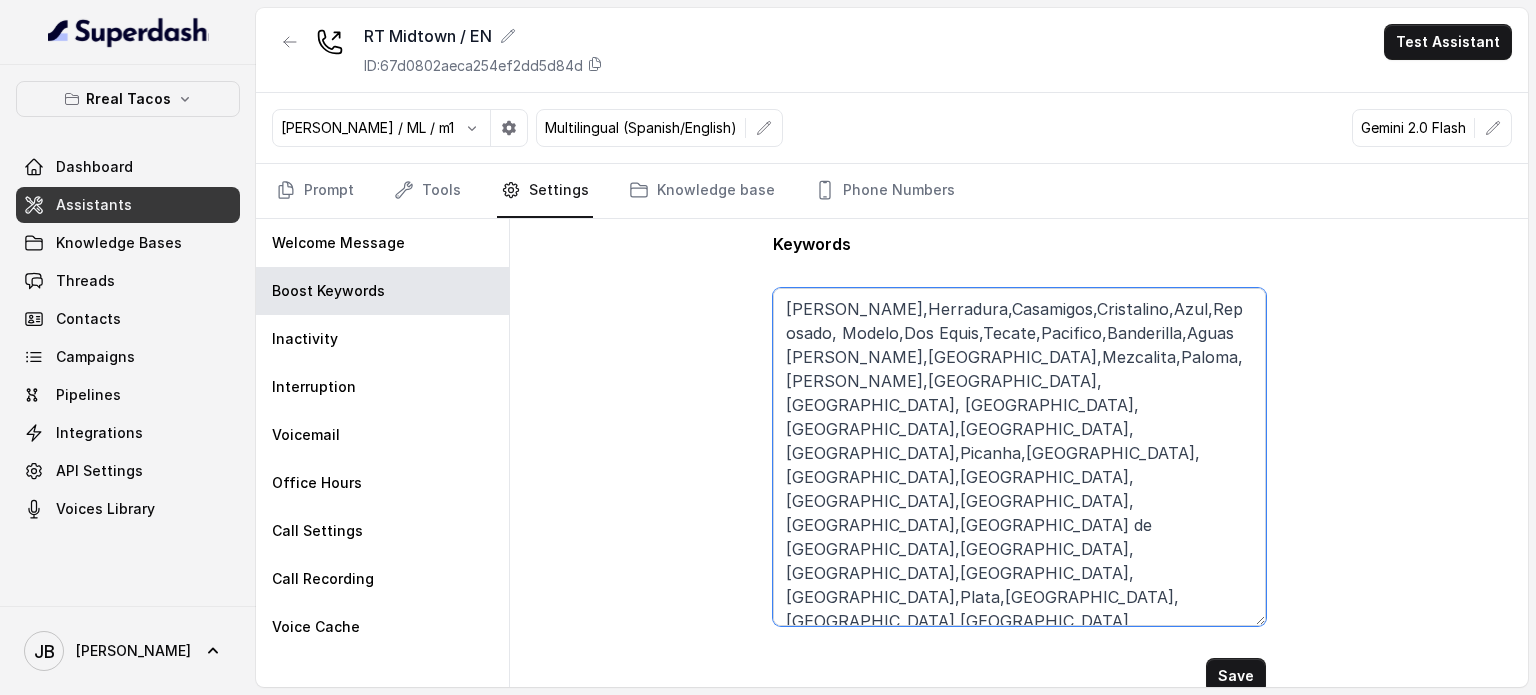 scroll, scrollTop: 23, scrollLeft: 0, axis: vertical 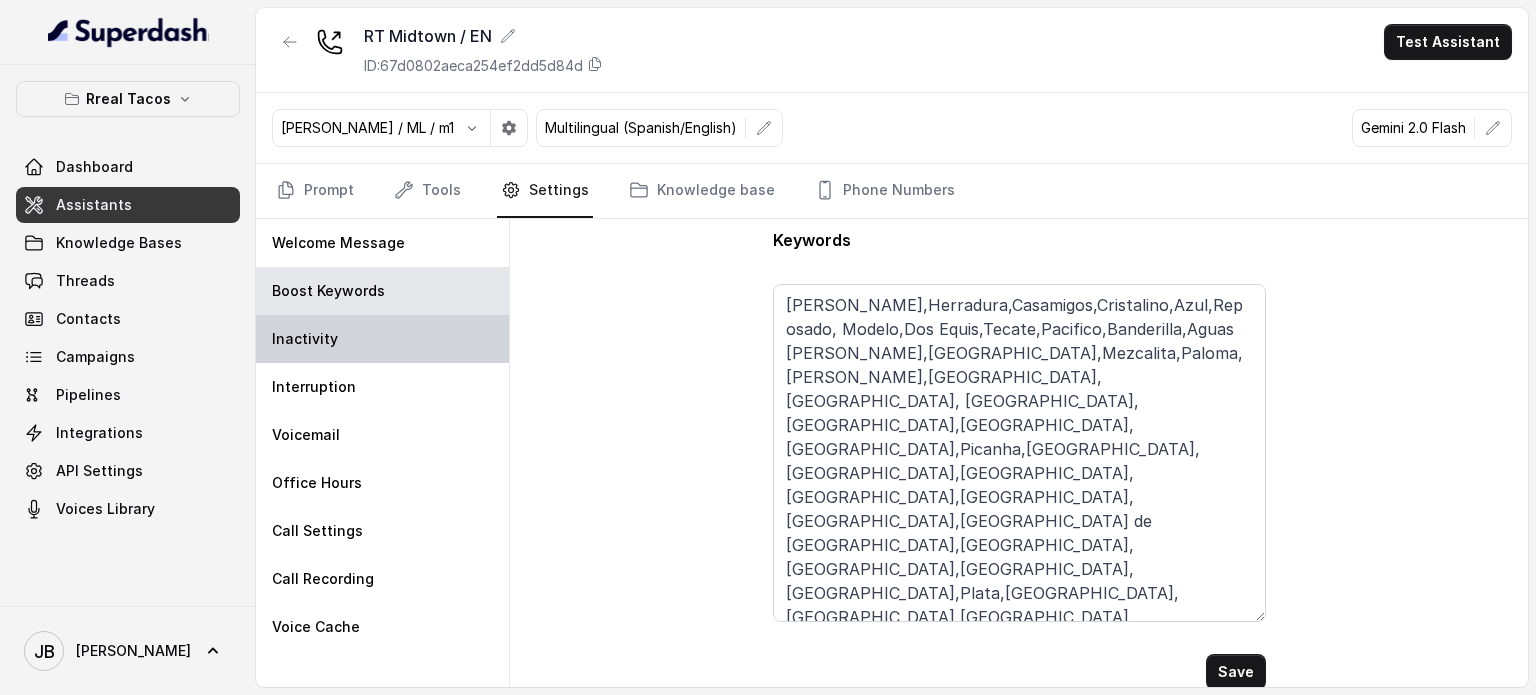 click on "Inactivity" at bounding box center [382, 339] 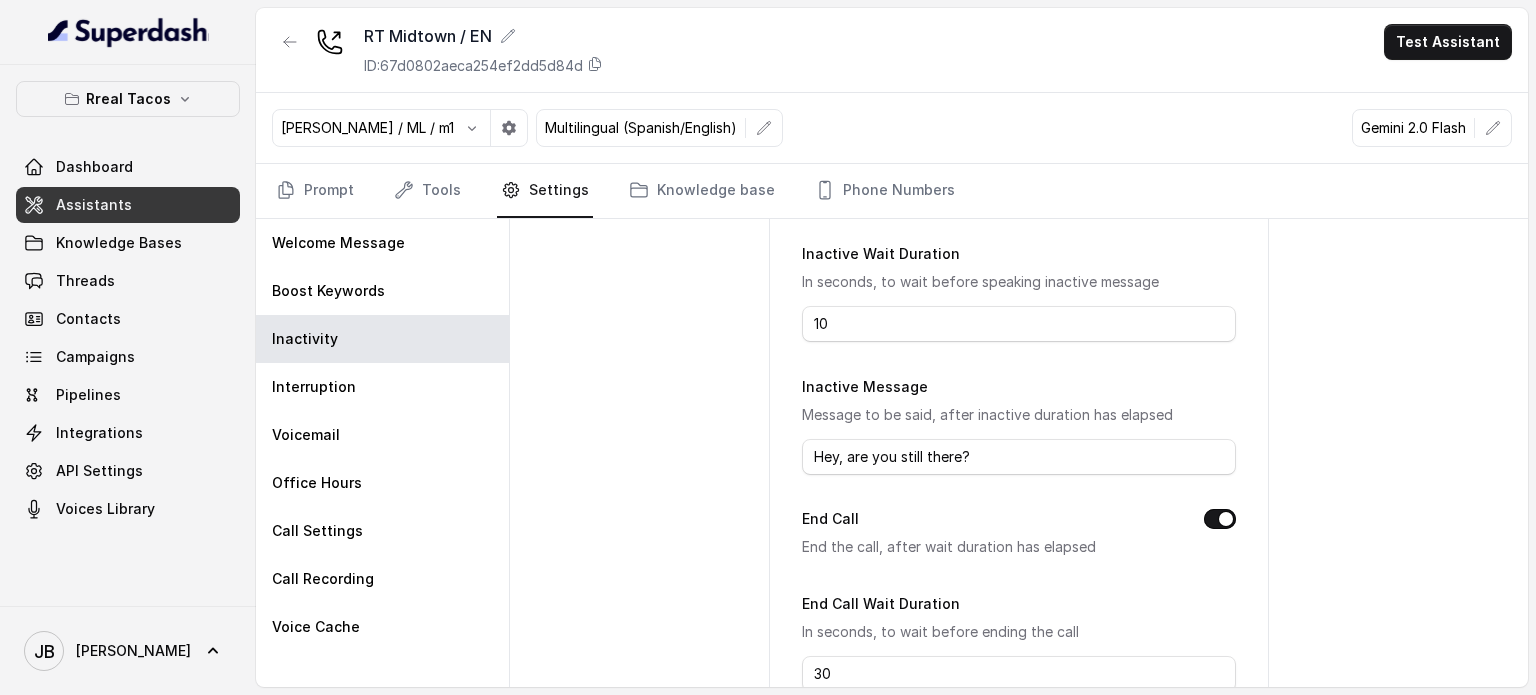 scroll, scrollTop: 323, scrollLeft: 0, axis: vertical 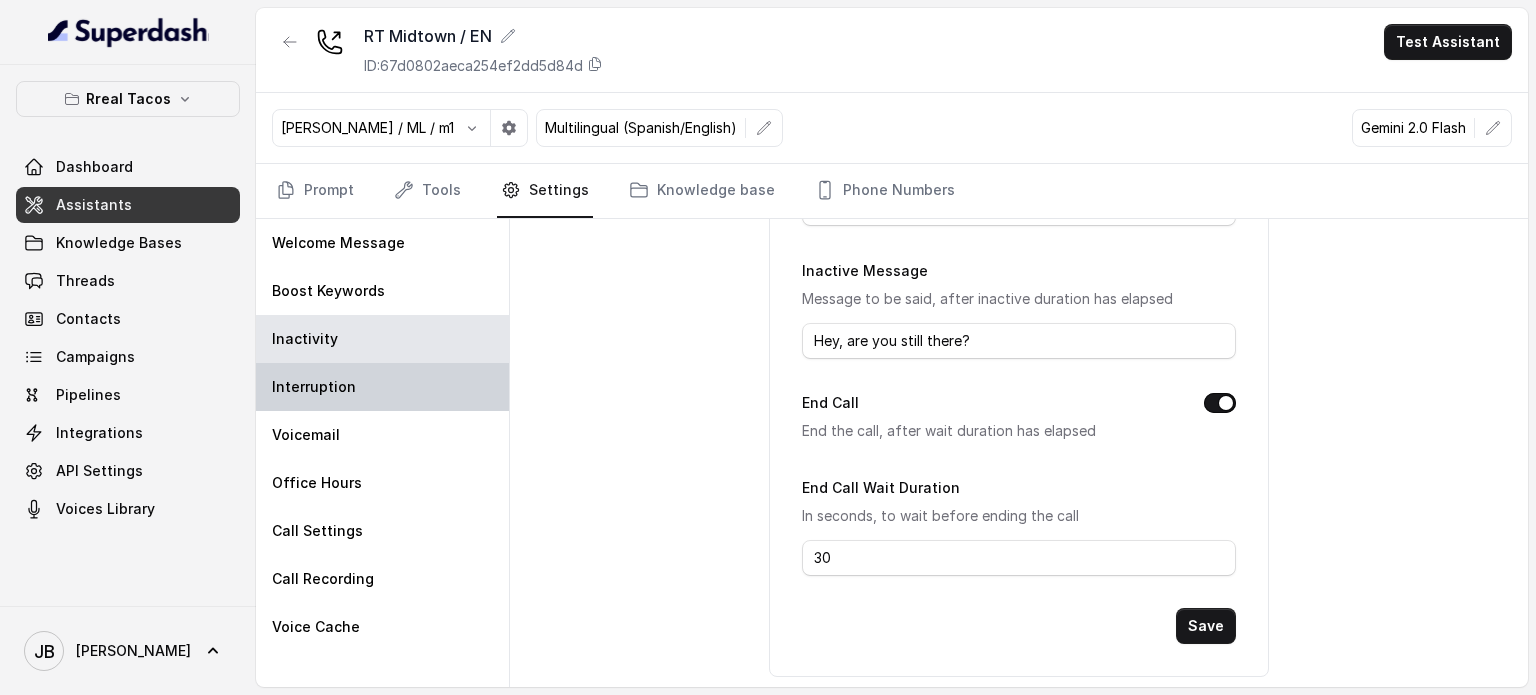 click on "Interruption" at bounding box center (382, 387) 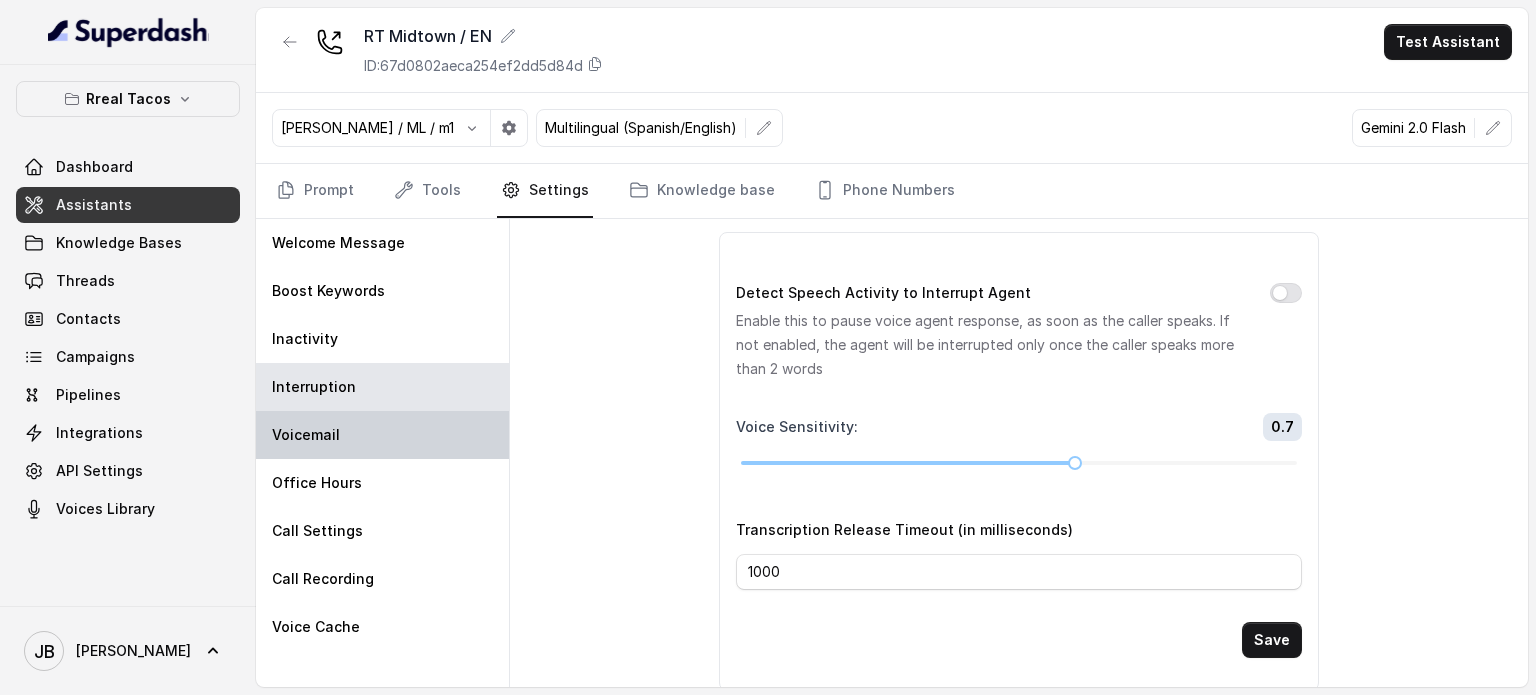 click on "Voicemail" at bounding box center (382, 435) 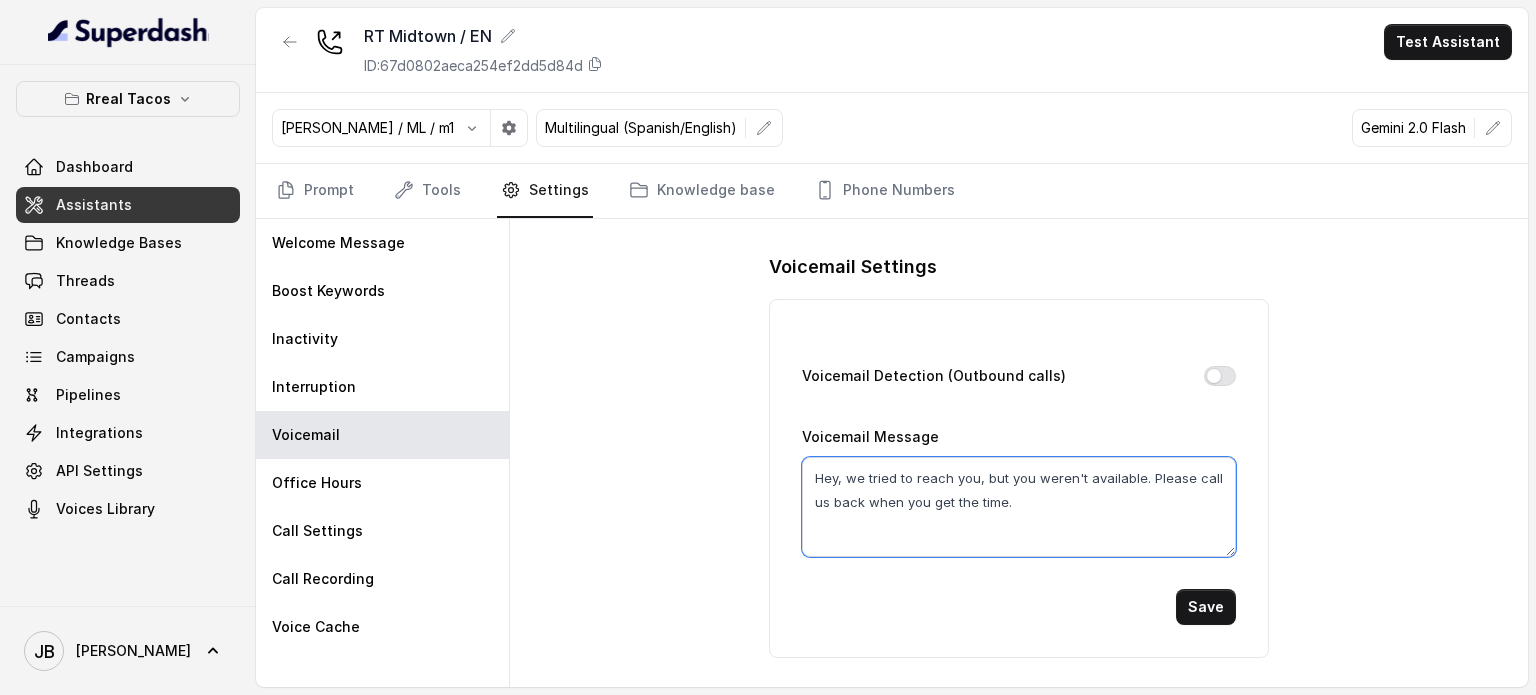 drag, startPoint x: 1036, startPoint y: 499, endPoint x: 1056, endPoint y: 525, distance: 32.80244 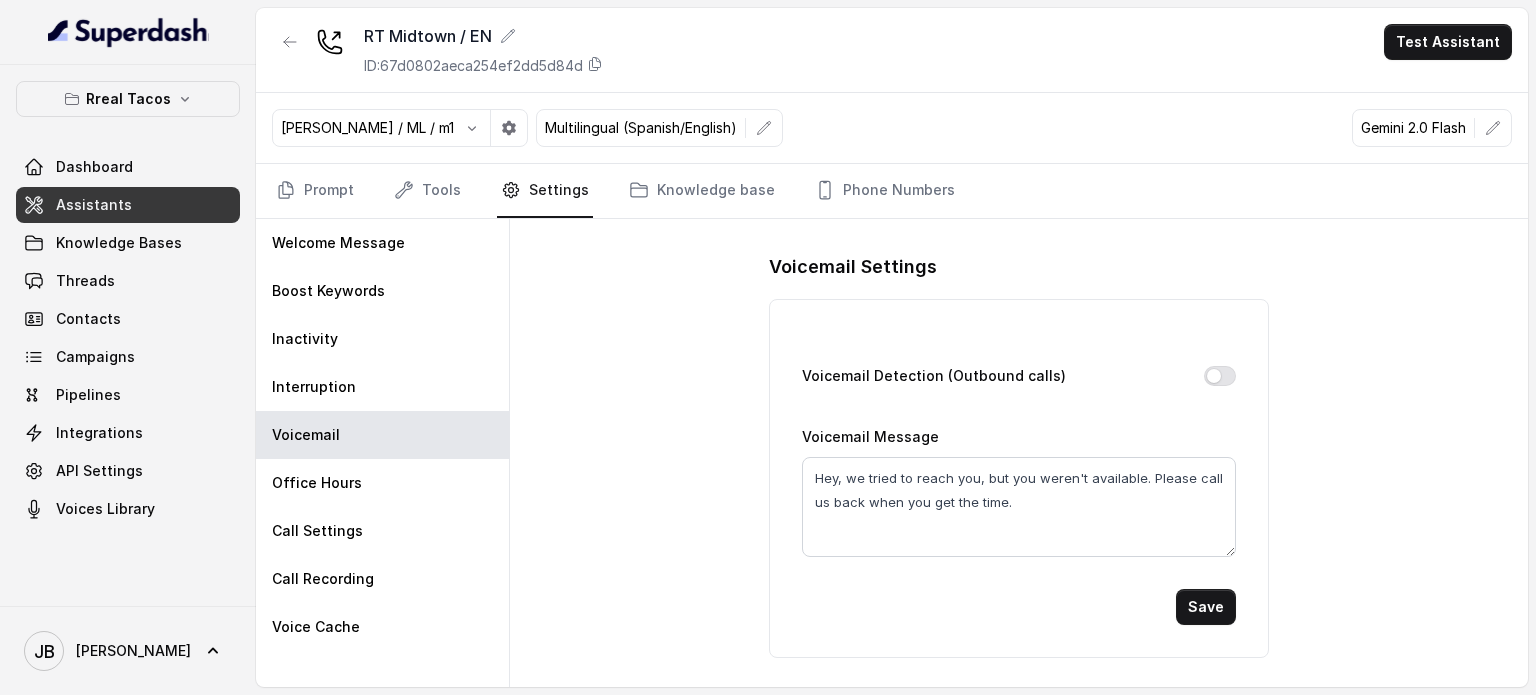 click on "Voicemail Settings Voicemail Detection (Outbound calls) Voicemail Message Hey, we tried to reach you, but you weren't available. Please call us back when you get the time. Save" at bounding box center [1019, 453] 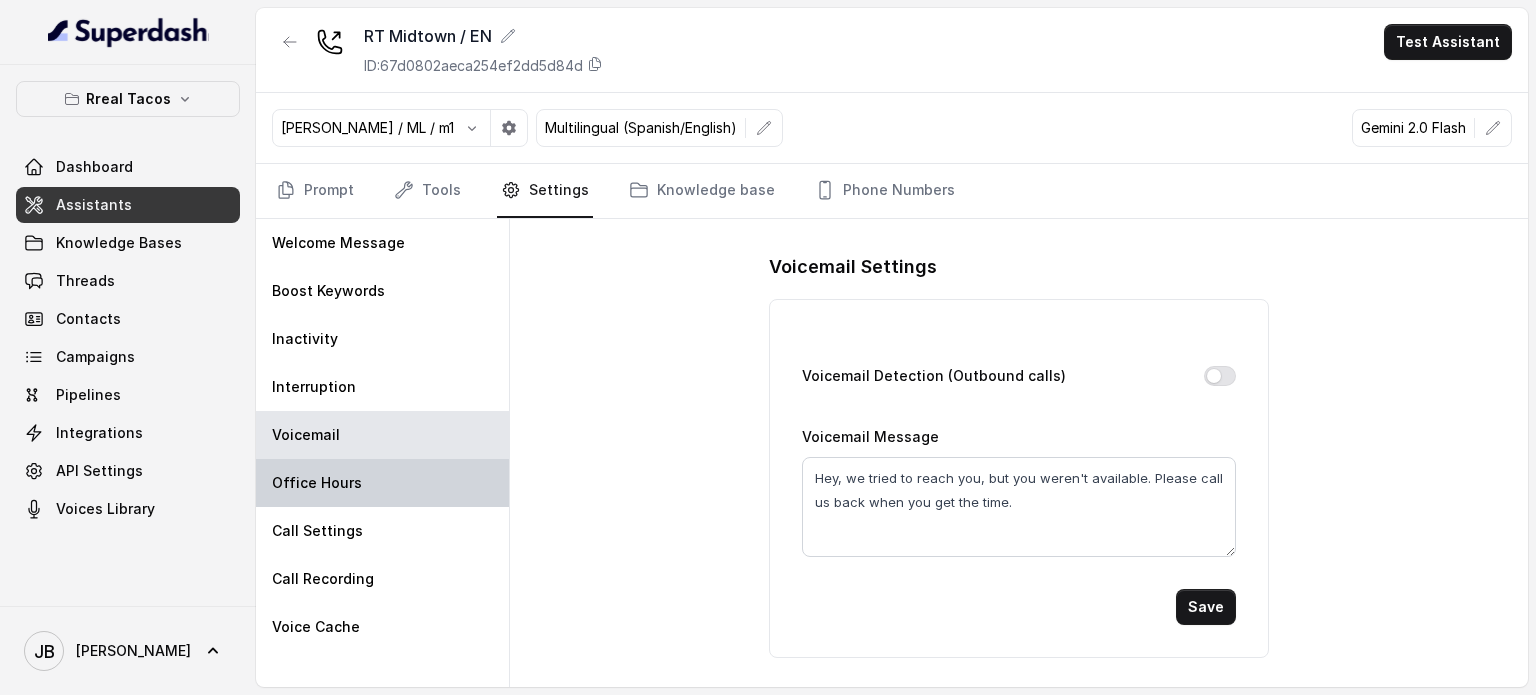 click on "Office Hours" at bounding box center (382, 483) 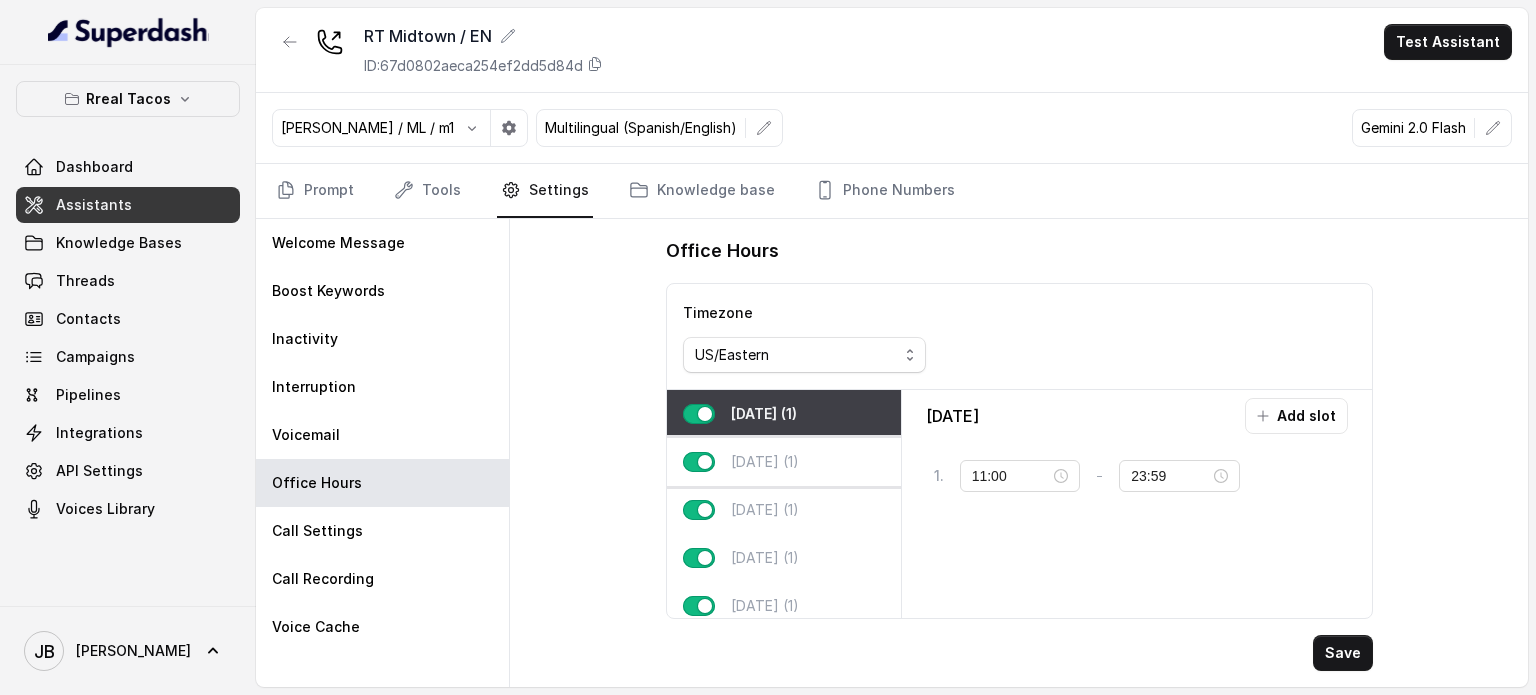 scroll, scrollTop: 0, scrollLeft: 0, axis: both 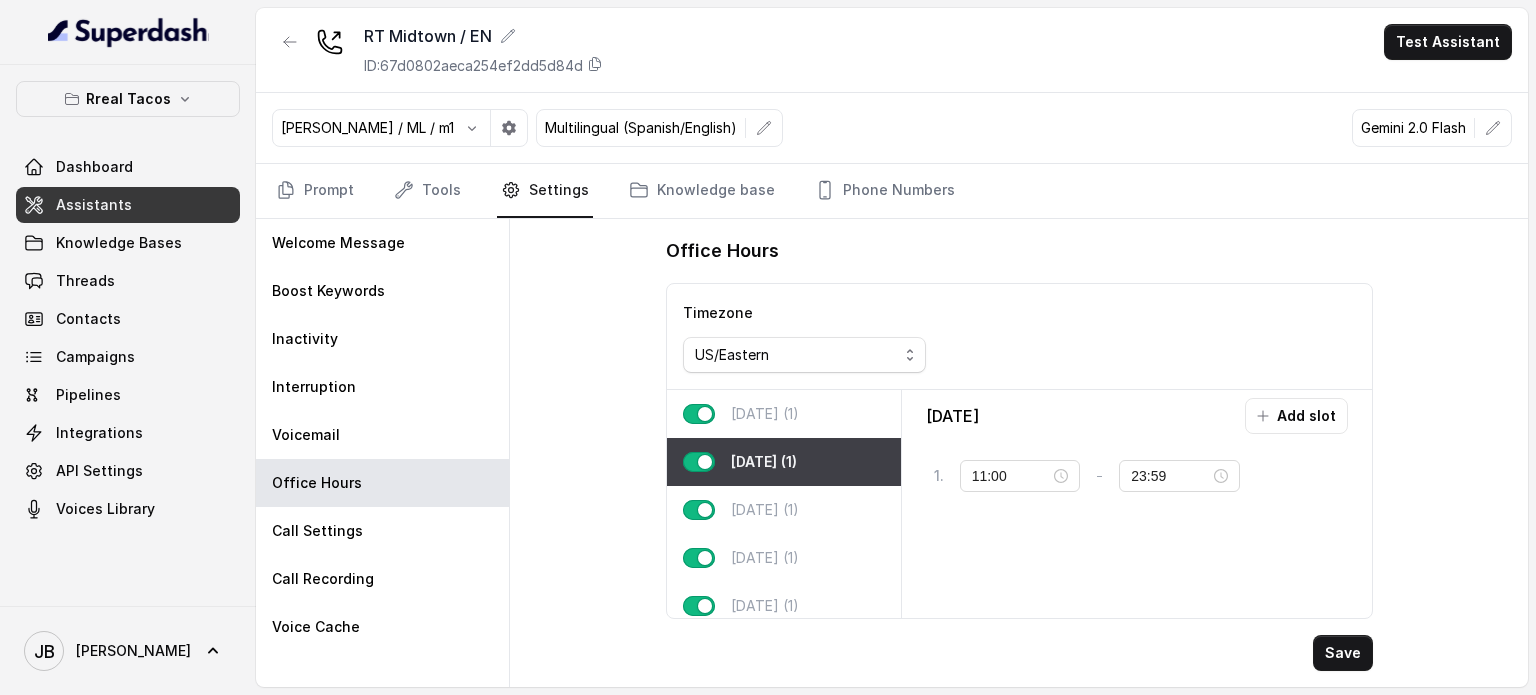click on "[DATE] (1)" at bounding box center (784, 414) 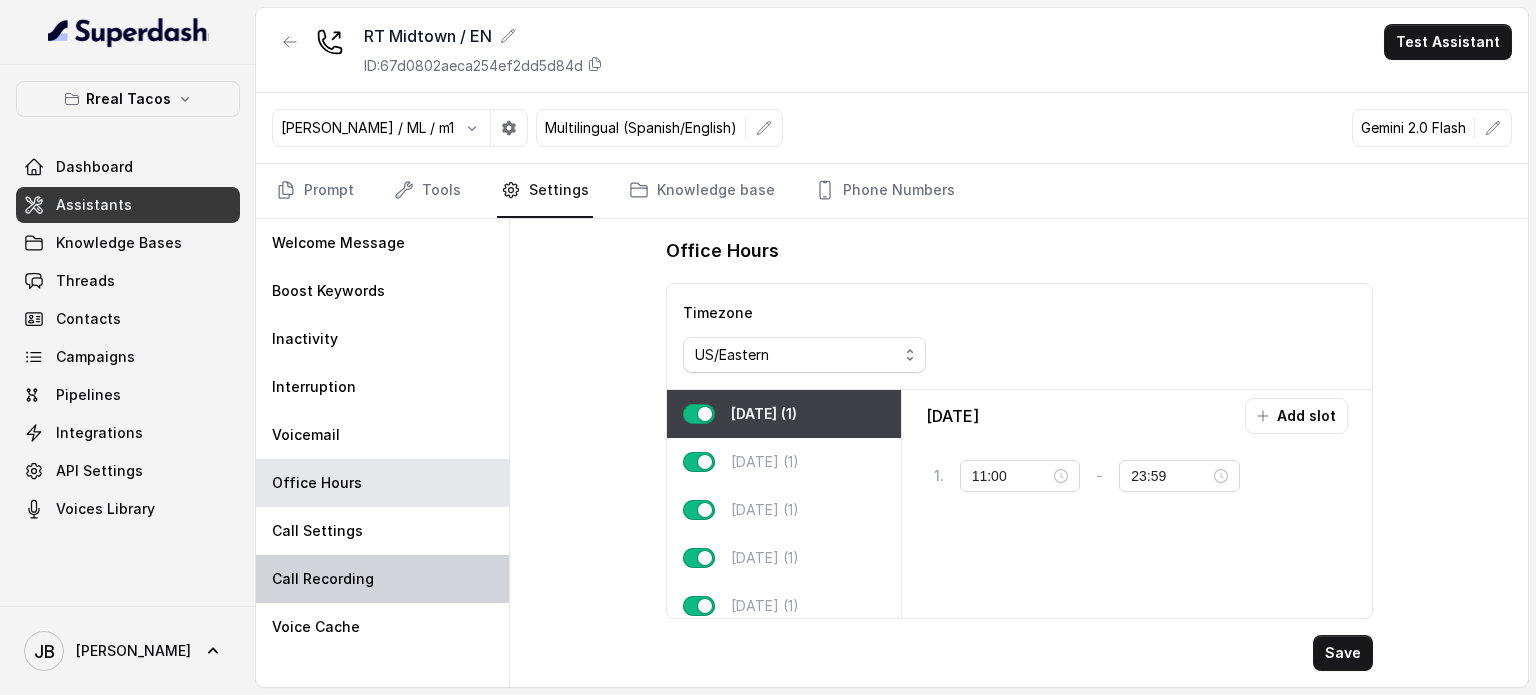 click on "Call Recording" at bounding box center [382, 579] 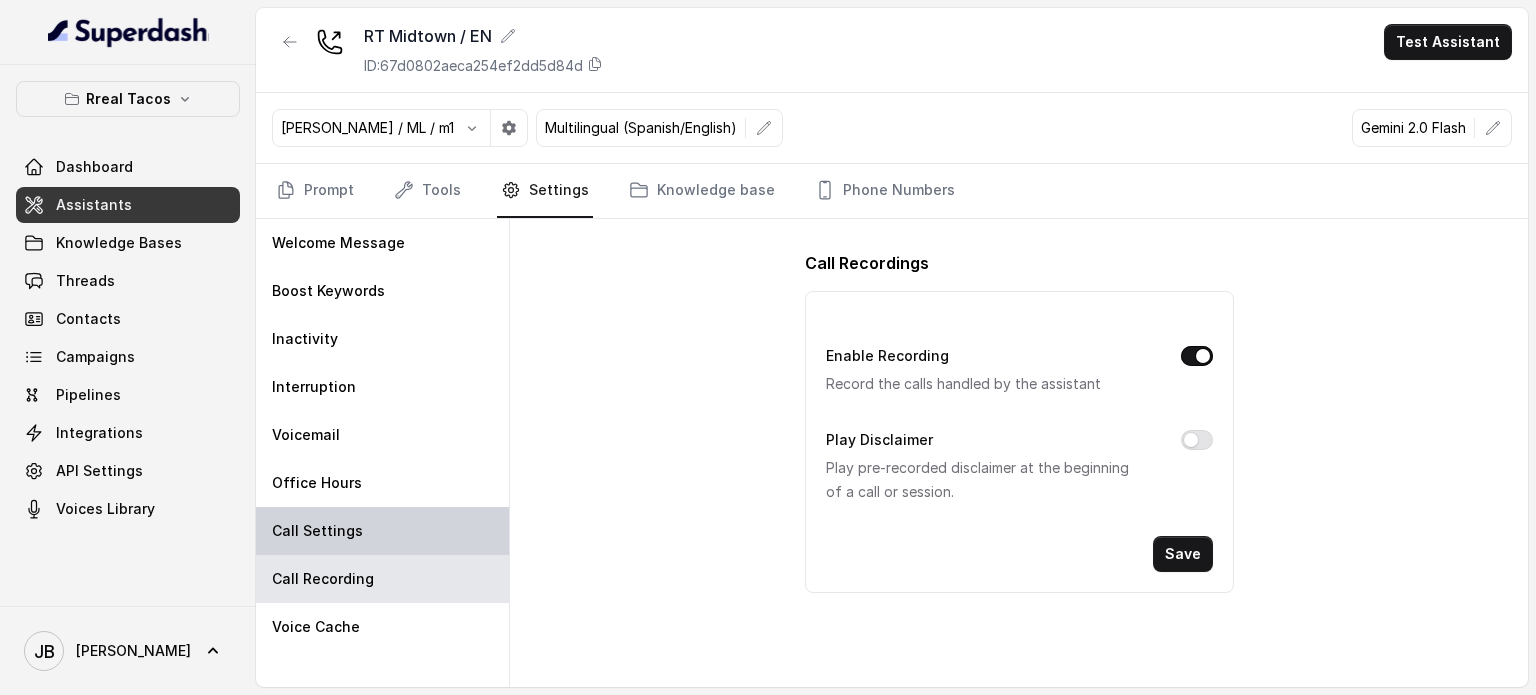 click on "Call Settings" at bounding box center (382, 531) 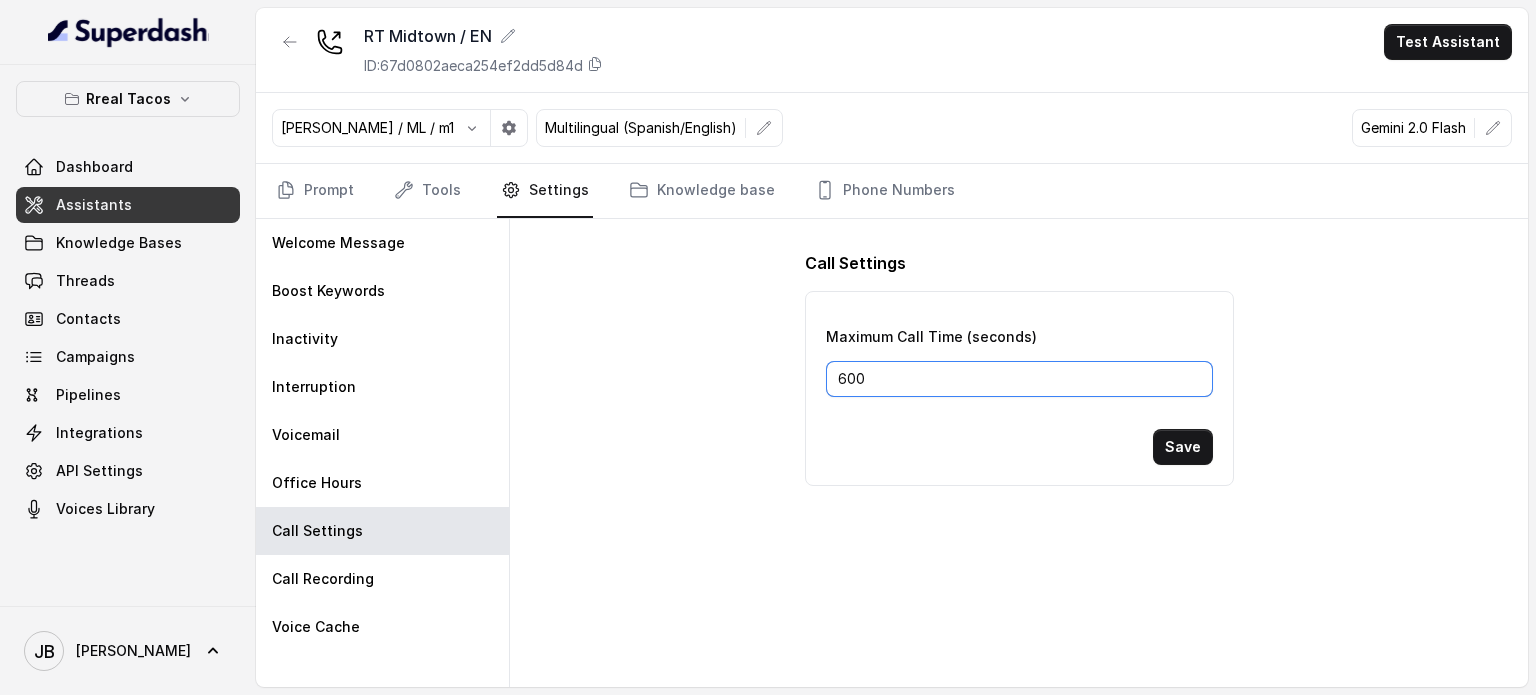 drag, startPoint x: 908, startPoint y: 371, endPoint x: 936, endPoint y: 384, distance: 30.870699 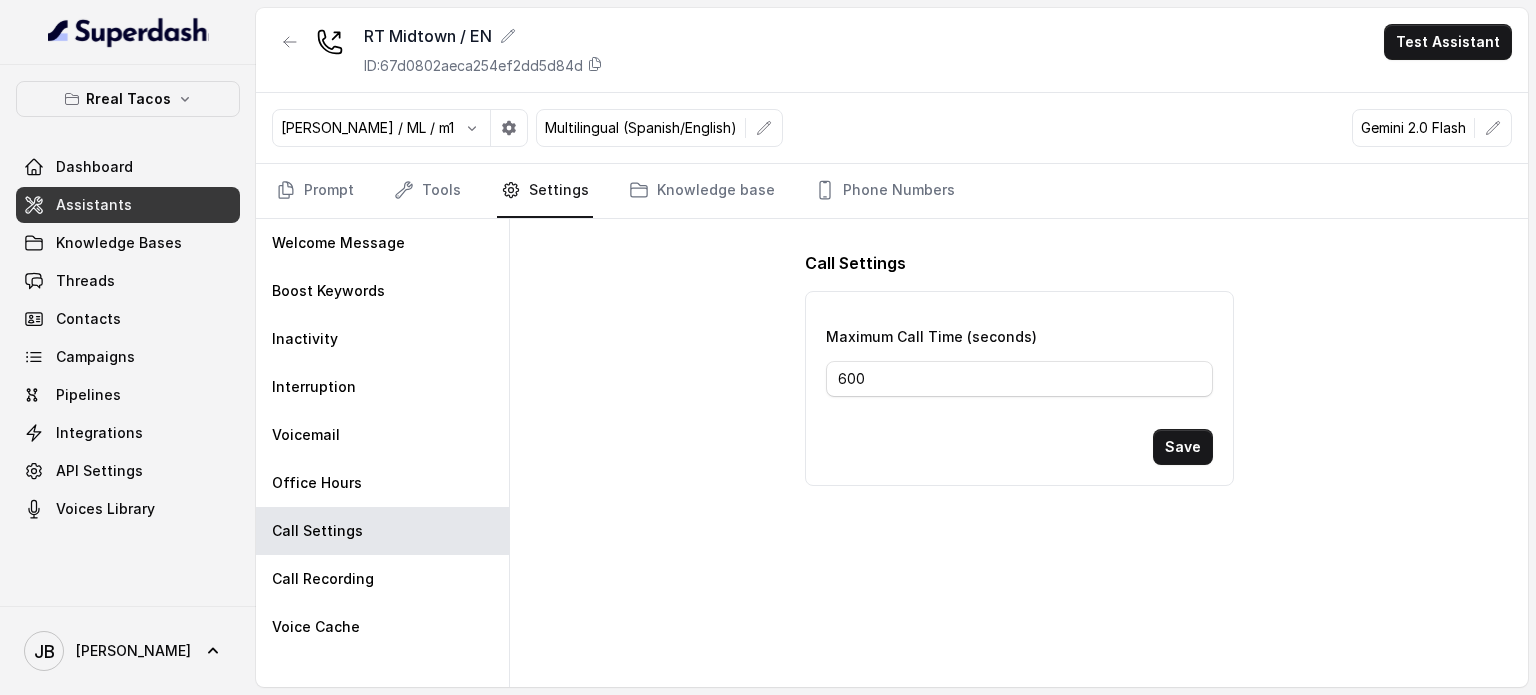 click on "Maximum Call Time (seconds) 600 Save" at bounding box center [1019, 388] 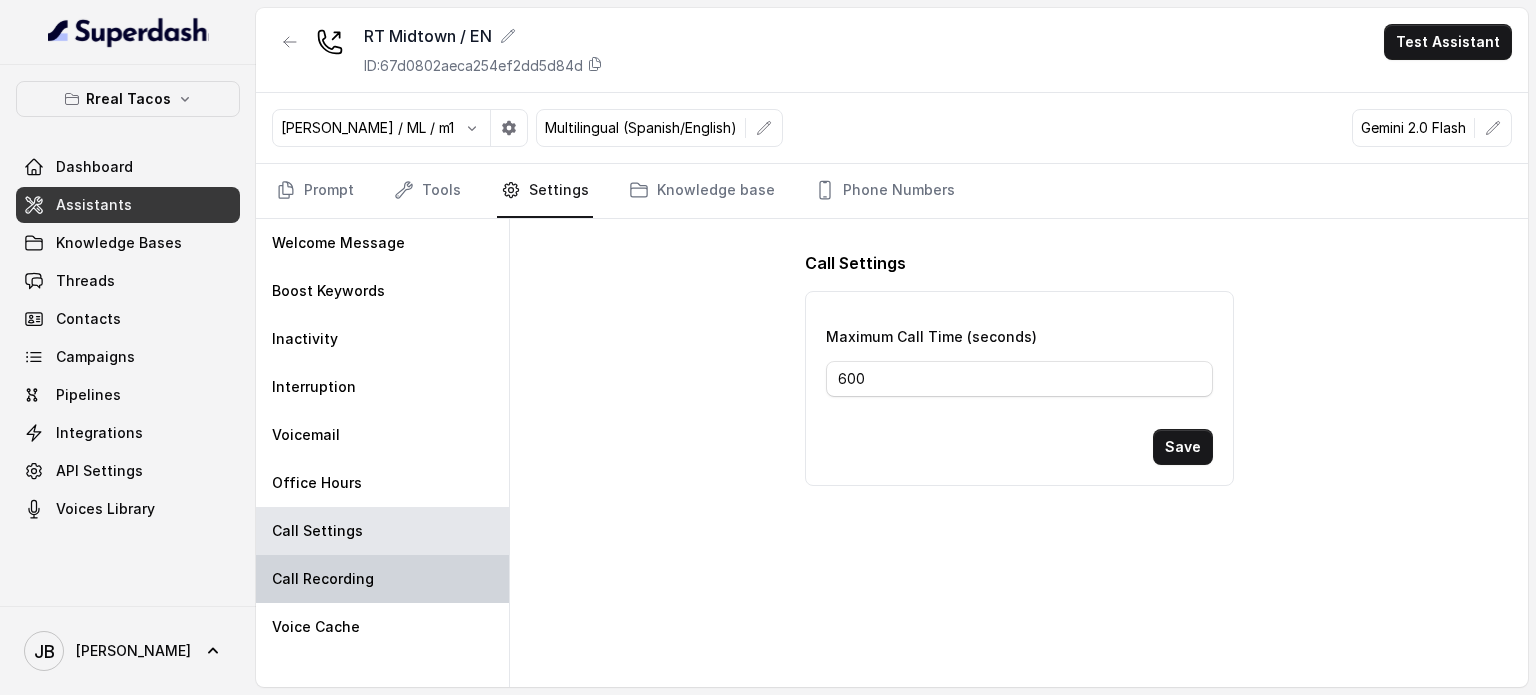 click on "Call Recording" at bounding box center [382, 579] 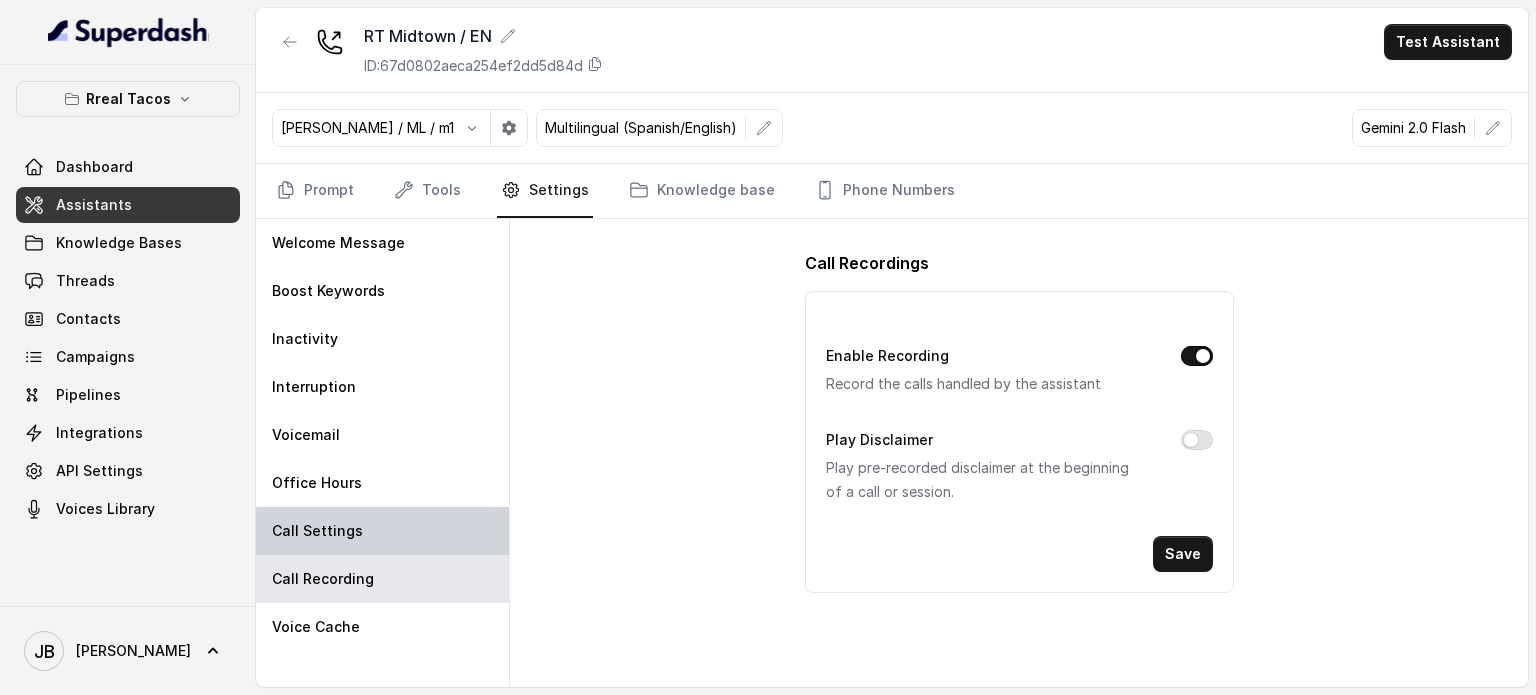 click on "Call Settings" at bounding box center (382, 531) 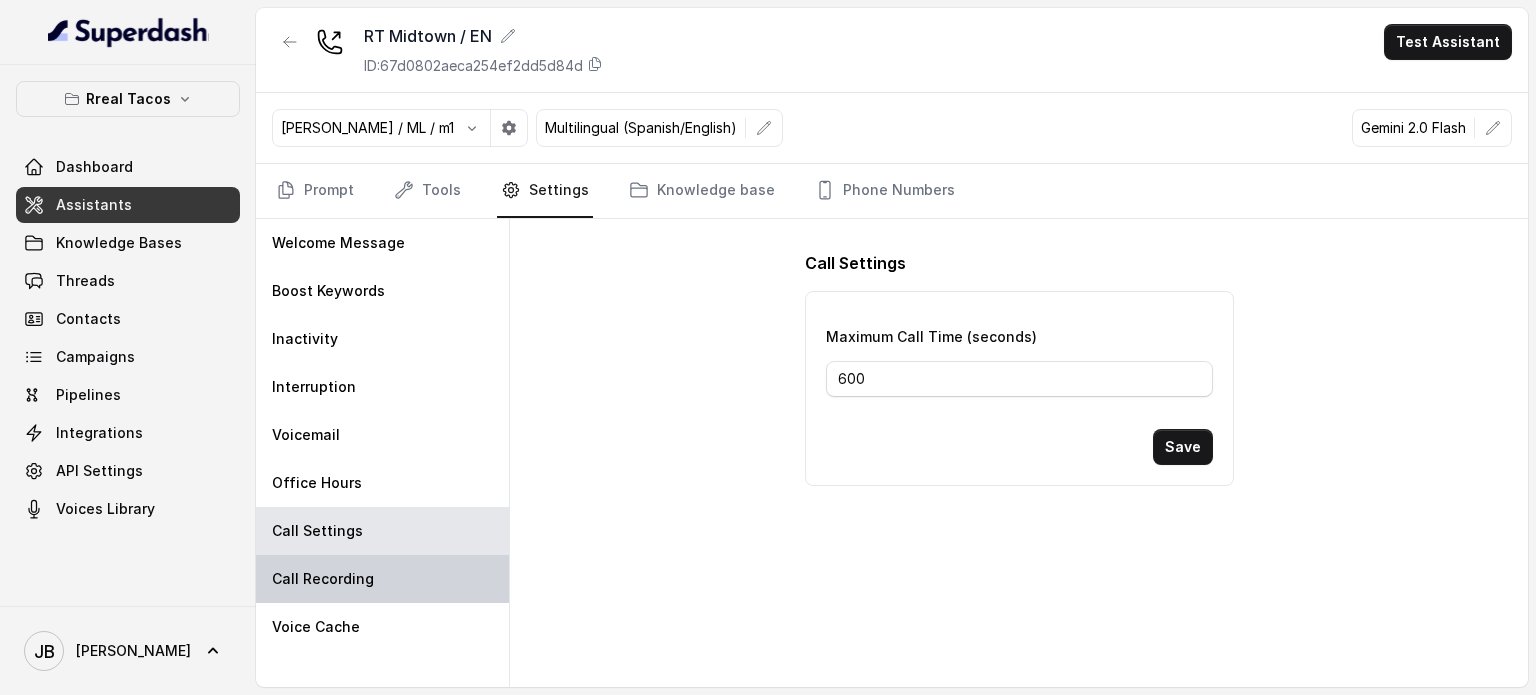 click on "Call Recording" at bounding box center [382, 579] 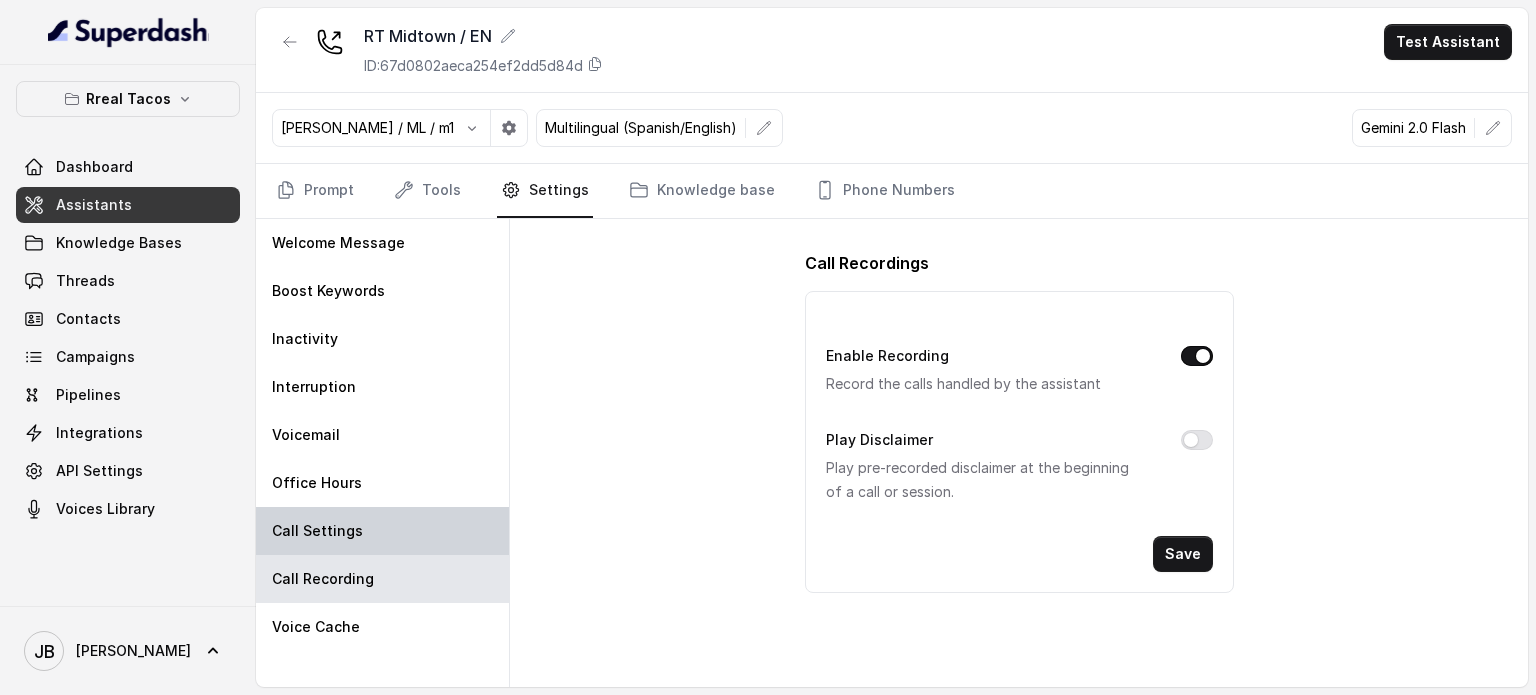click on "Call Settings" at bounding box center [382, 531] 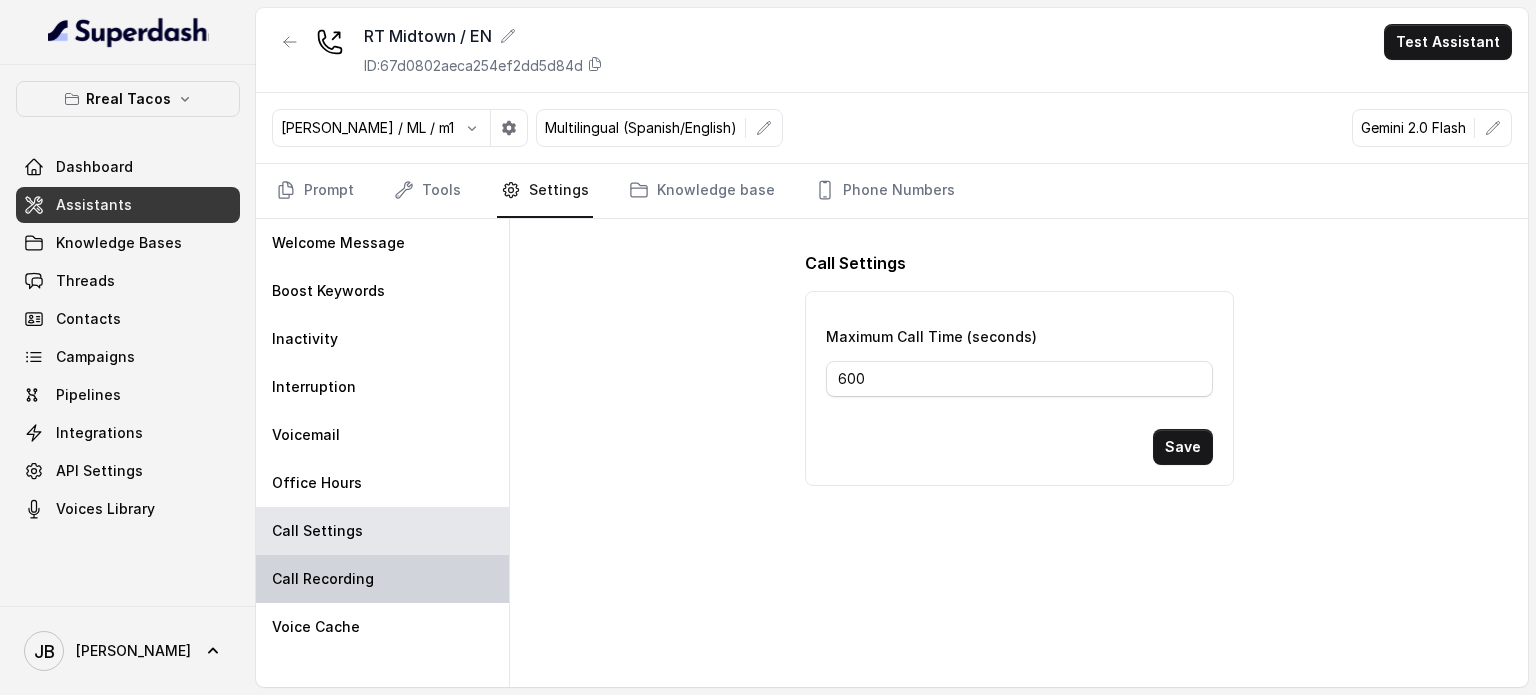 click on "Call Recording" at bounding box center [382, 579] 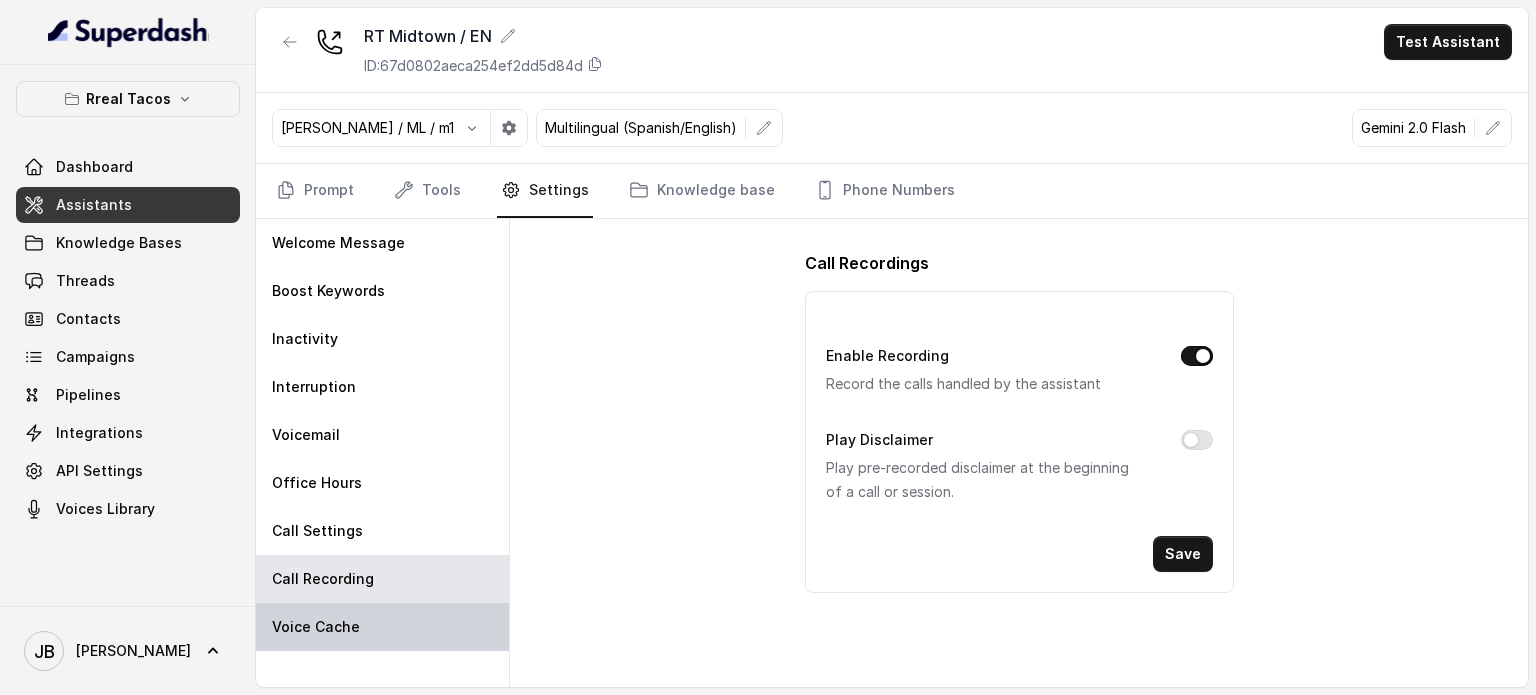 click on "Voice Cache" at bounding box center (316, 627) 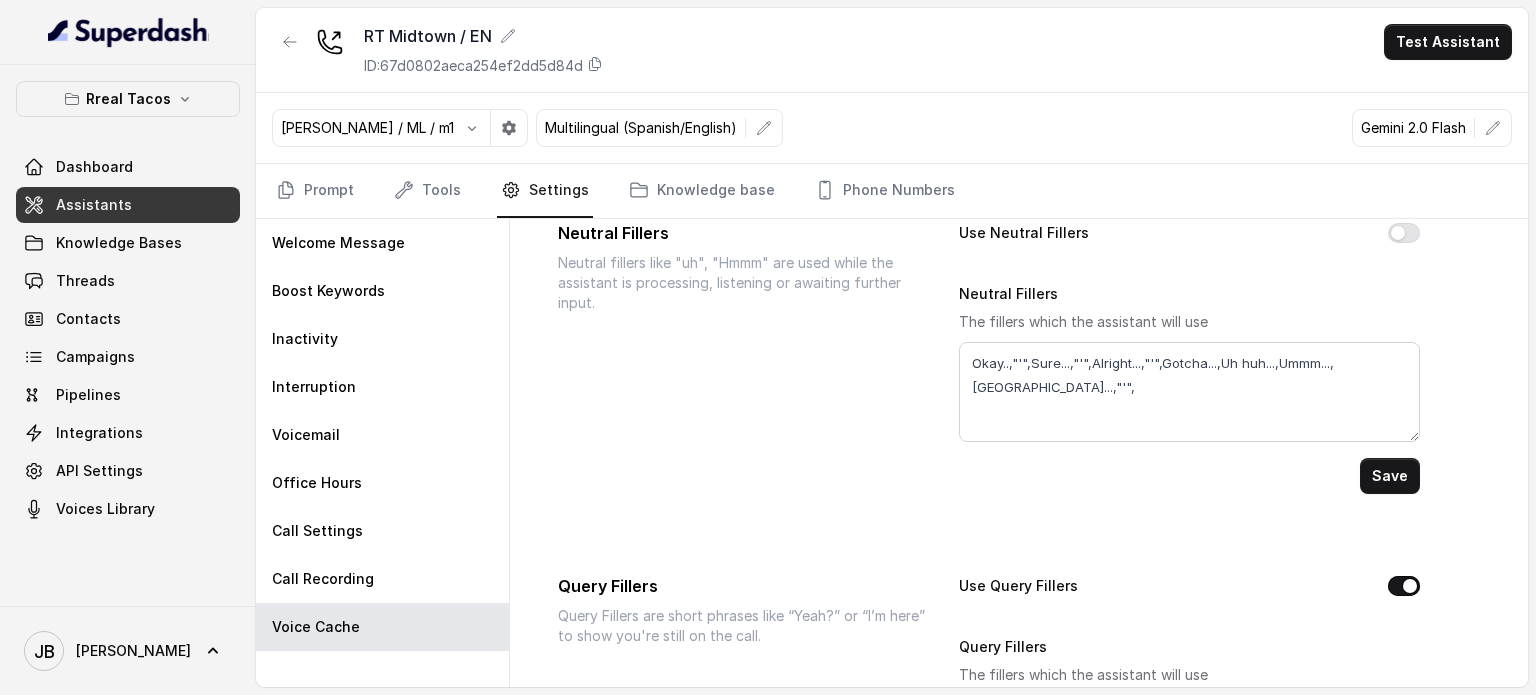 scroll, scrollTop: 100, scrollLeft: 0, axis: vertical 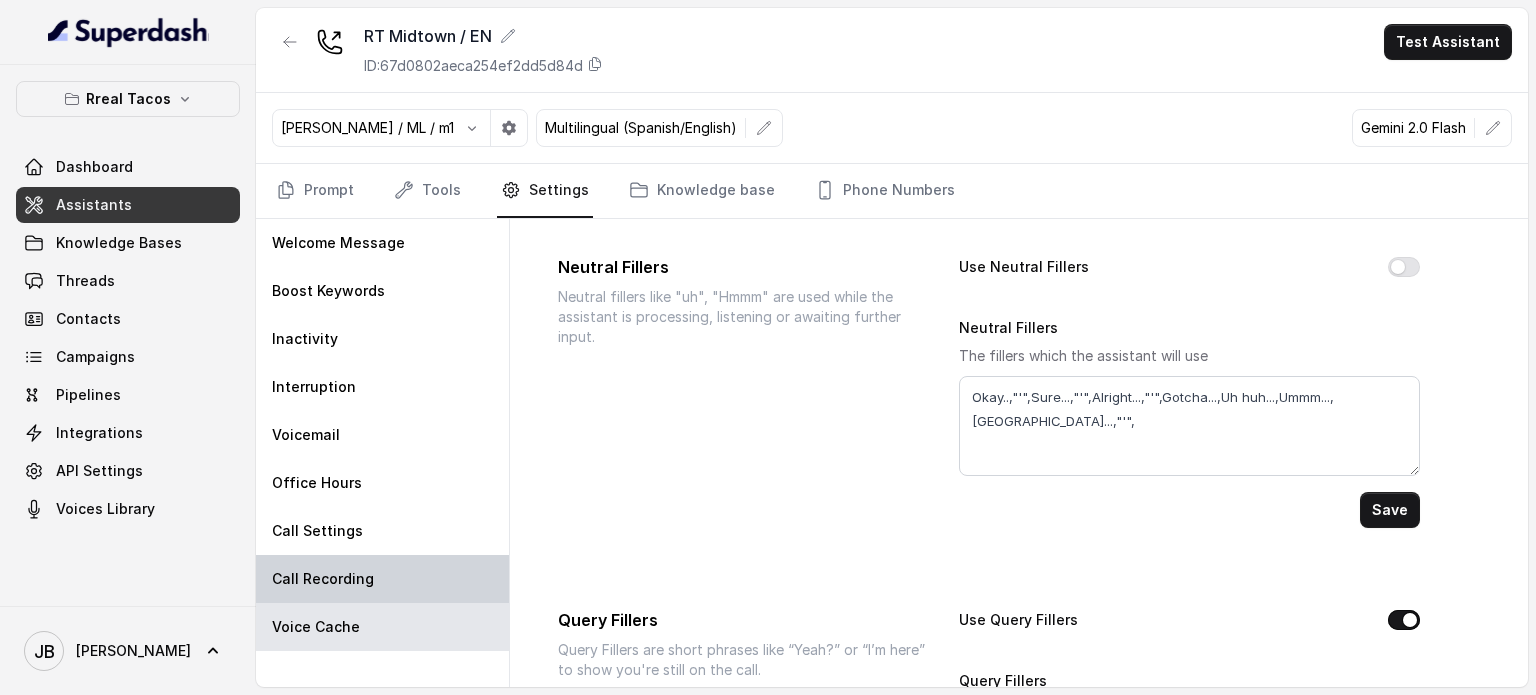 click on "Call Recording" at bounding box center (323, 579) 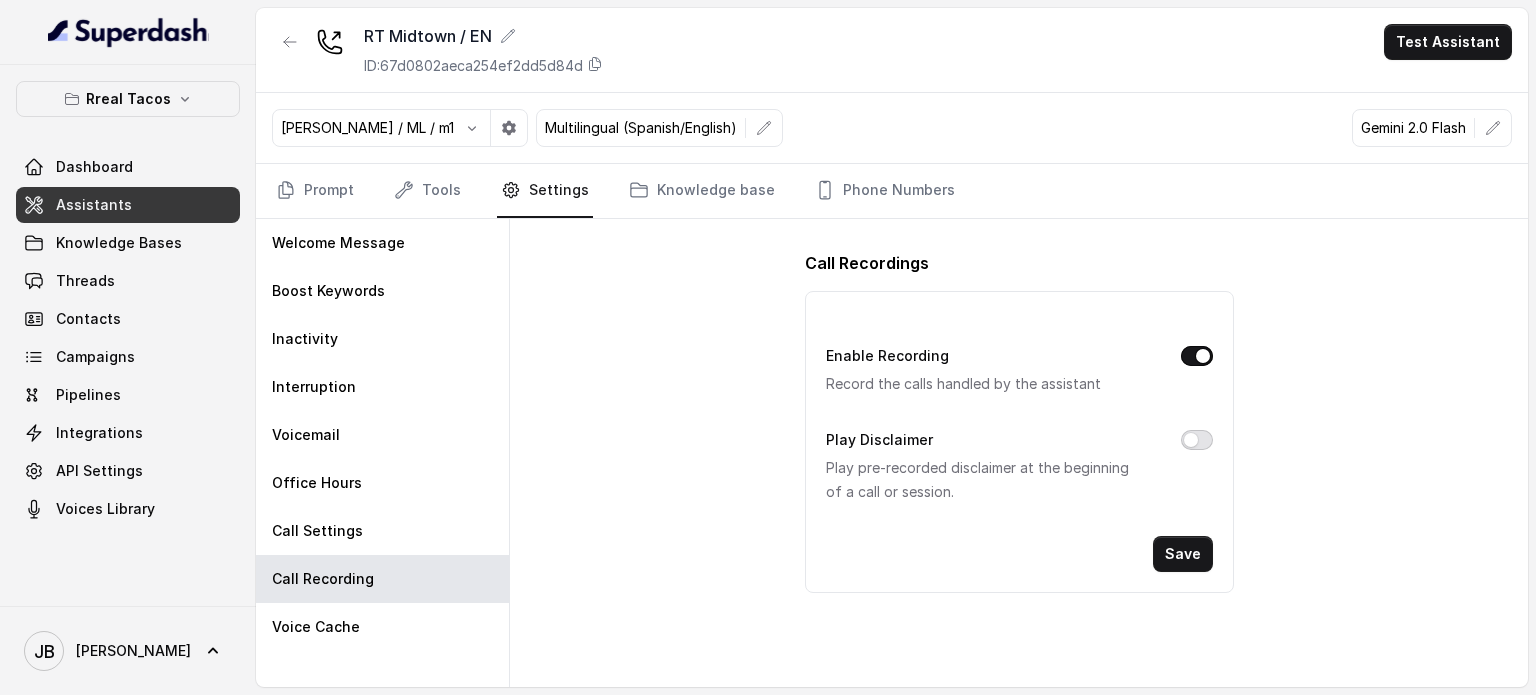 click on "Play Disclaimer" at bounding box center (1197, 440) 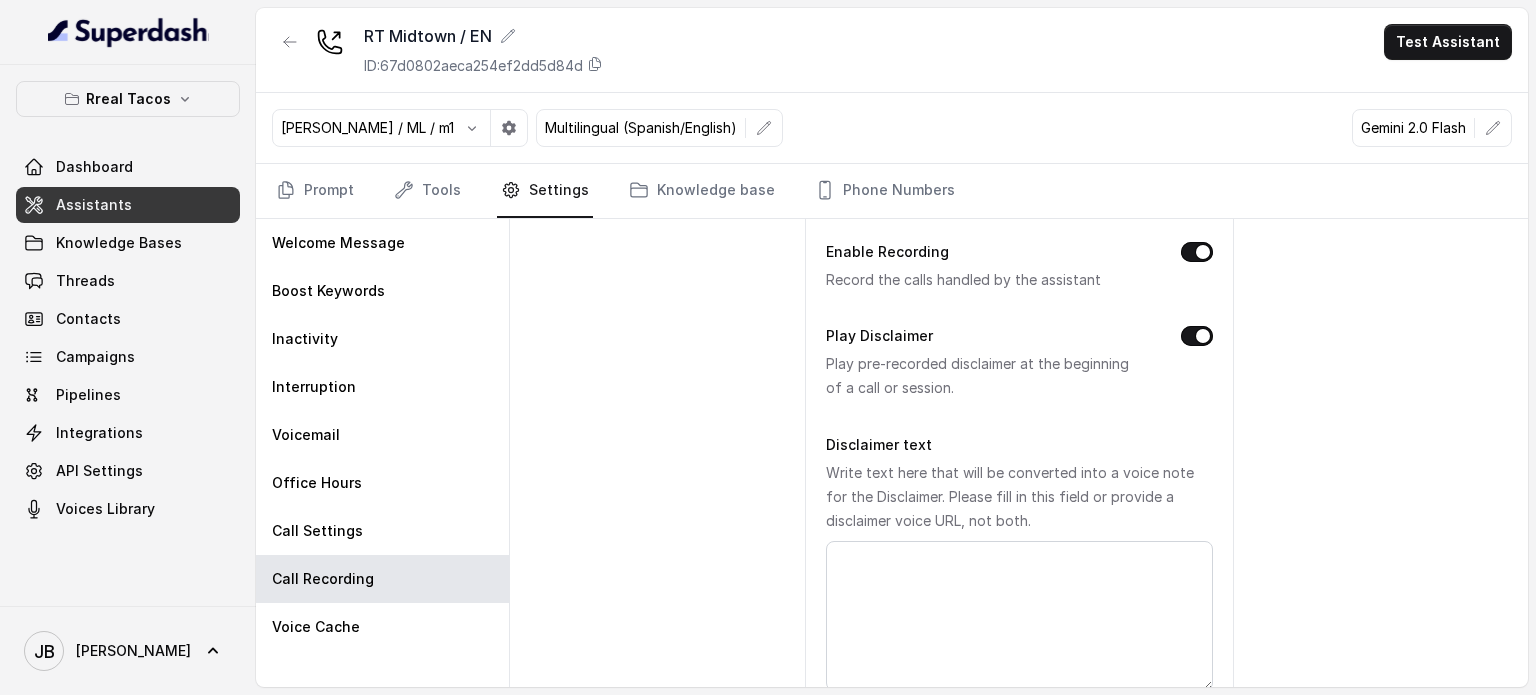 scroll, scrollTop: 100, scrollLeft: 0, axis: vertical 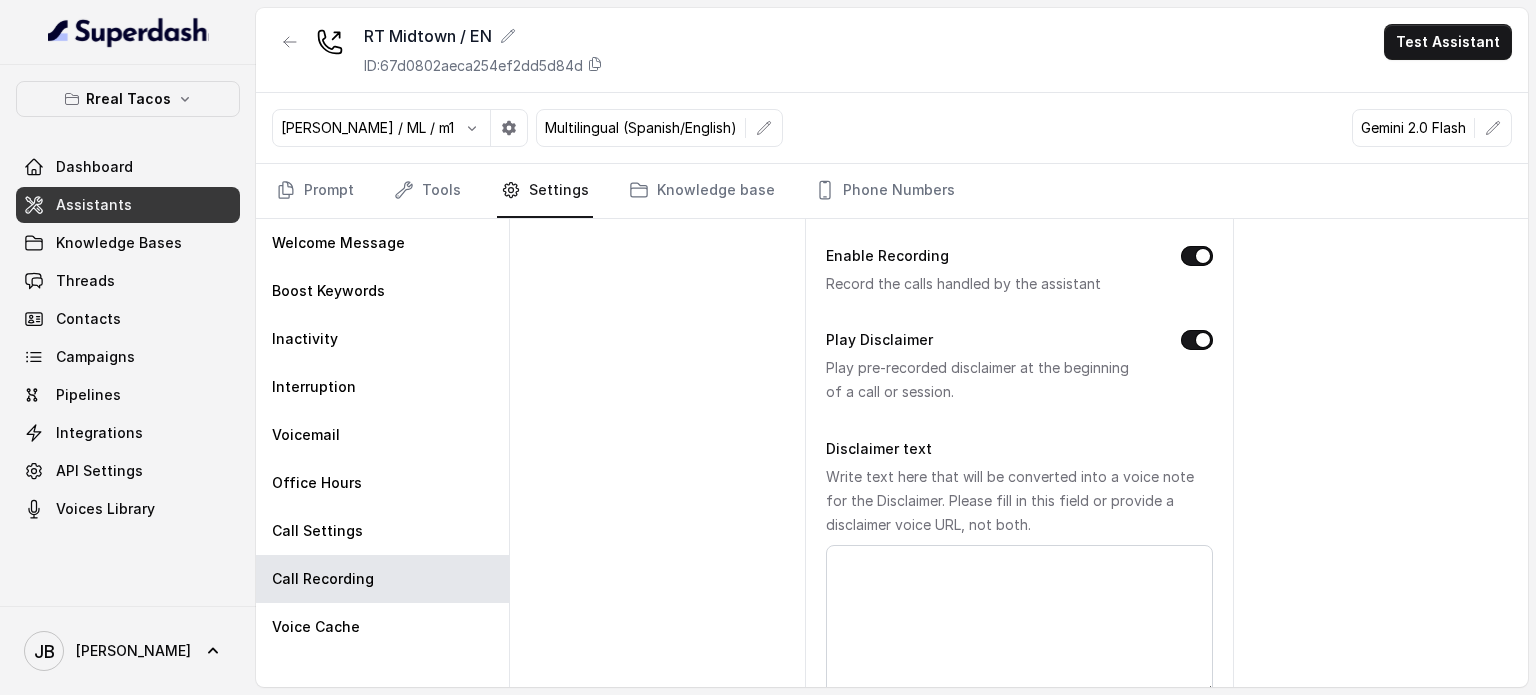 click on "Play Disclaimer" at bounding box center [1197, 340] 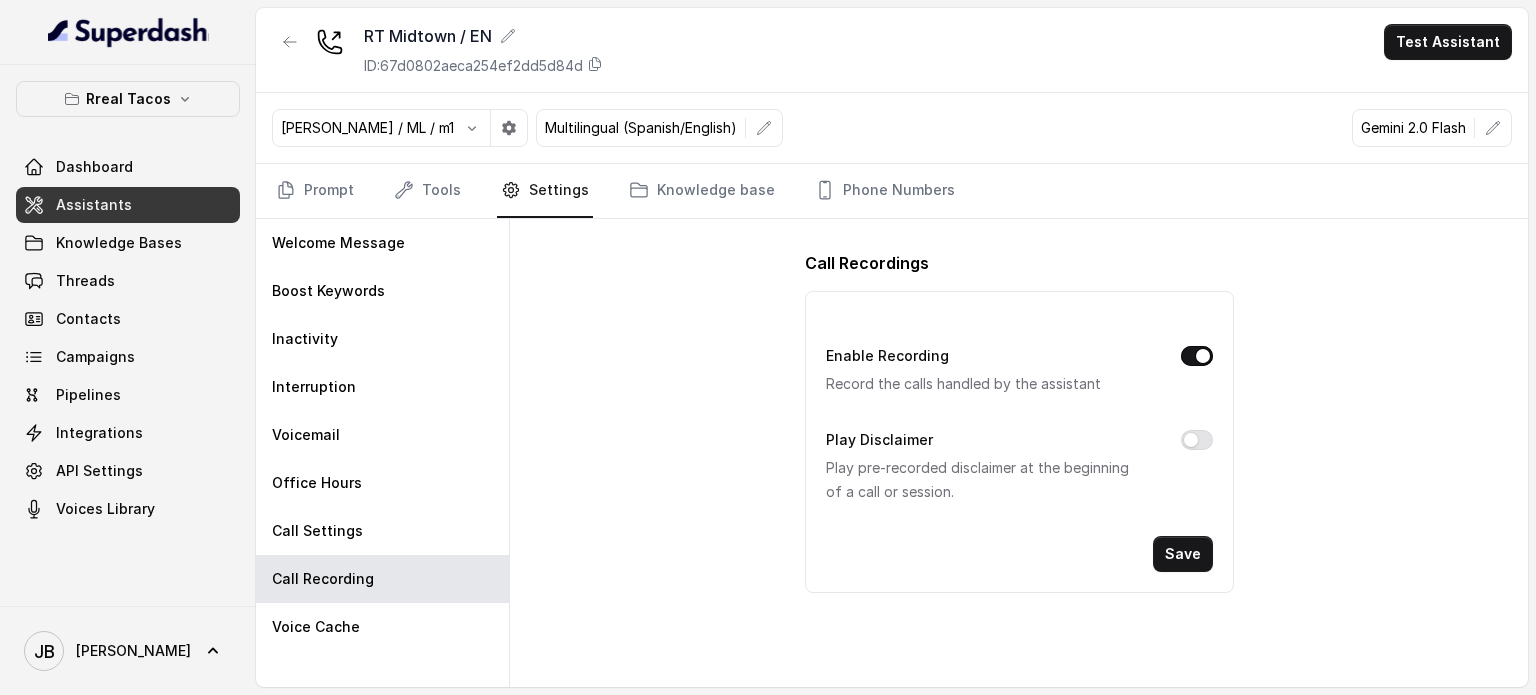 scroll, scrollTop: 0, scrollLeft: 0, axis: both 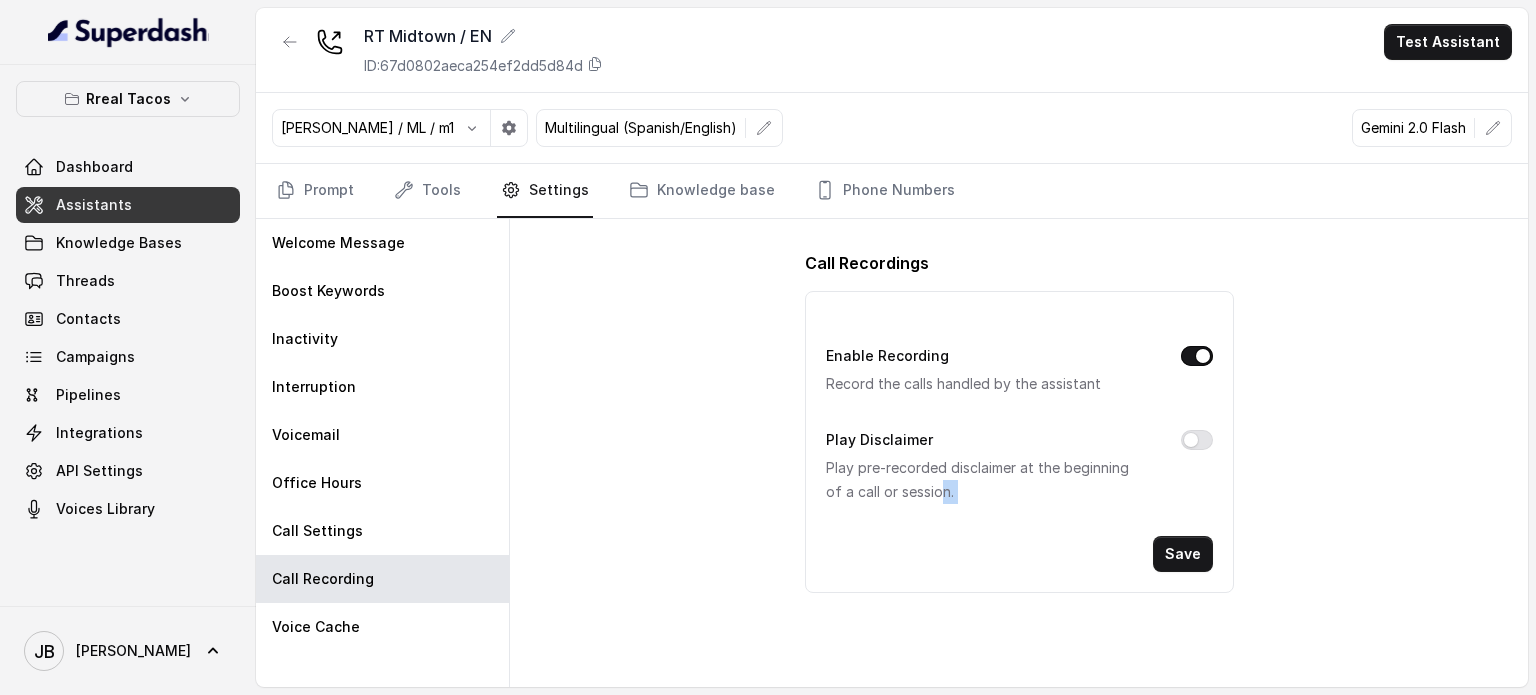 drag, startPoint x: 853, startPoint y: 483, endPoint x: 942, endPoint y: 505, distance: 91.67879 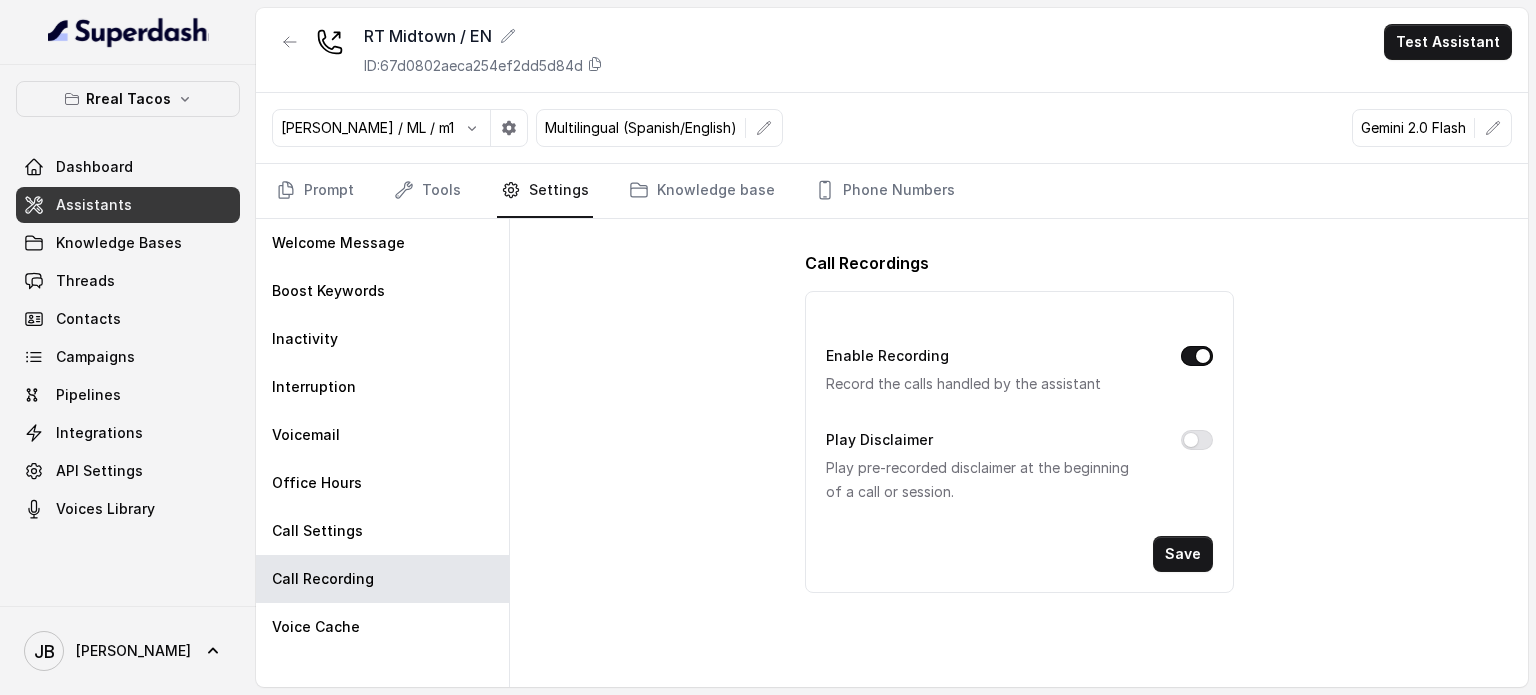 drag, startPoint x: 962, startPoint y: 483, endPoint x: 984, endPoint y: 575, distance: 94.59387 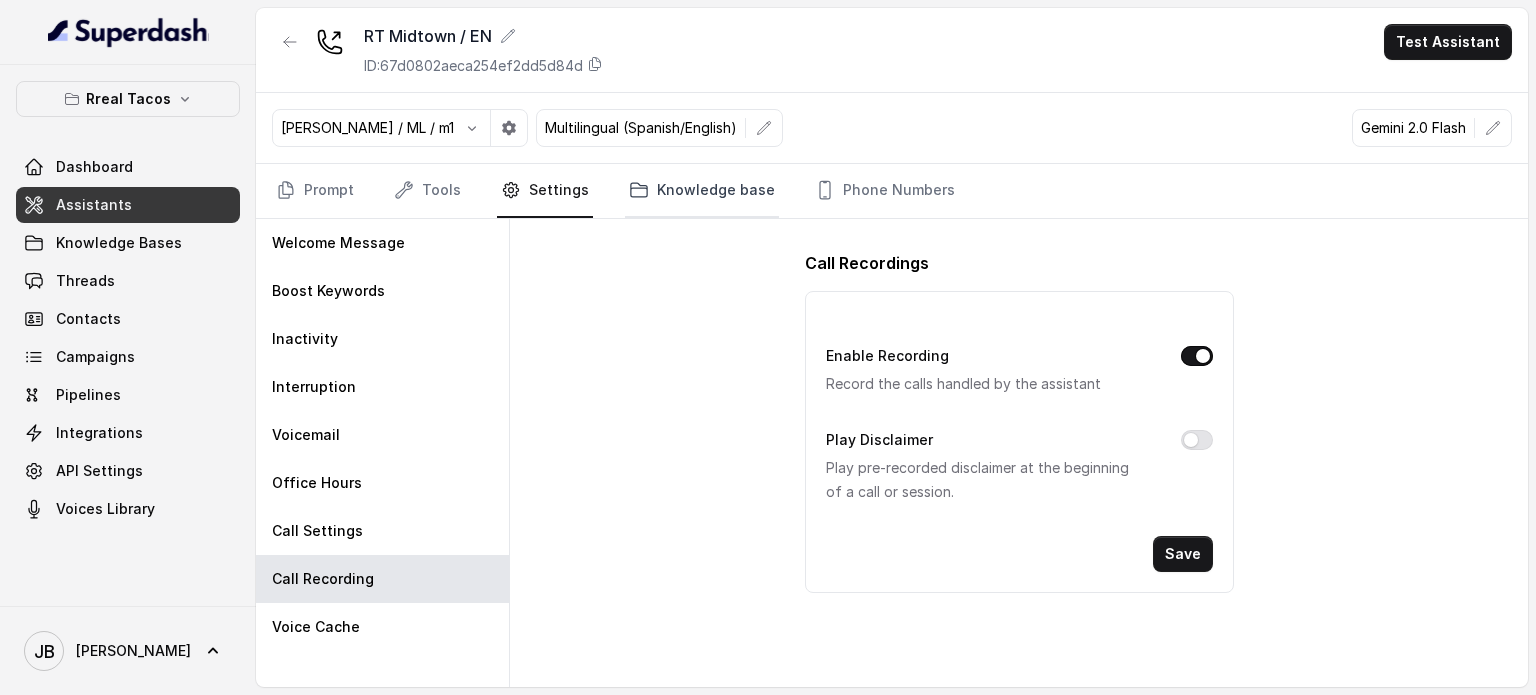 click on "Knowledge base" at bounding box center (702, 191) 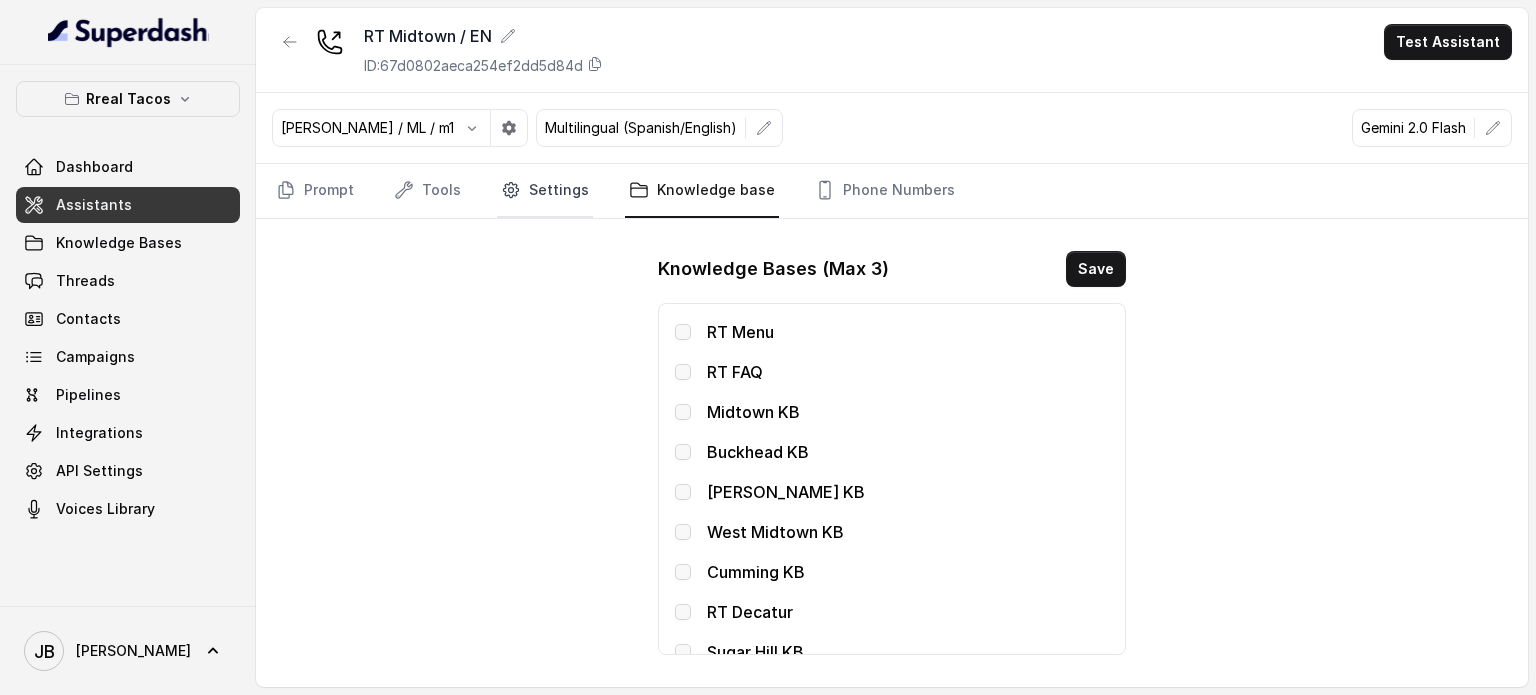 click on "Settings" at bounding box center (545, 191) 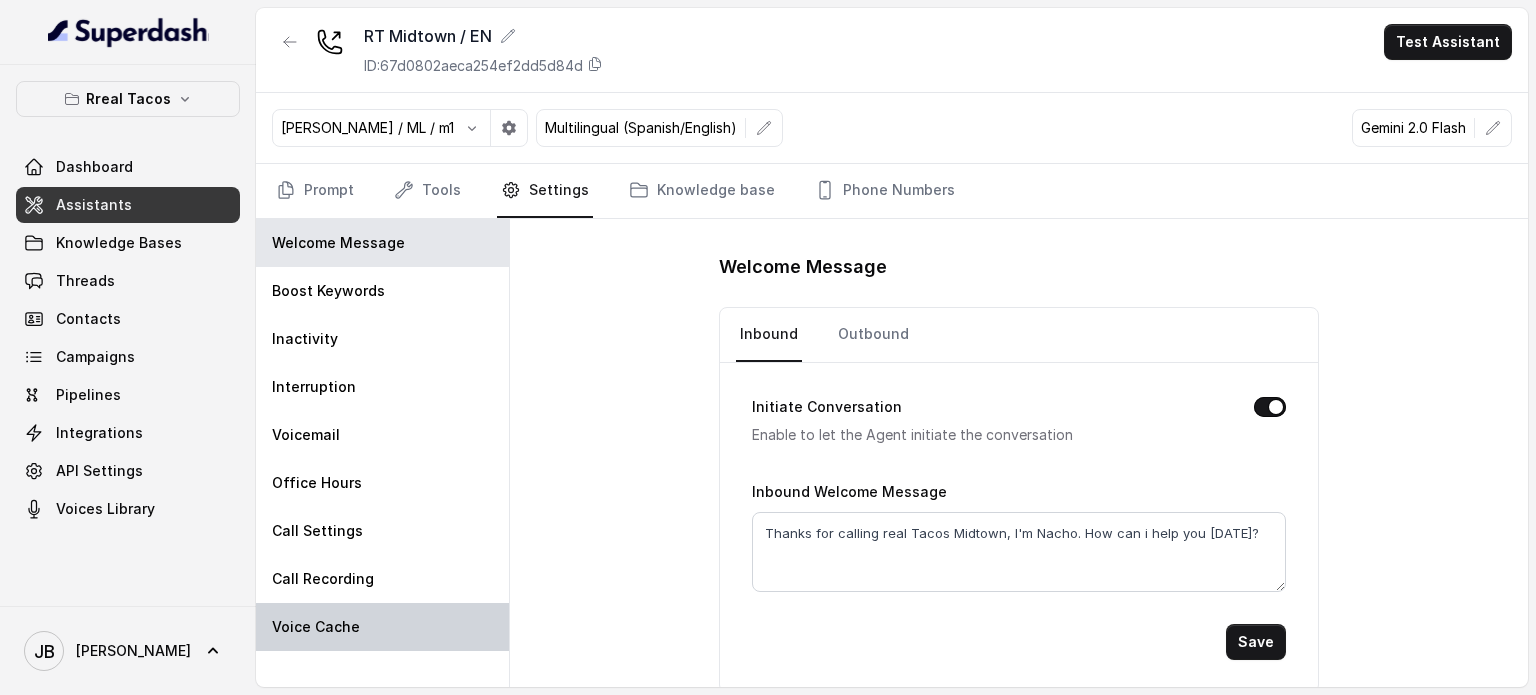 click on "Voice Cache" at bounding box center [316, 627] 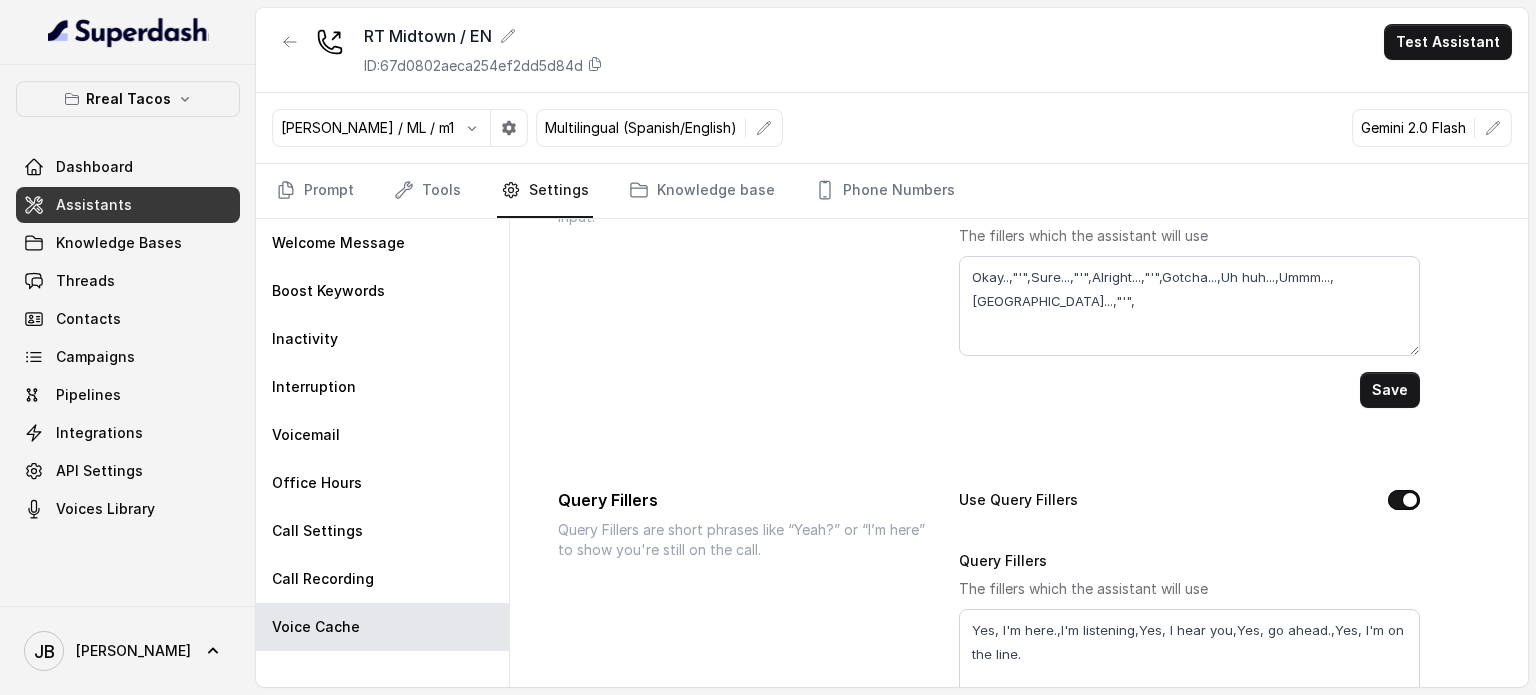 scroll, scrollTop: 100, scrollLeft: 0, axis: vertical 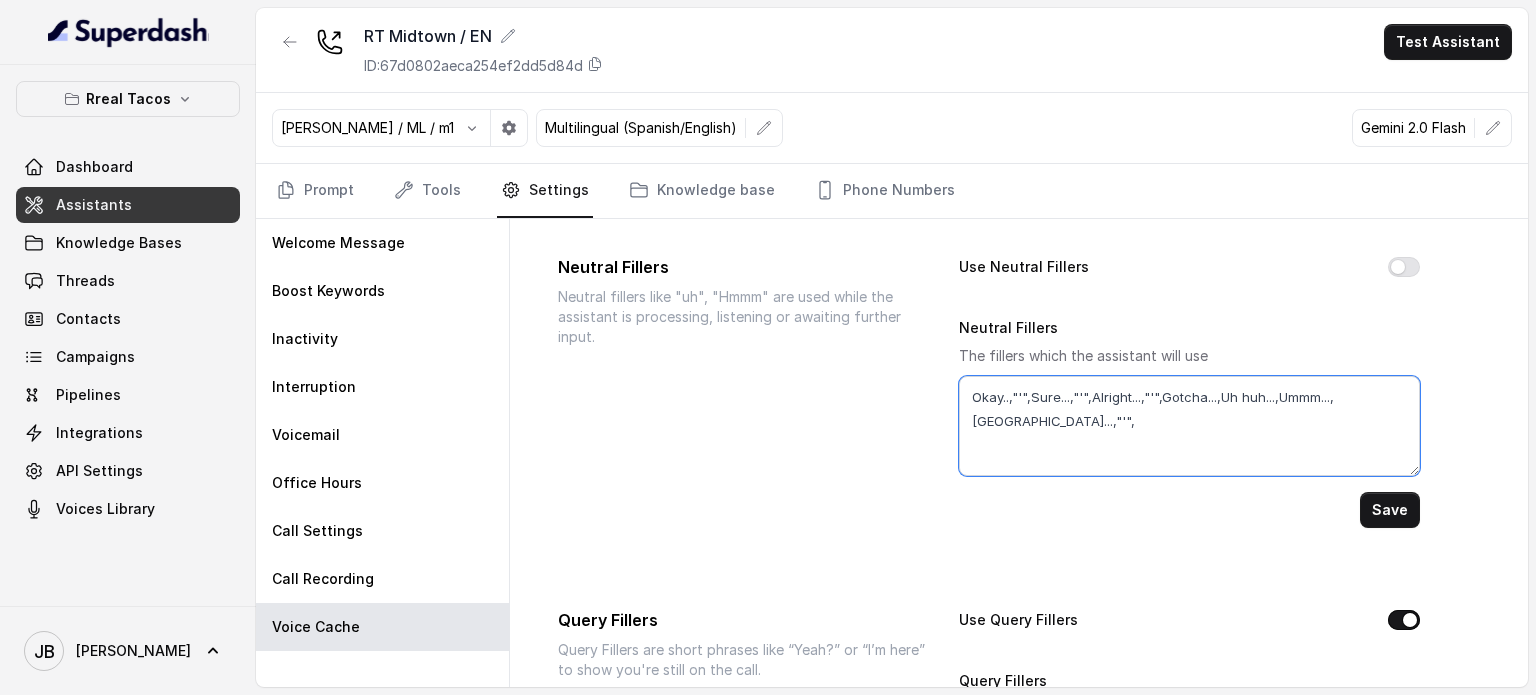 drag, startPoint x: 1162, startPoint y: 424, endPoint x: 1191, endPoint y: 421, distance: 29.15476 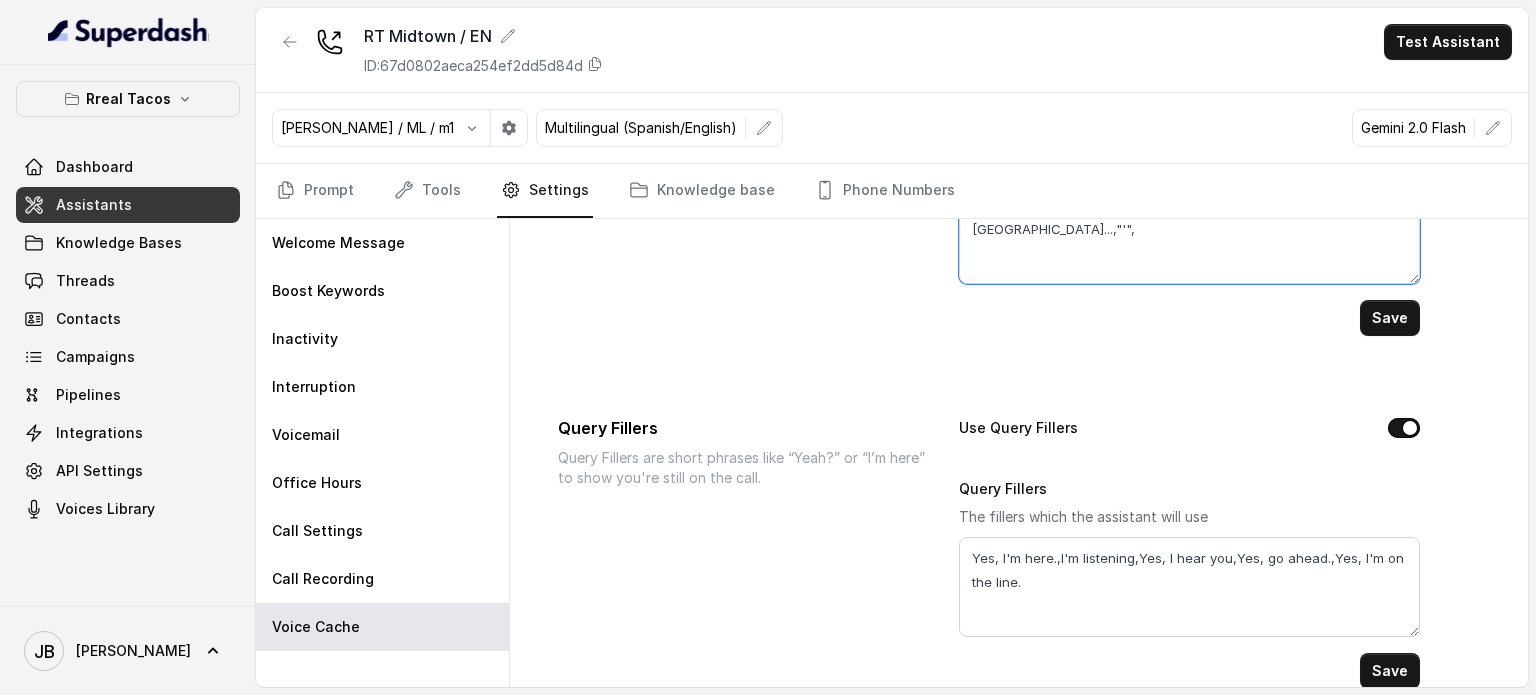 scroll, scrollTop: 322, scrollLeft: 0, axis: vertical 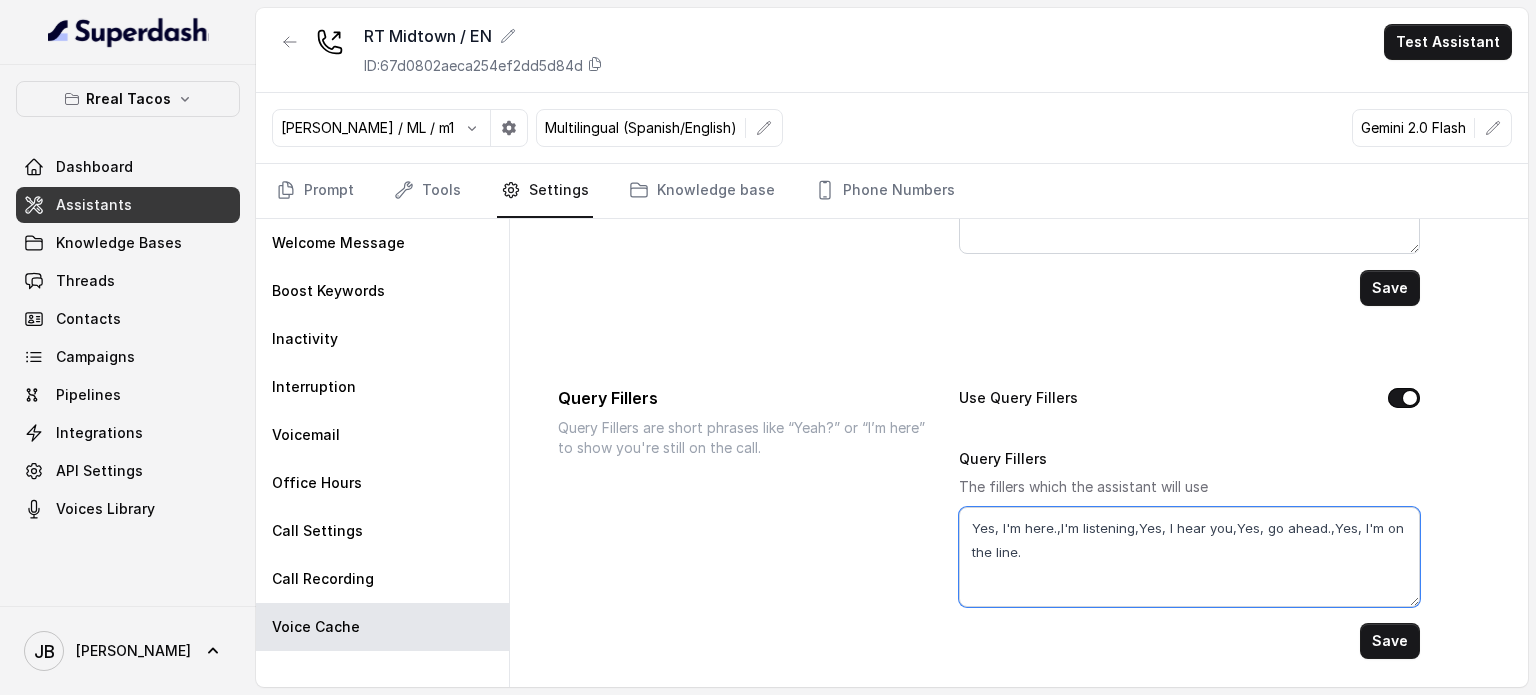 drag, startPoint x: 1060, startPoint y: 548, endPoint x: 1092, endPoint y: 558, distance: 33.526108 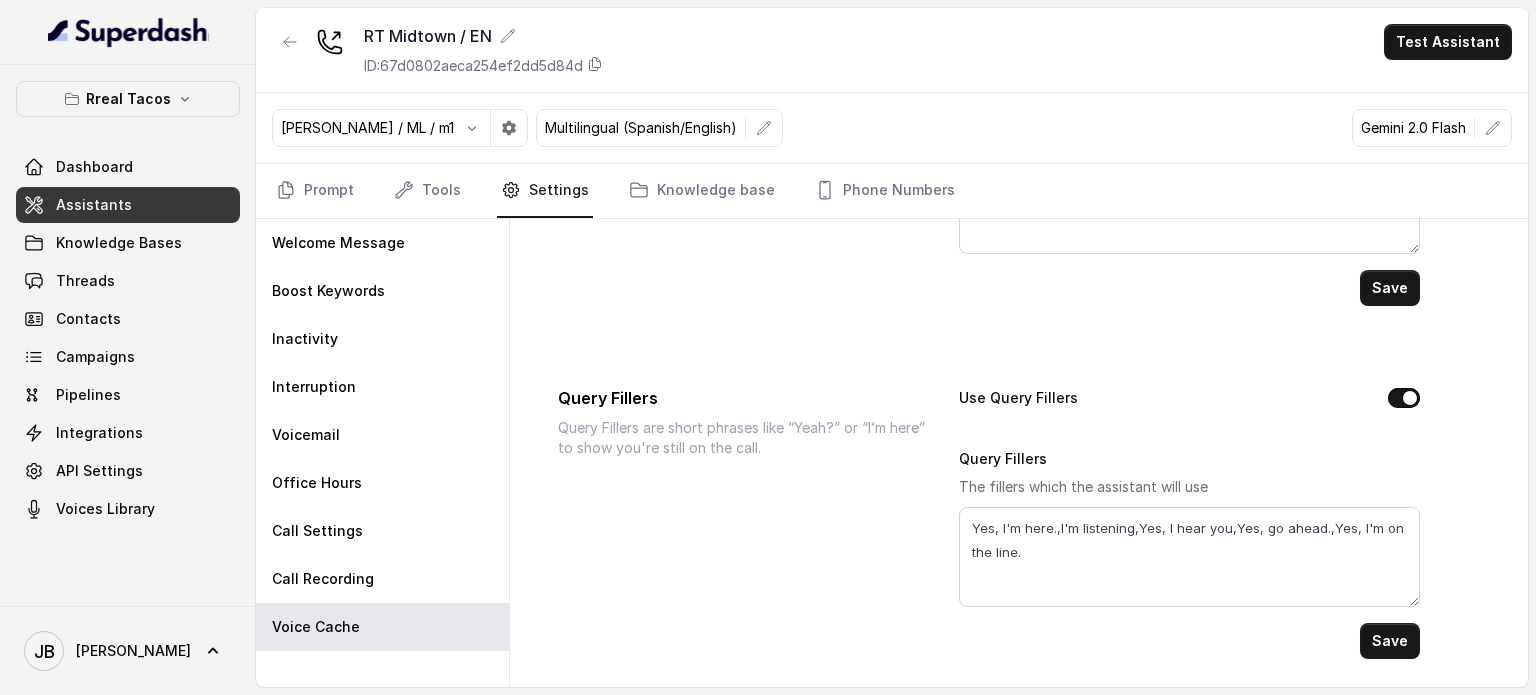 click on "The fillers which the assistant will use" at bounding box center (1189, 487) 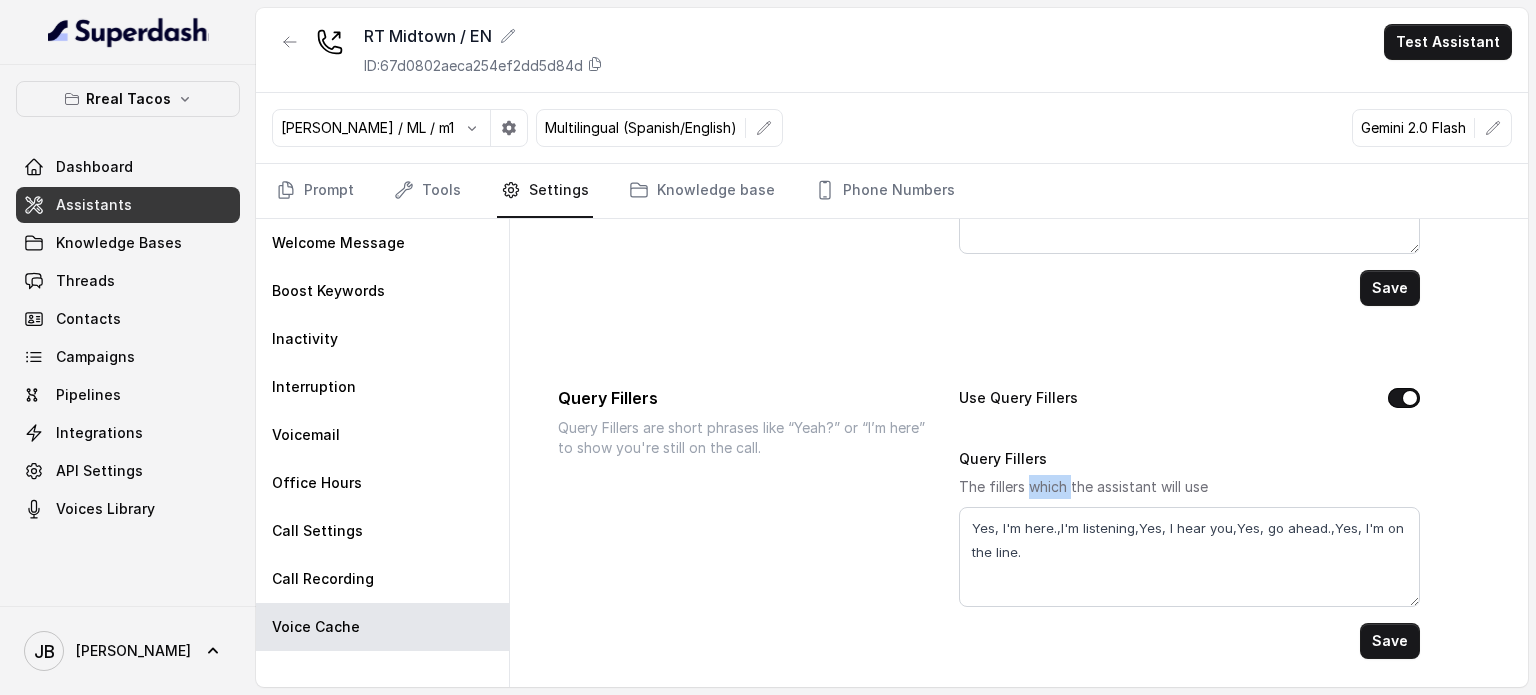click on "The fillers which the assistant will use" at bounding box center [1189, 487] 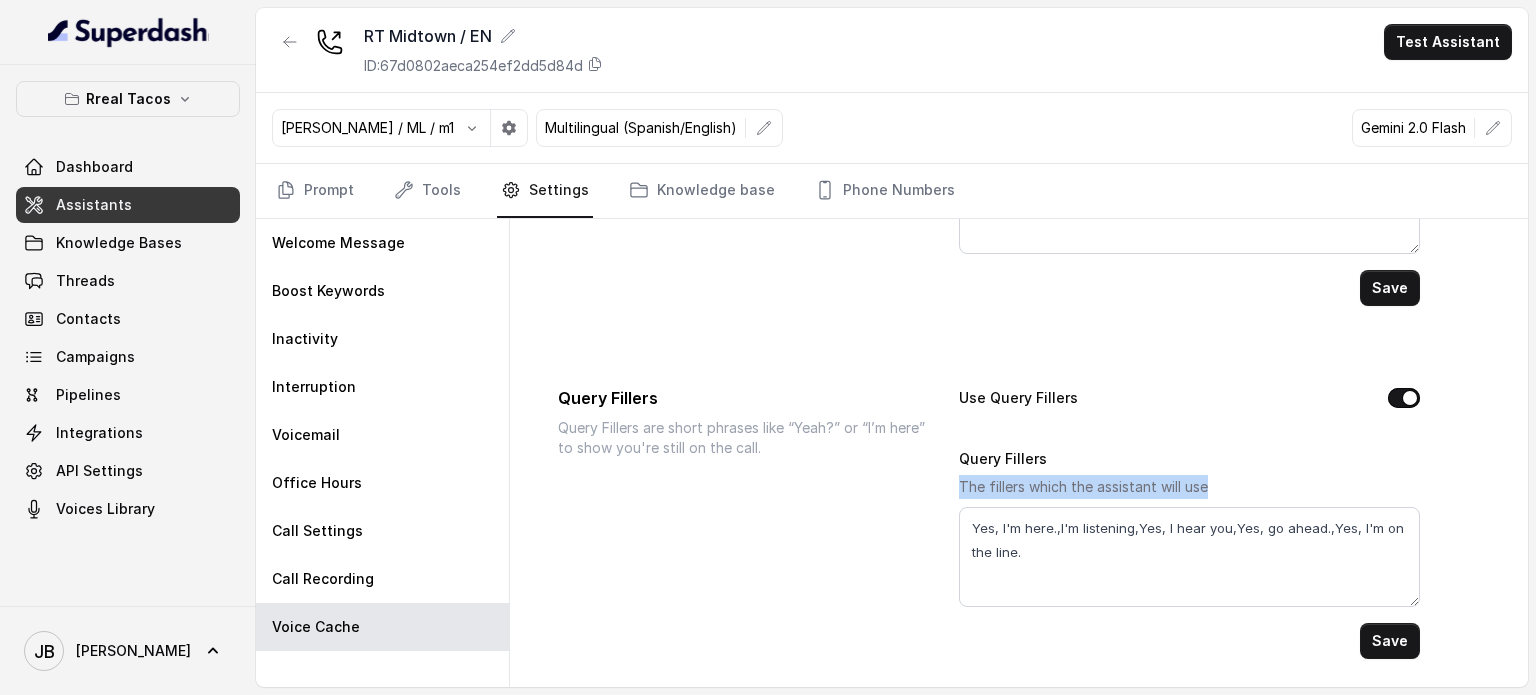 click on "The fillers which the assistant will use" at bounding box center [1189, 487] 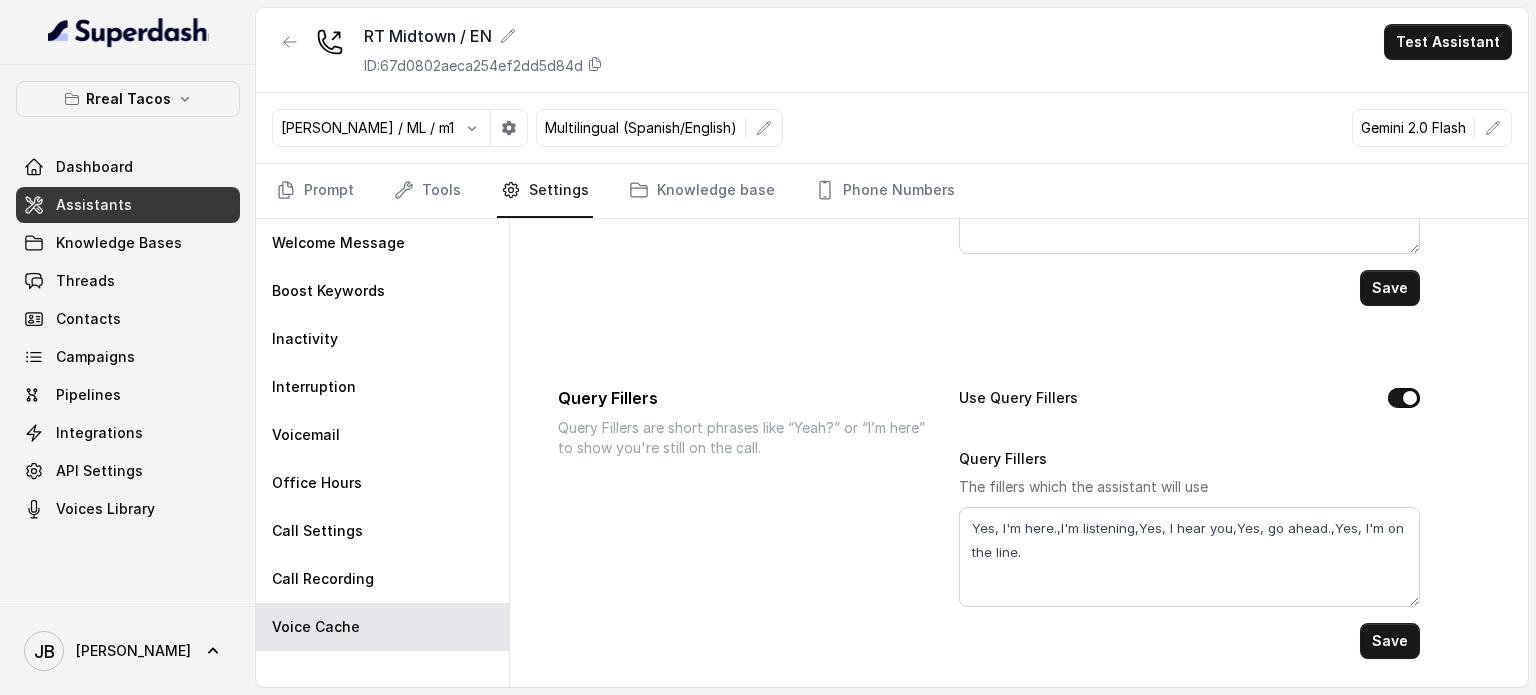click on "Query Fillers The fillers which the assistant will use Yes, I'm here.,I'm listening,Yes, I hear you,Yes, go ahead.,Yes, I'm on the line." at bounding box center [1189, 526] 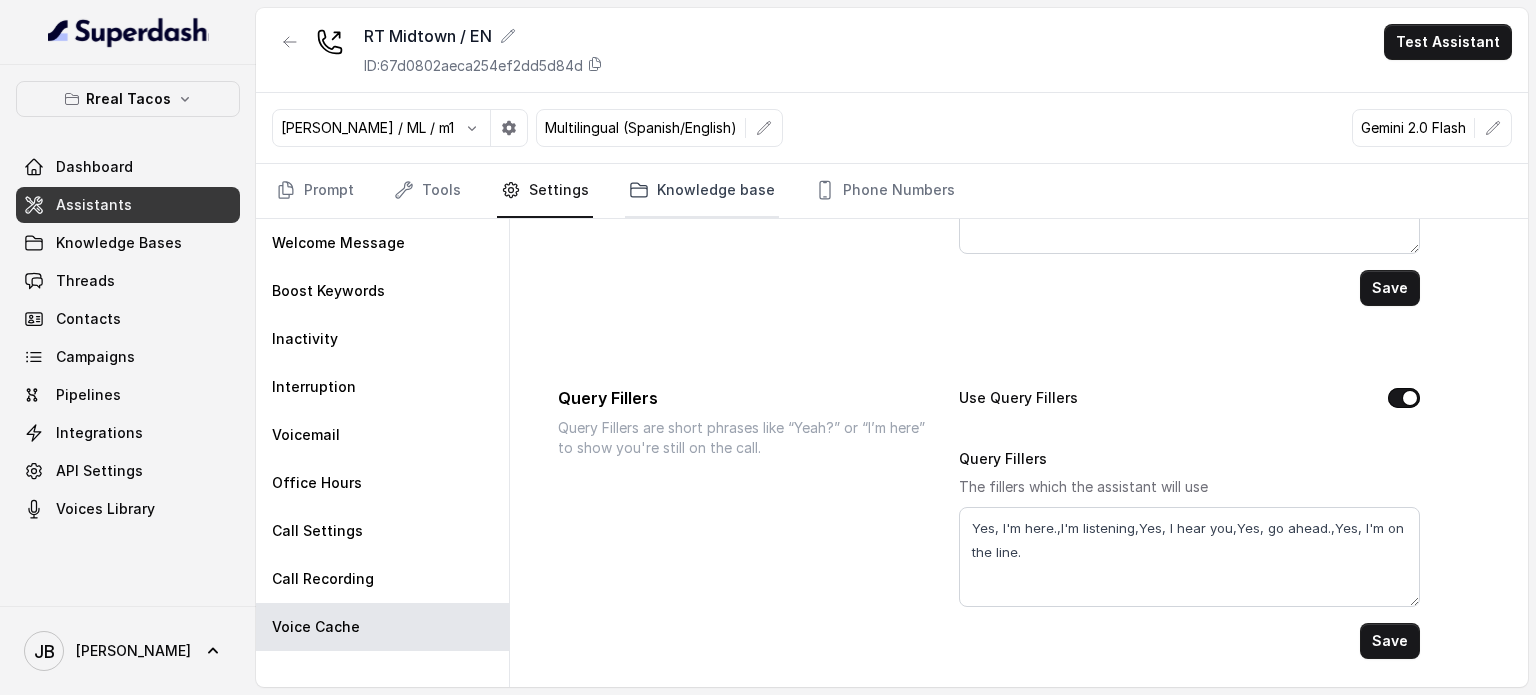click on "Knowledge base" at bounding box center [702, 191] 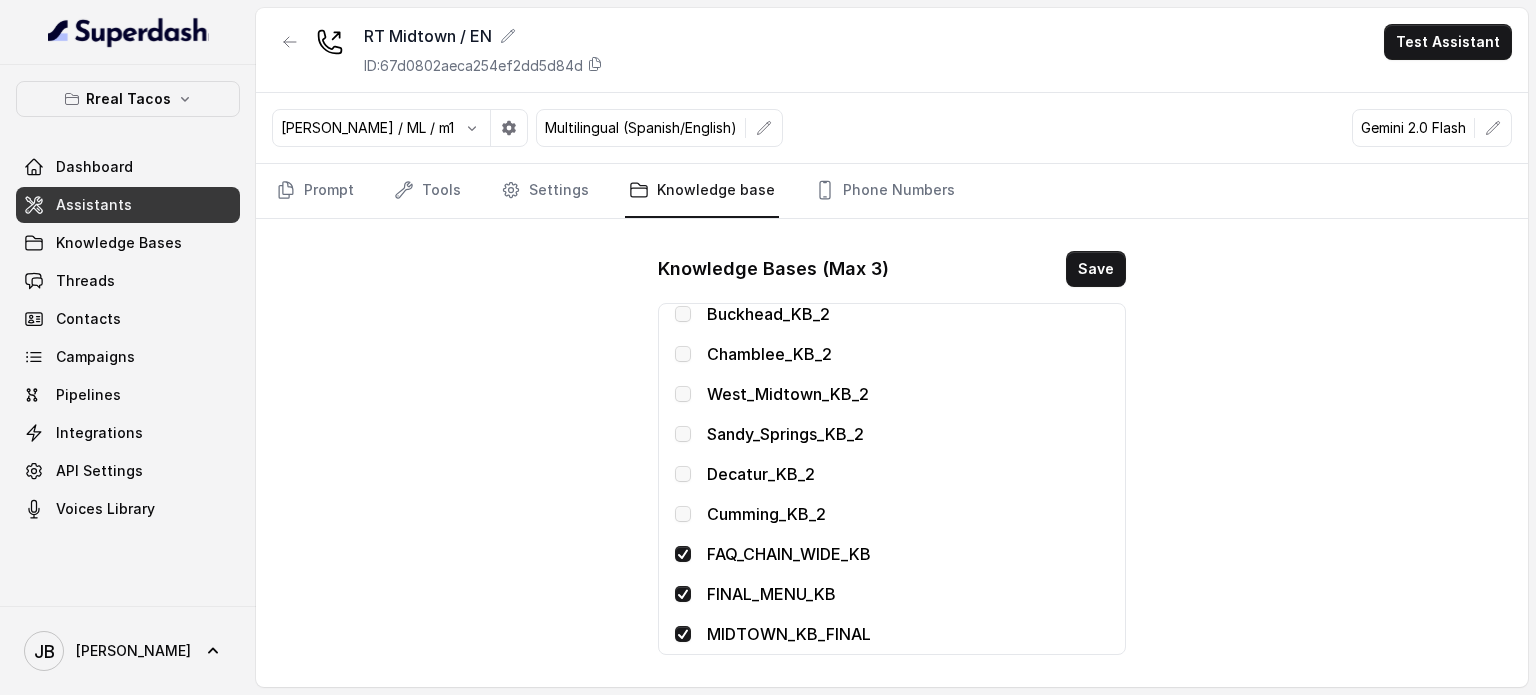 scroll, scrollTop: 567, scrollLeft: 0, axis: vertical 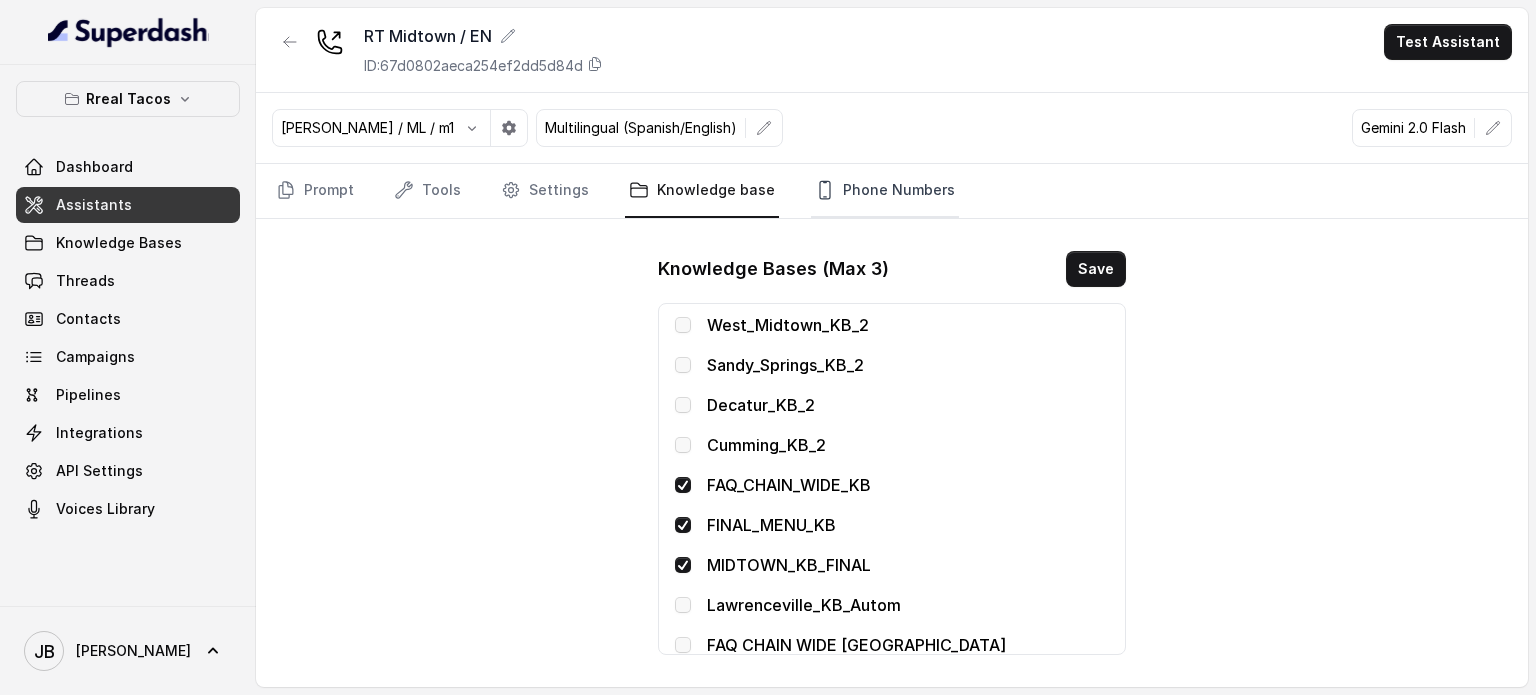 click on "Phone Numbers" at bounding box center (885, 191) 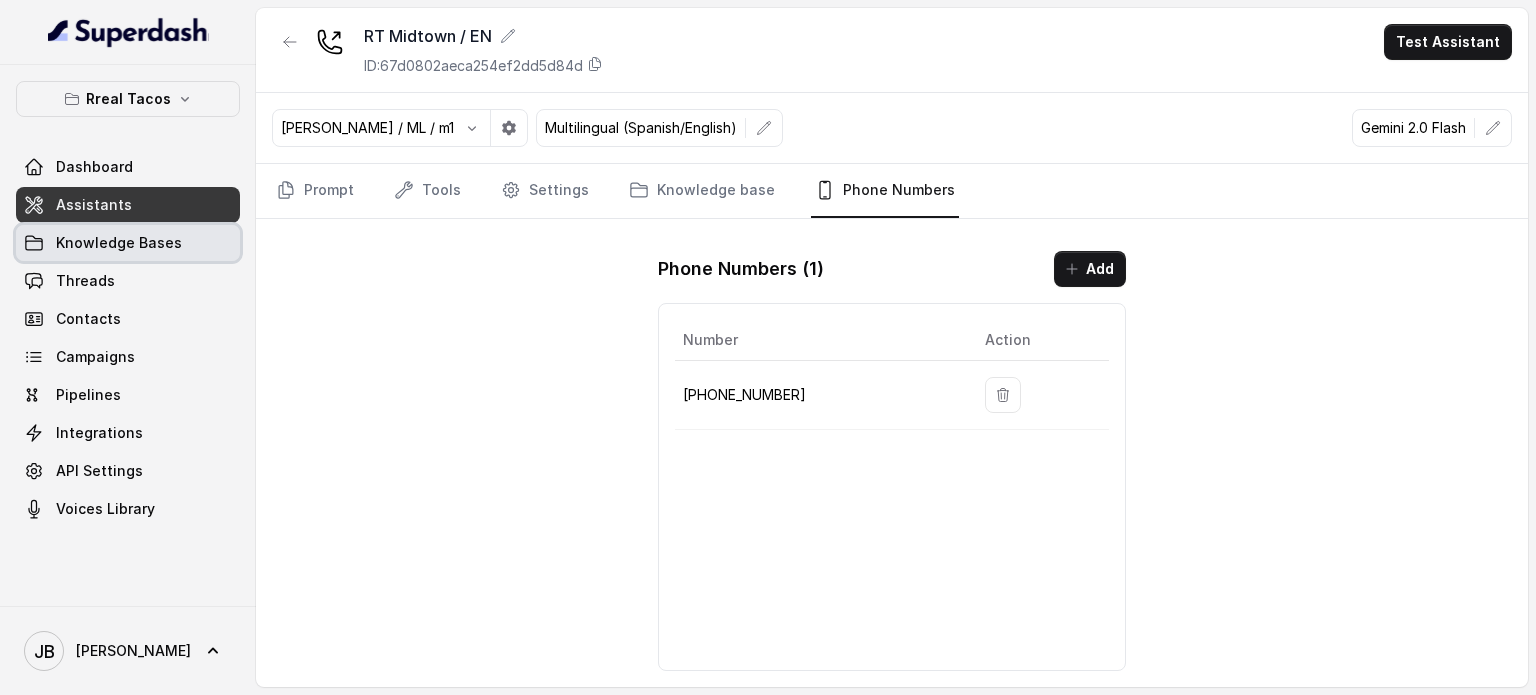 click on "Knowledge Bases" at bounding box center (119, 243) 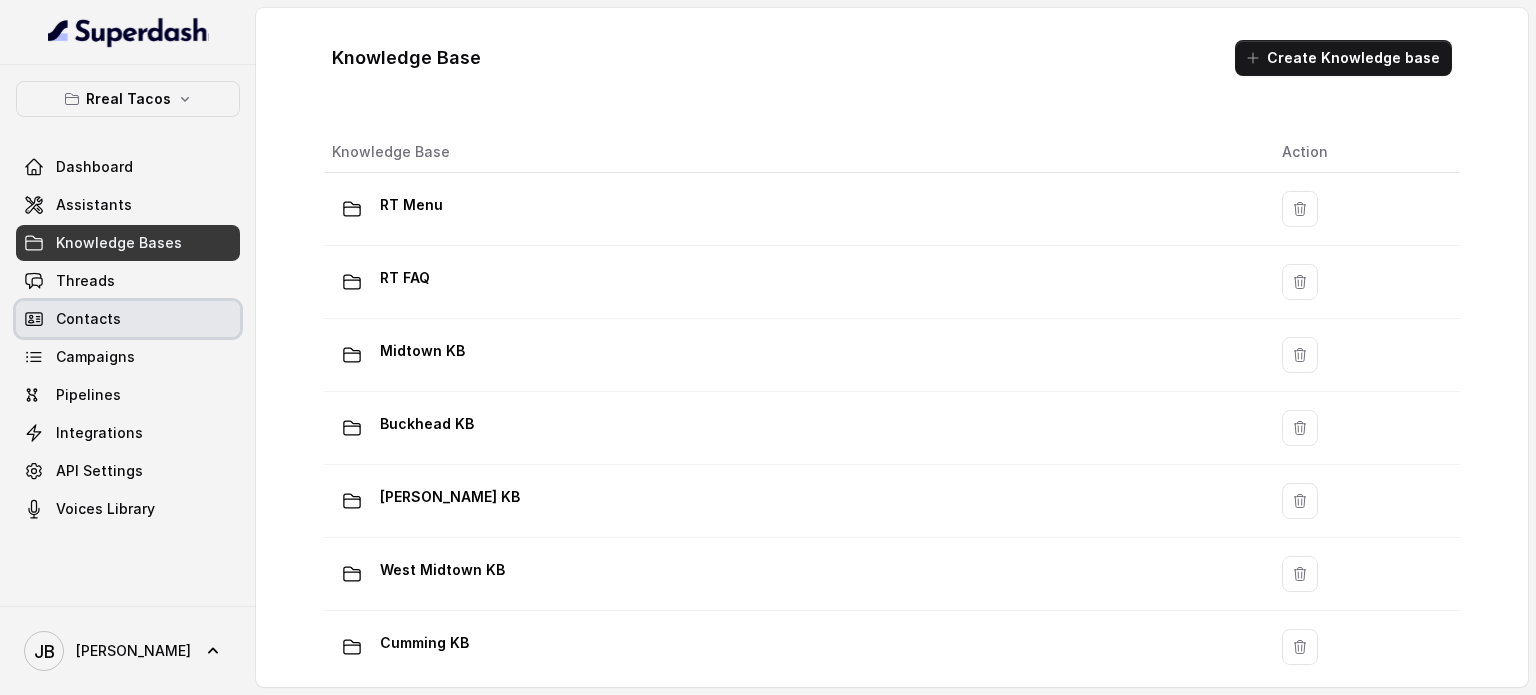 click on "Contacts" at bounding box center [128, 319] 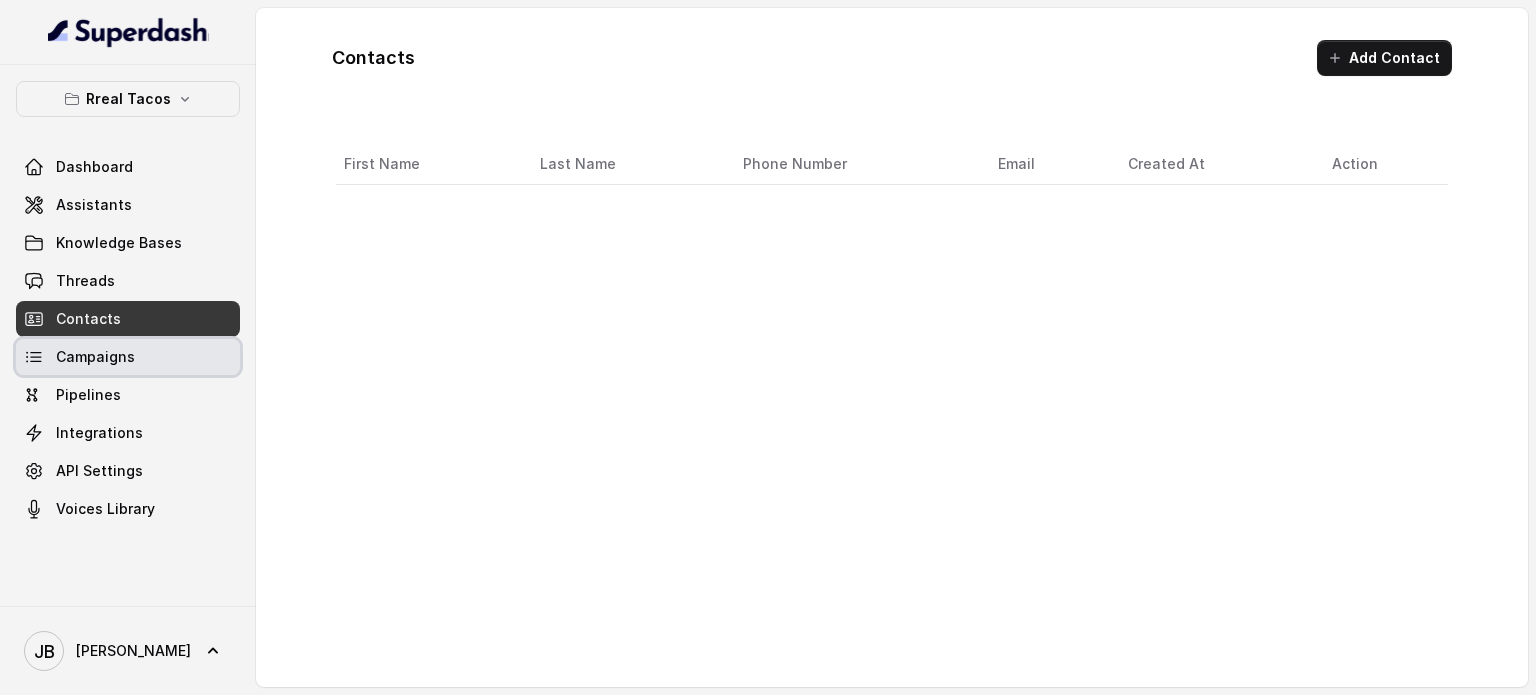click on "Campaigns" at bounding box center (128, 357) 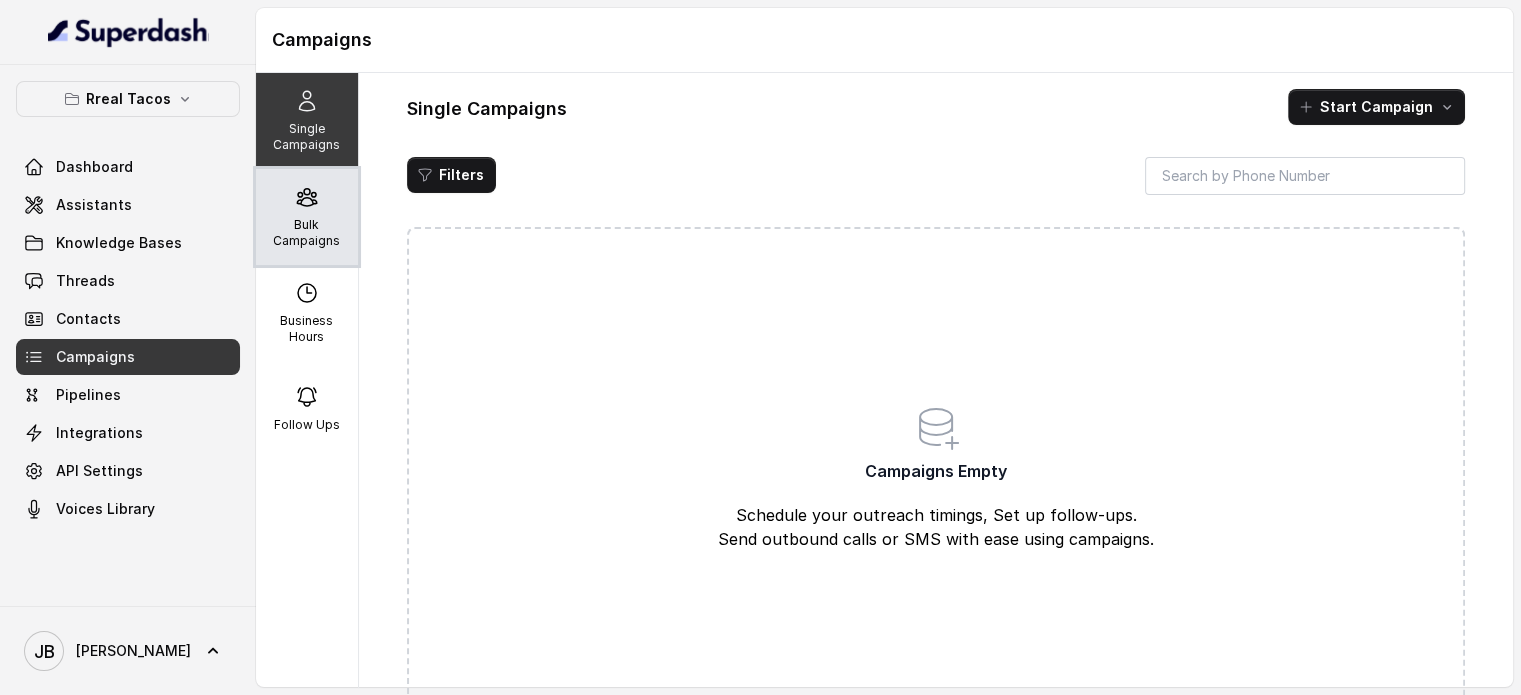 click on "Bulk Campaigns" at bounding box center (307, 233) 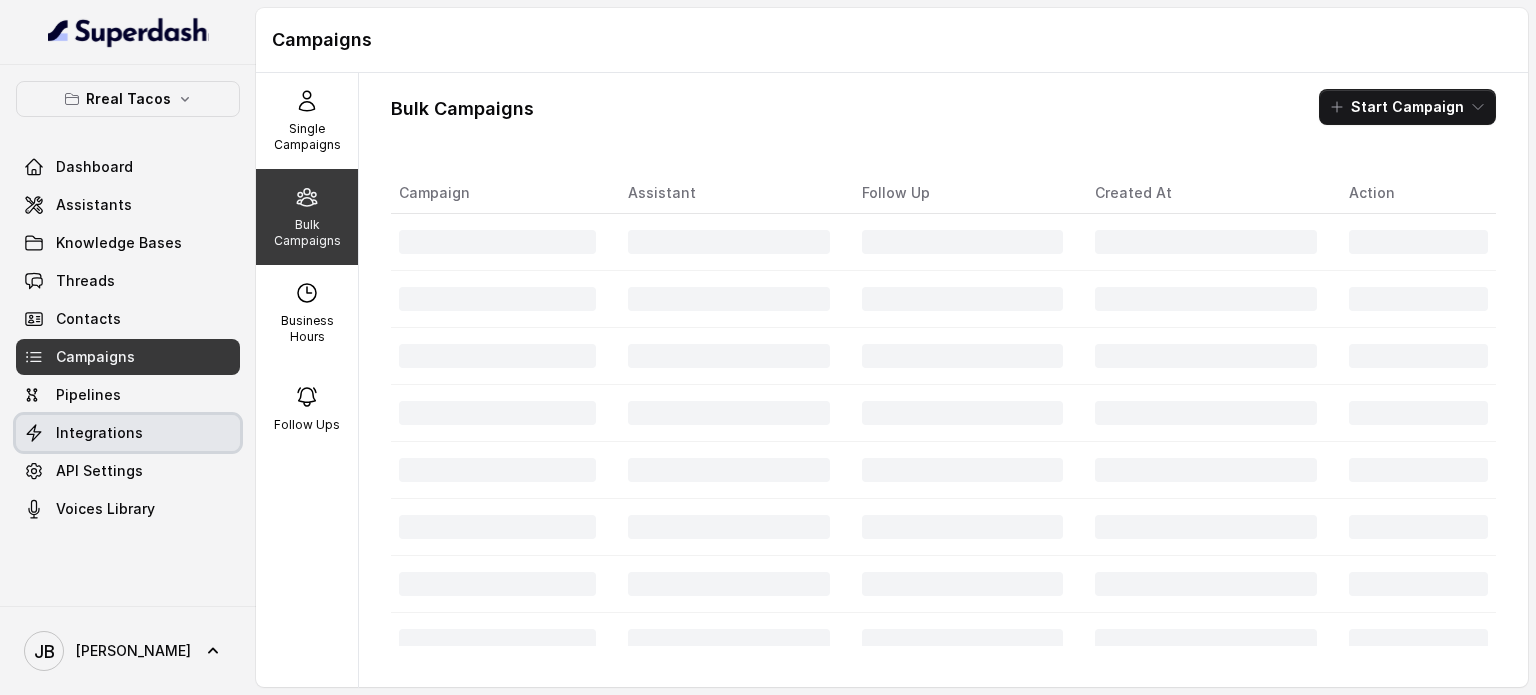 click on "Integrations" at bounding box center (128, 433) 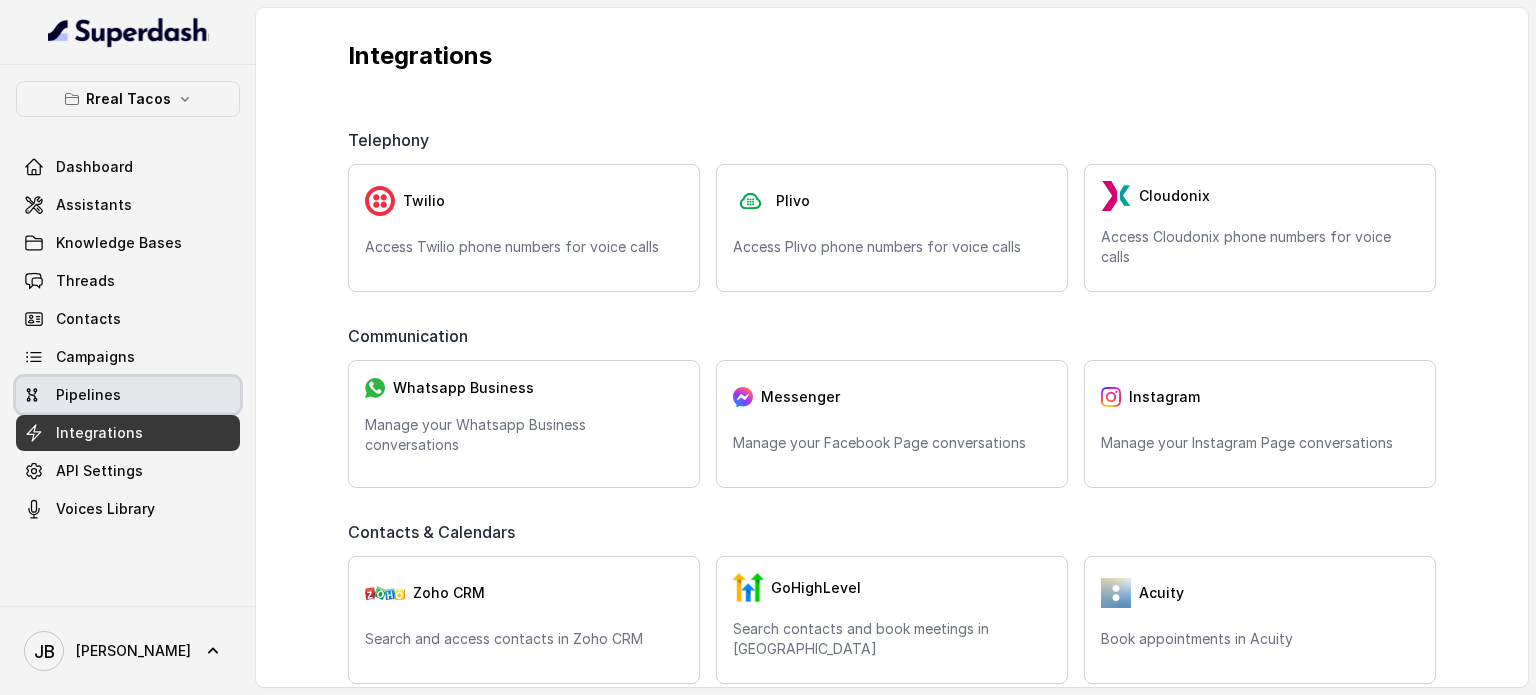 click on "Pipelines" at bounding box center [128, 395] 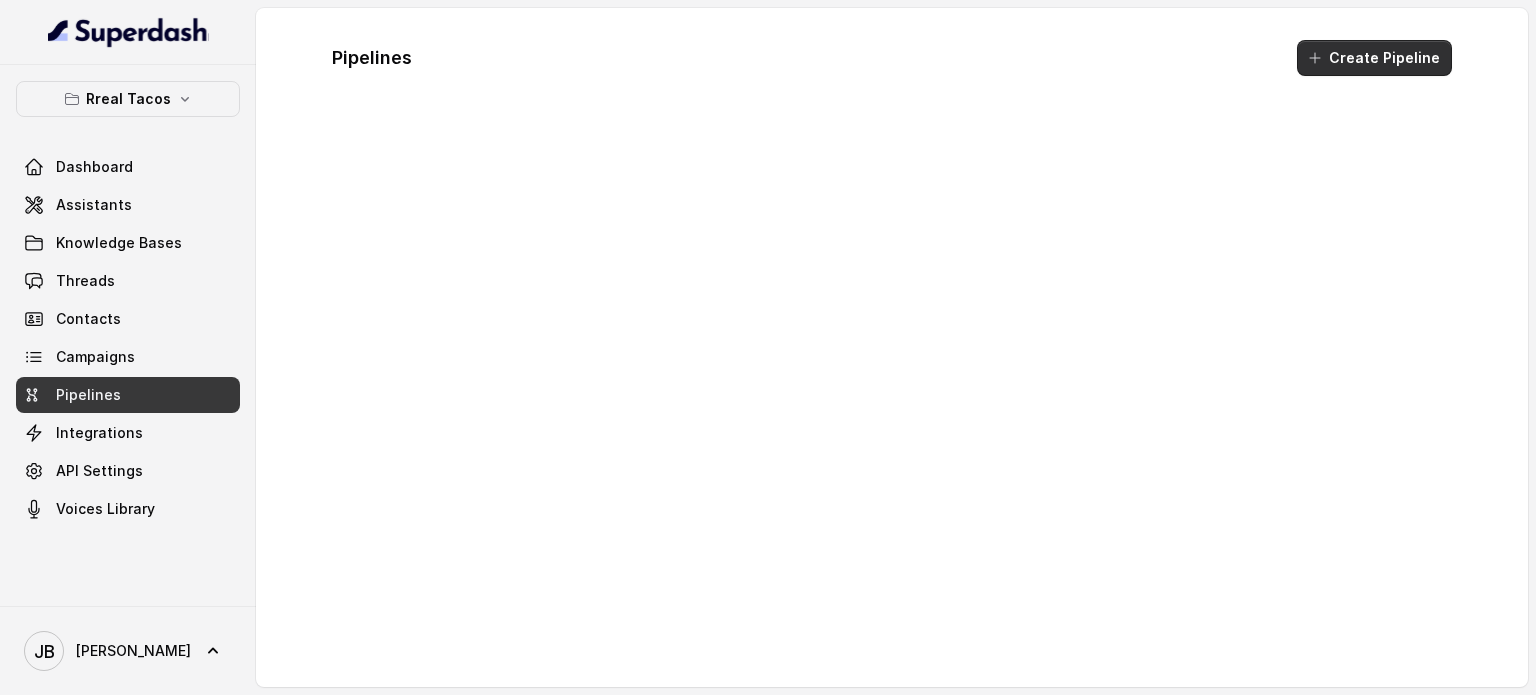 click on "Create Pipeline" at bounding box center [1374, 58] 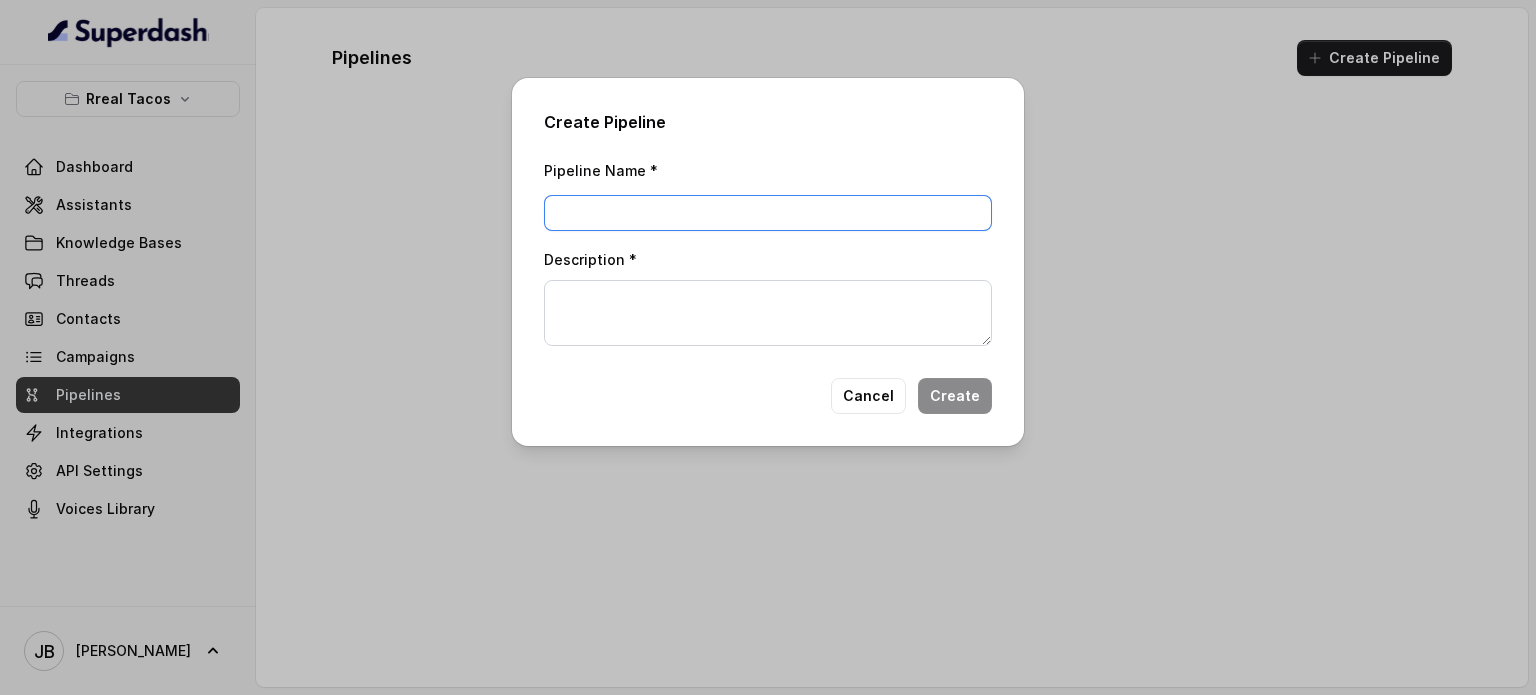 click on "Pipeline Name *" at bounding box center (768, 213) 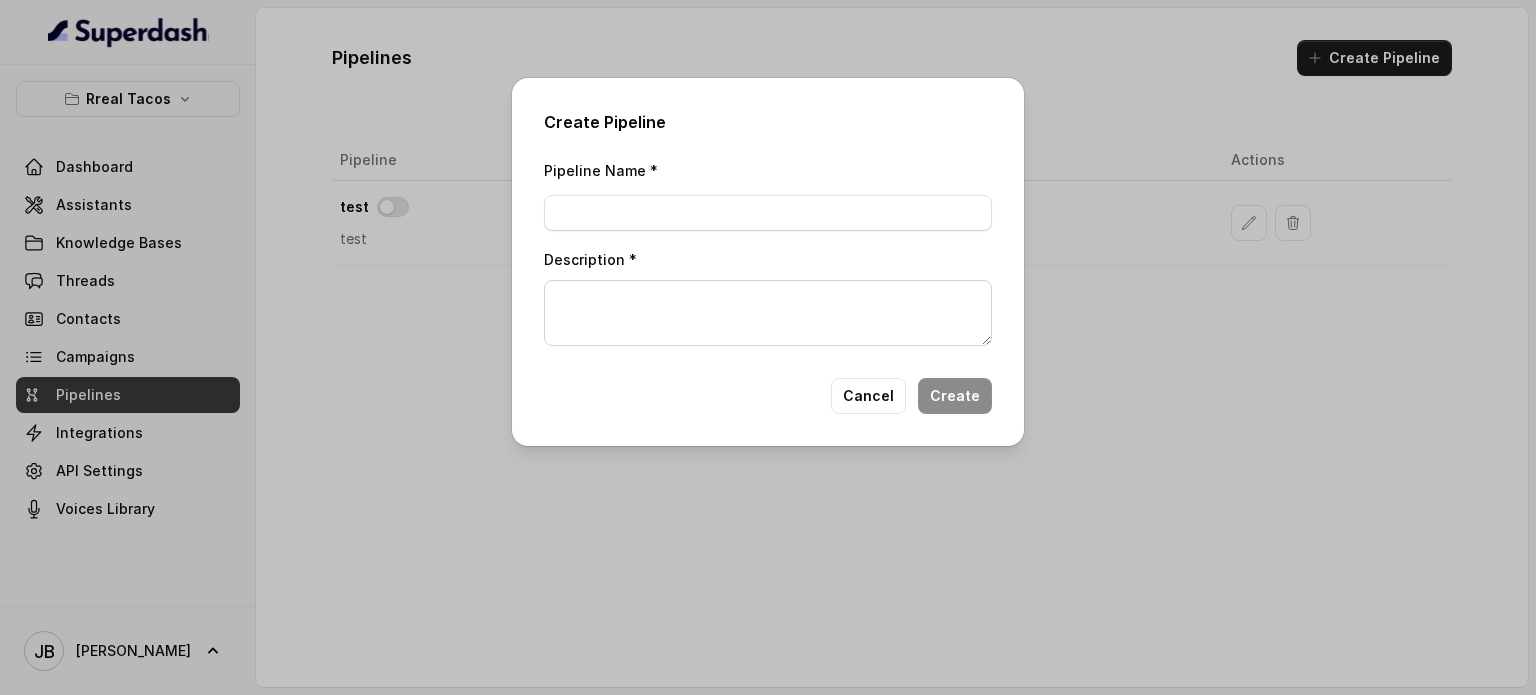 drag, startPoint x: 1104, startPoint y: 229, endPoint x: 873, endPoint y: 379, distance: 275.42874 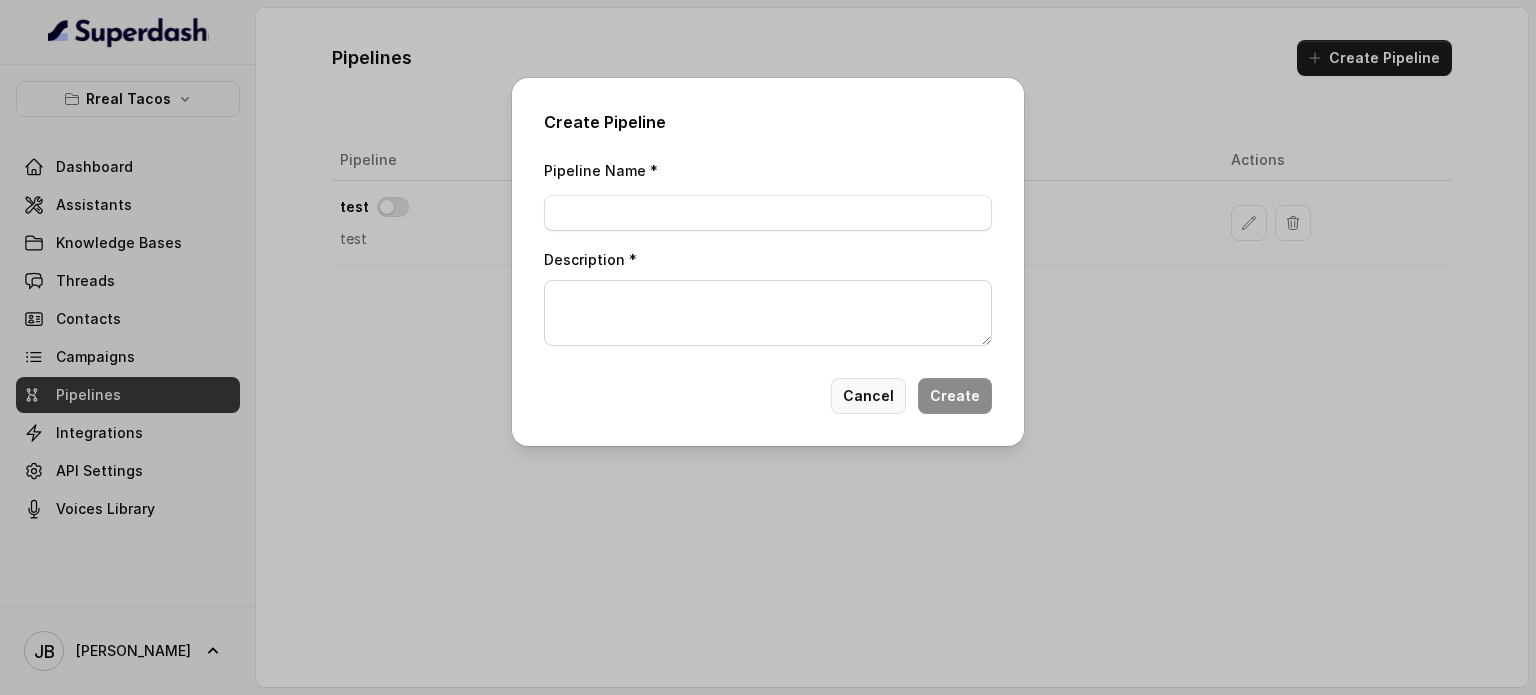 click on "Cancel" at bounding box center (868, 396) 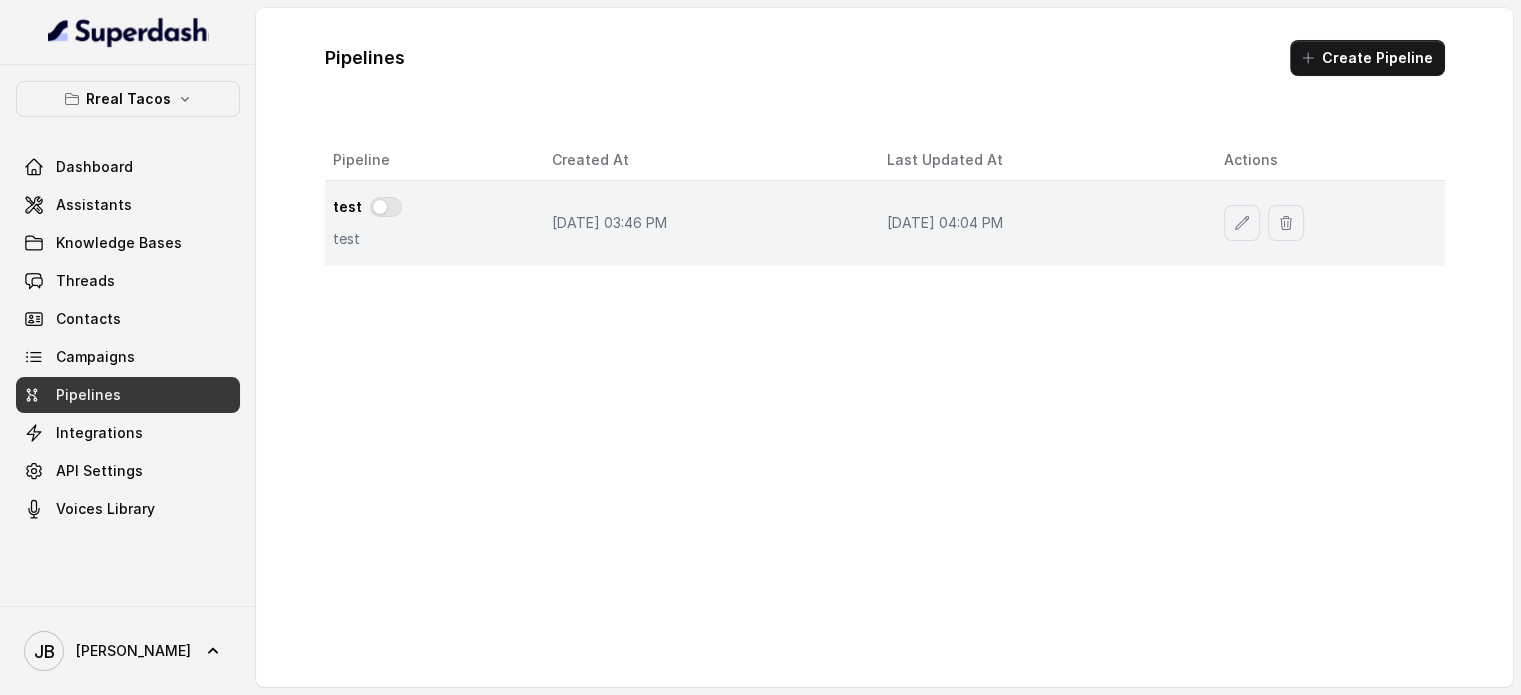click on "[DATE] 03:46 PM" at bounding box center [703, 223] 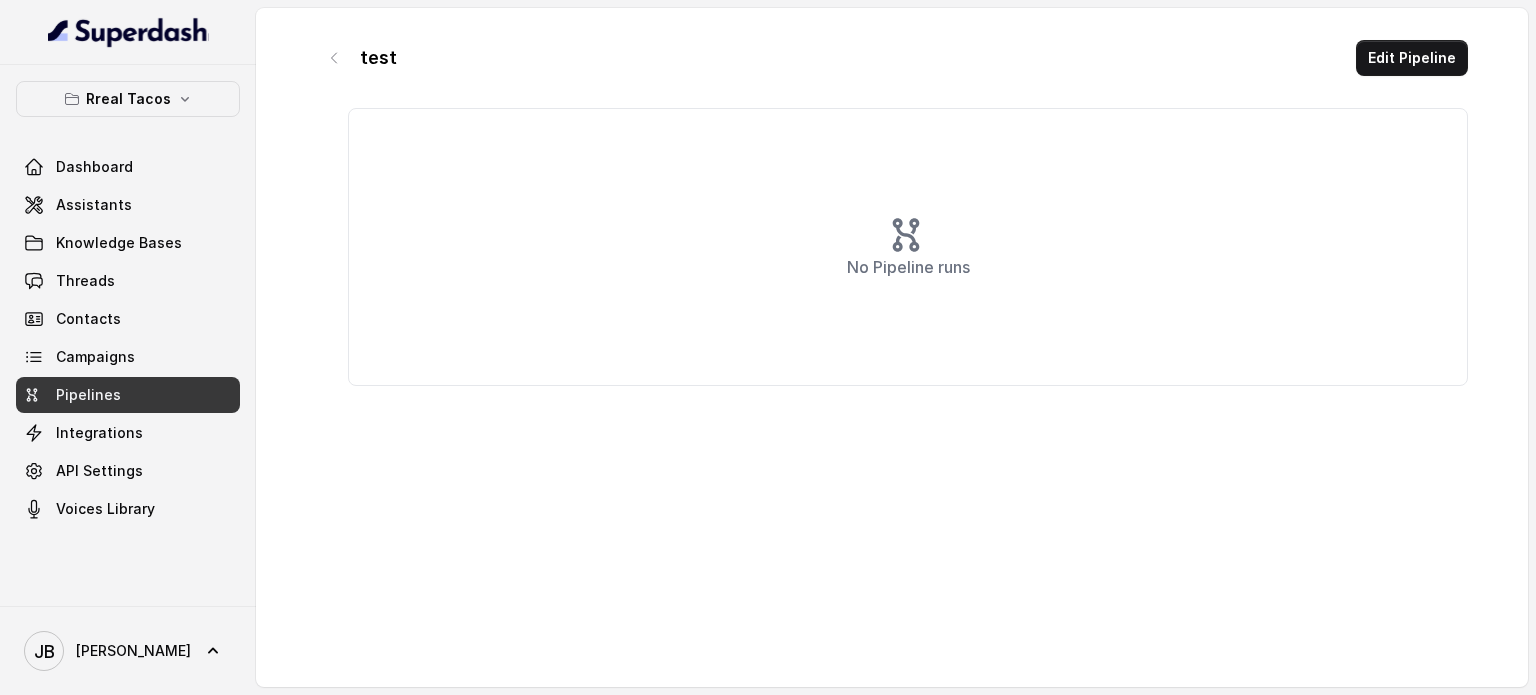 drag, startPoint x: 356, startPoint y: 53, endPoint x: 345, endPoint y: 49, distance: 11.7046995 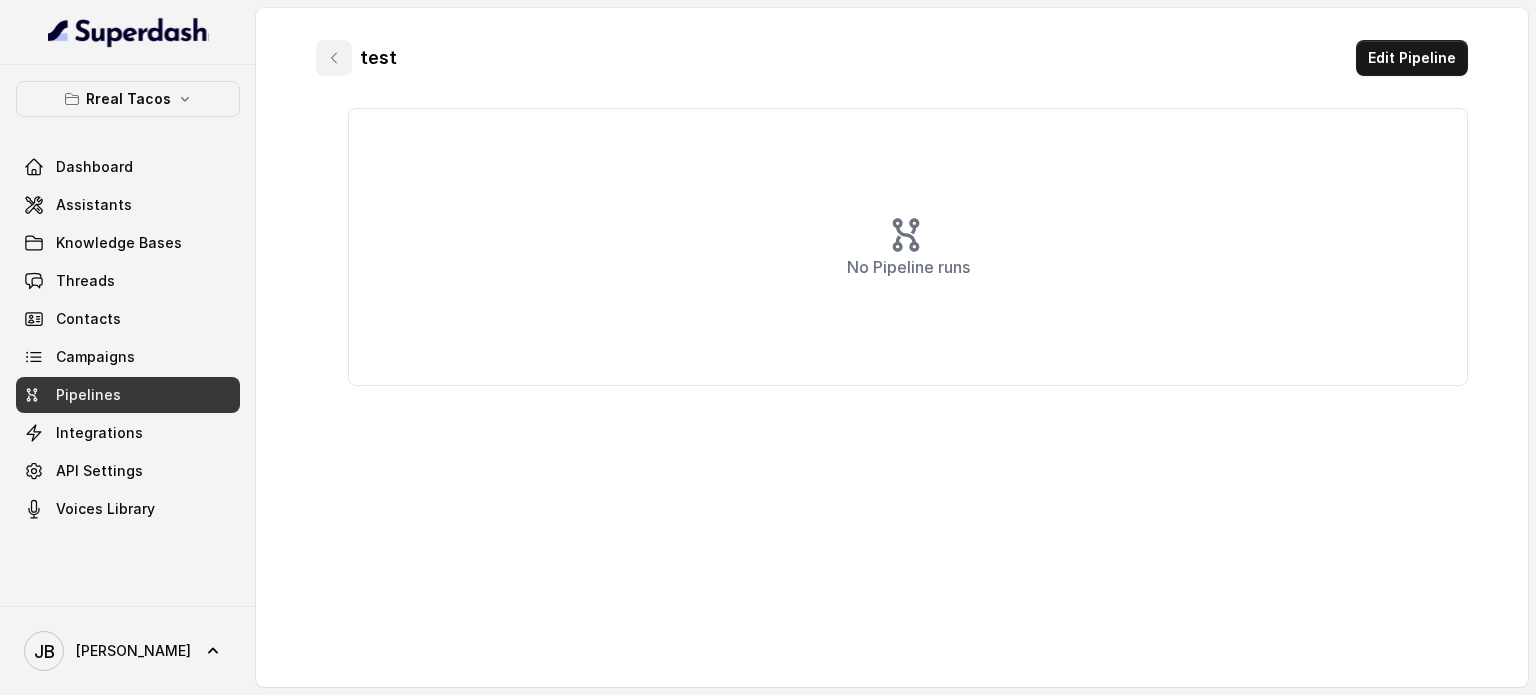 click at bounding box center [334, 58] 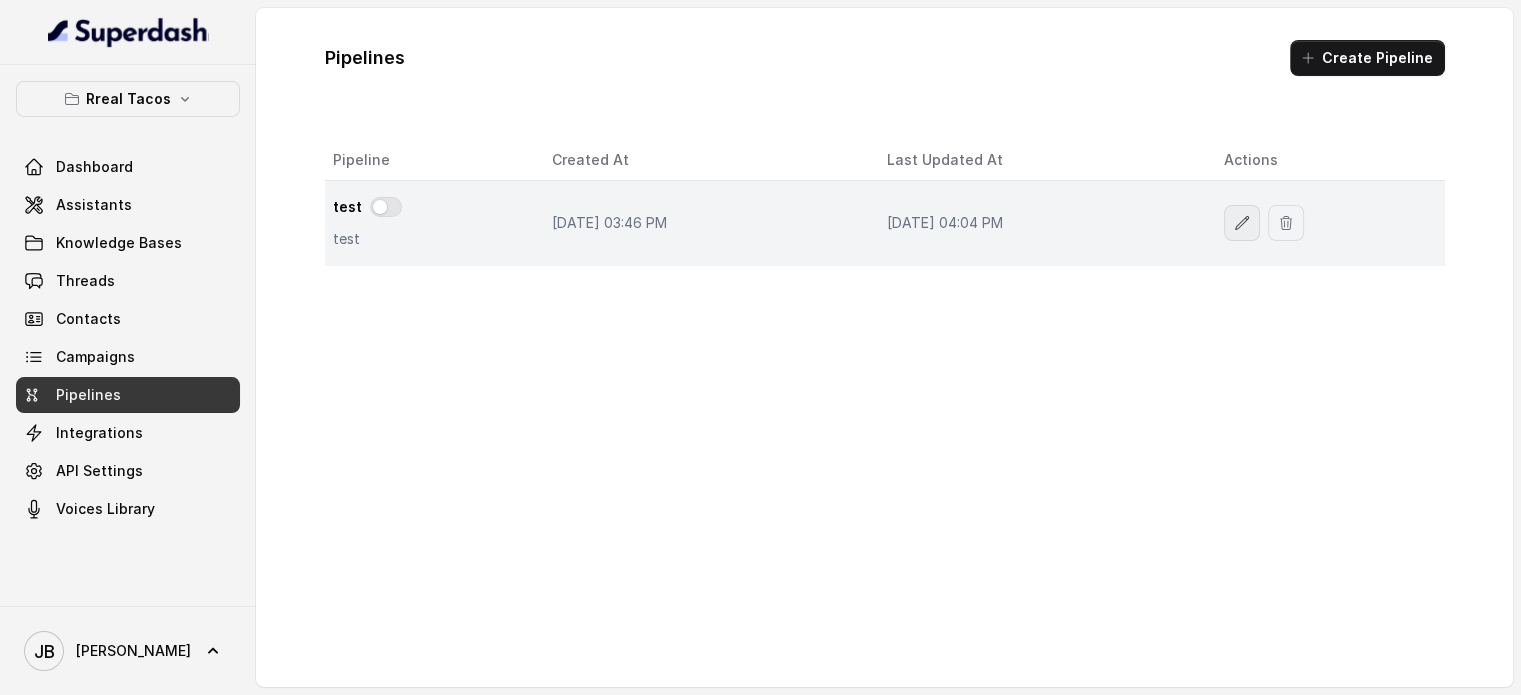 click 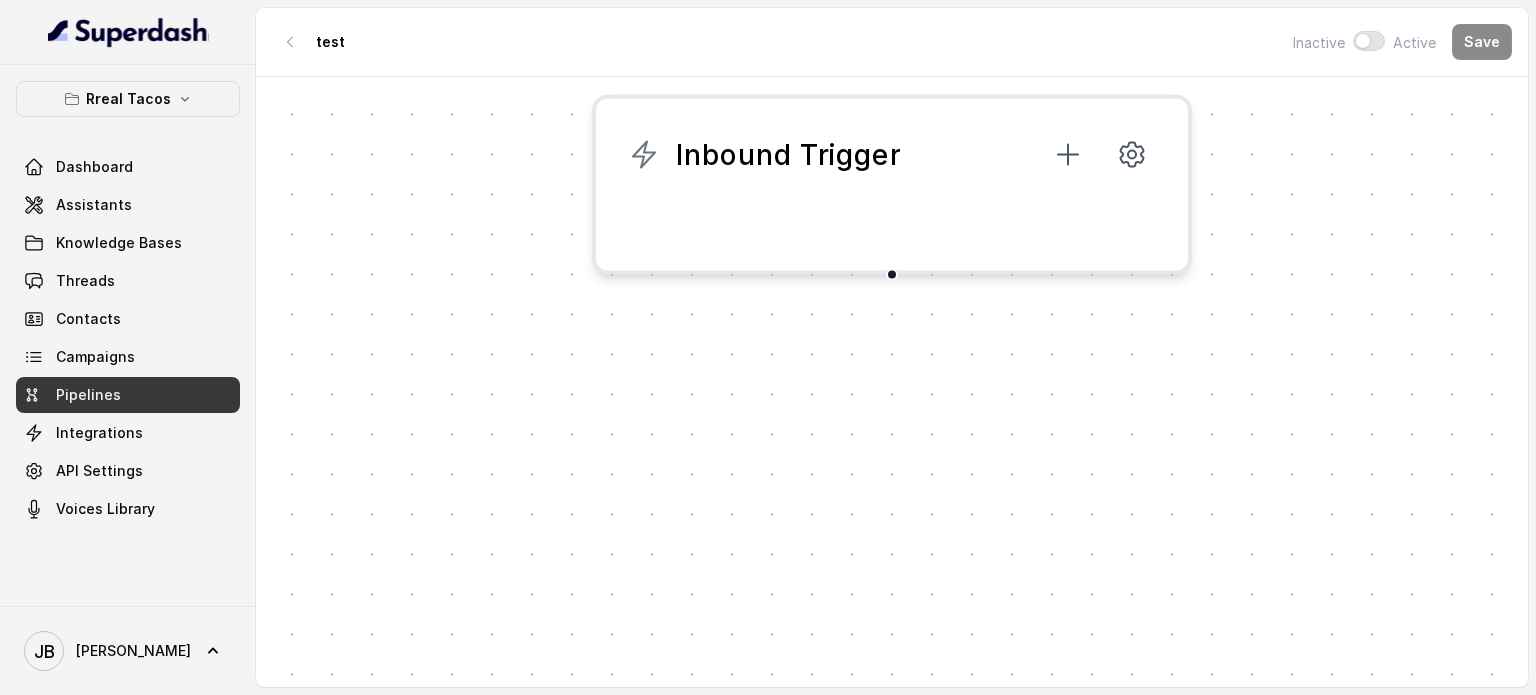click on "Inbound Trigger" at bounding box center [892, 185] 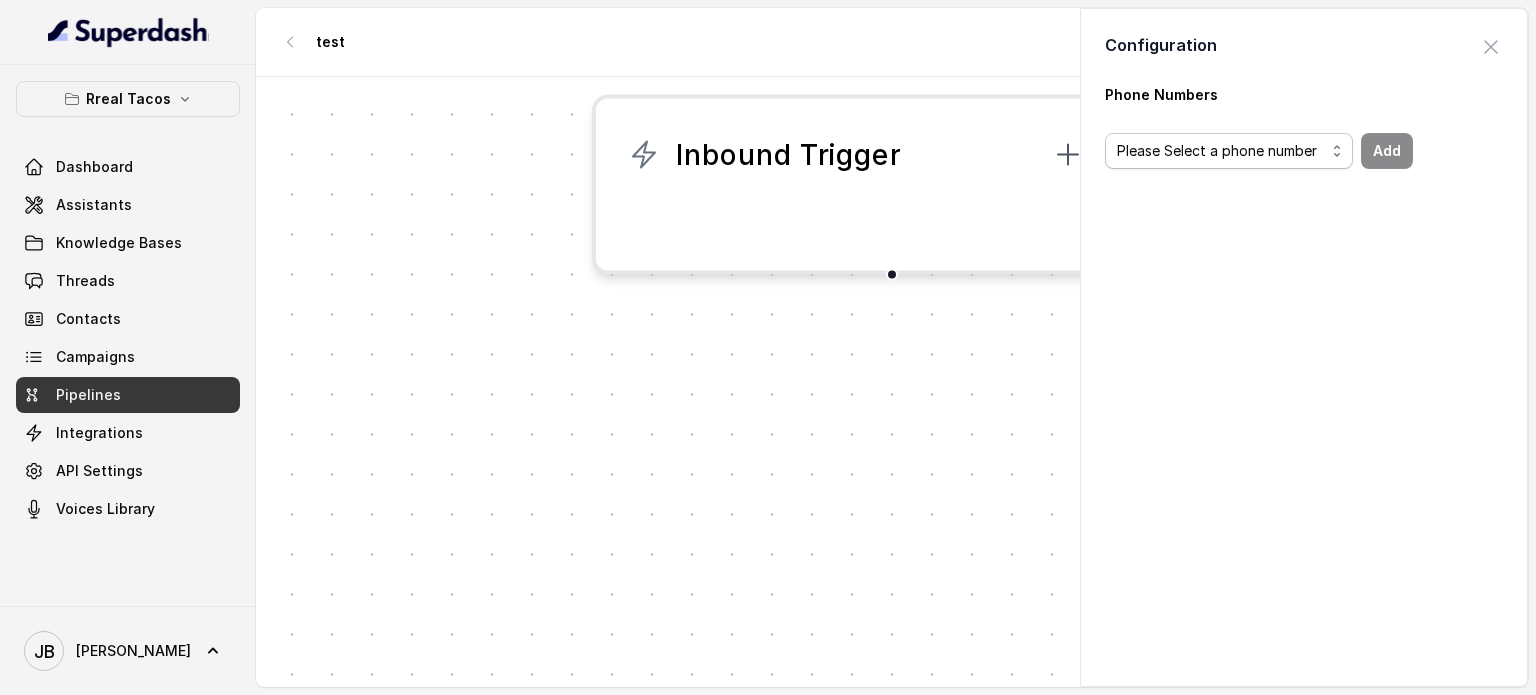 drag, startPoint x: 1189, startPoint y: 146, endPoint x: 1173, endPoint y: 201, distance: 57.280014 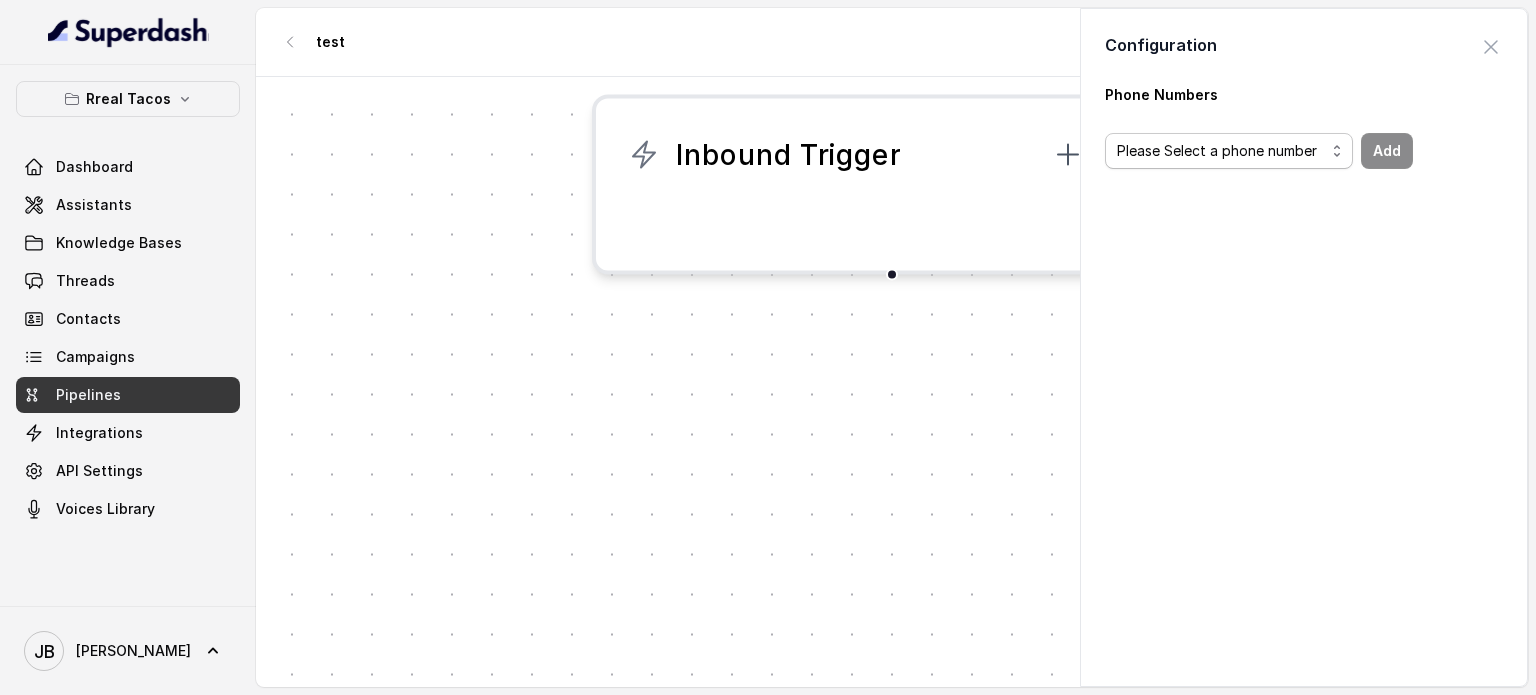 click on "Please Select a phone number" at bounding box center (1229, 151) 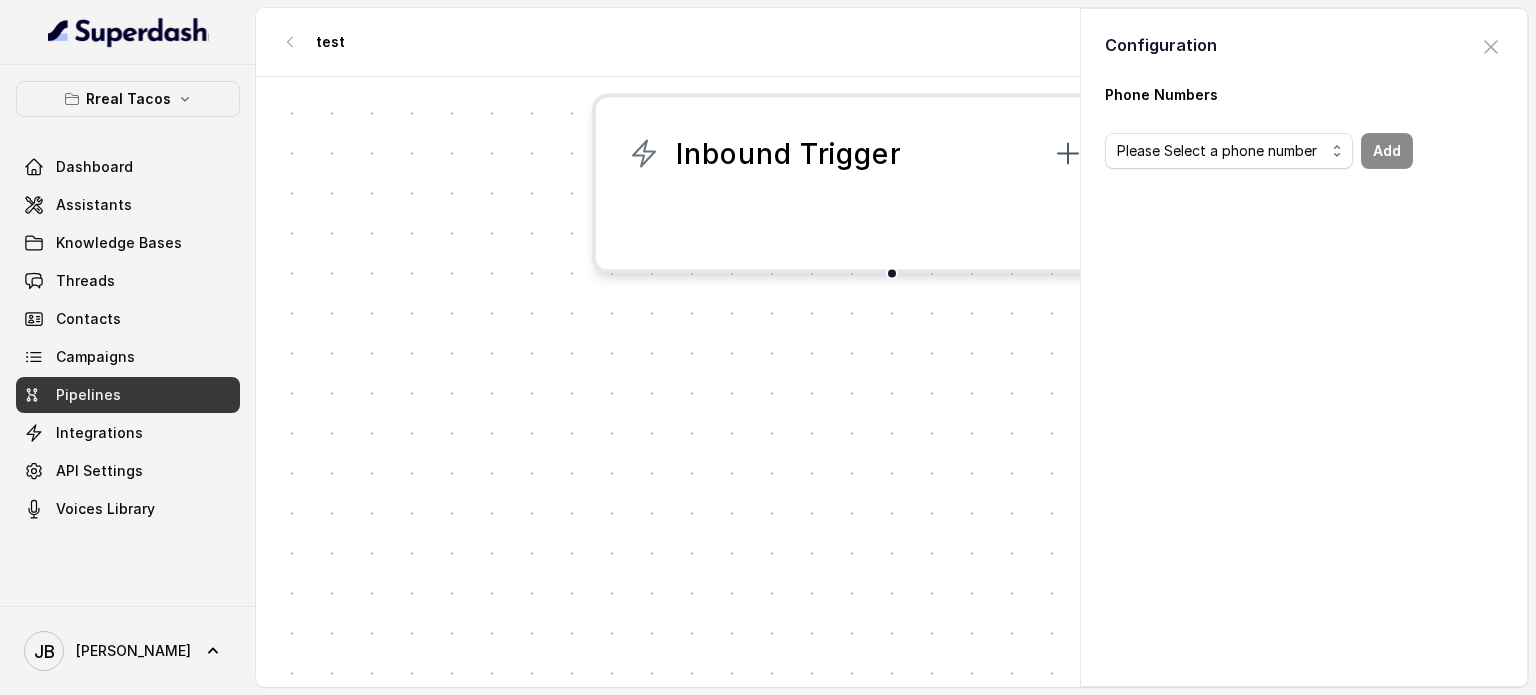 click on "Inbound Trigger" at bounding box center (892, 184) 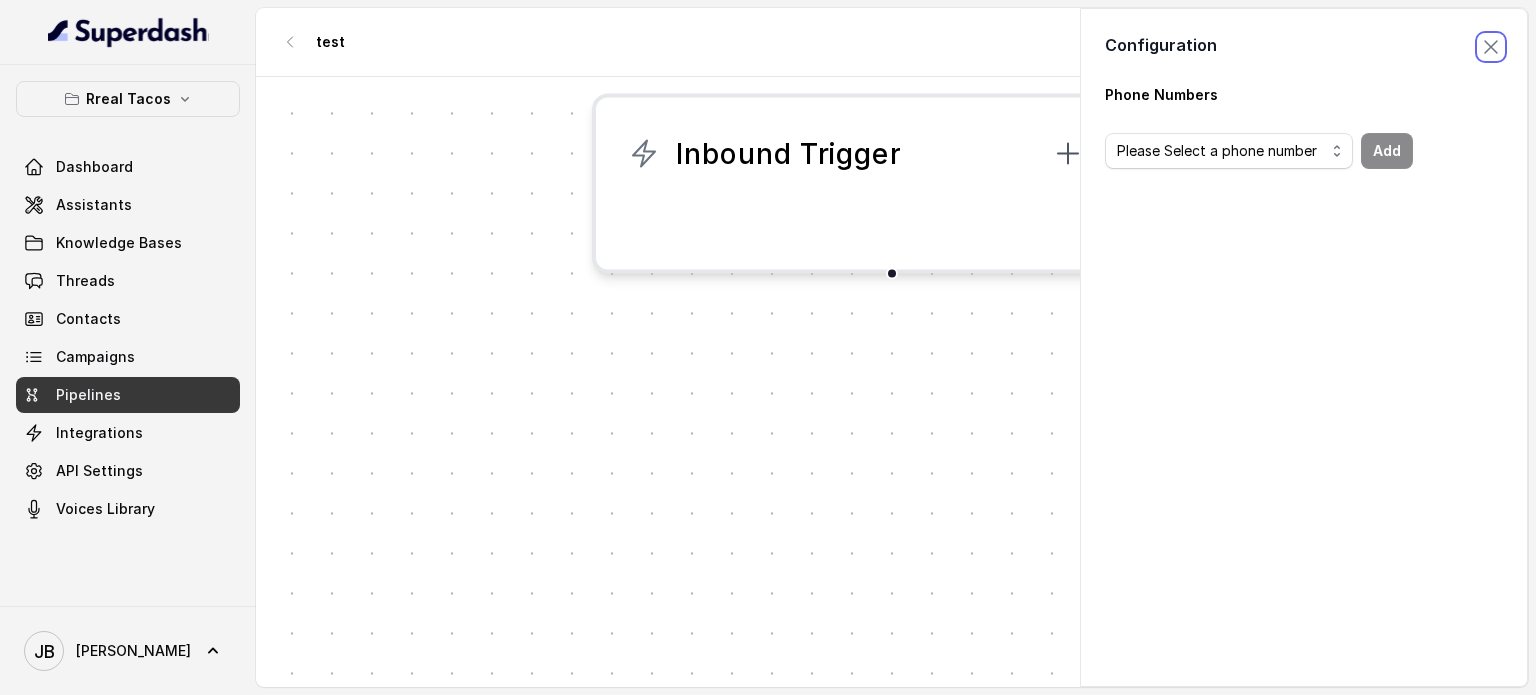 click at bounding box center [1491, 47] 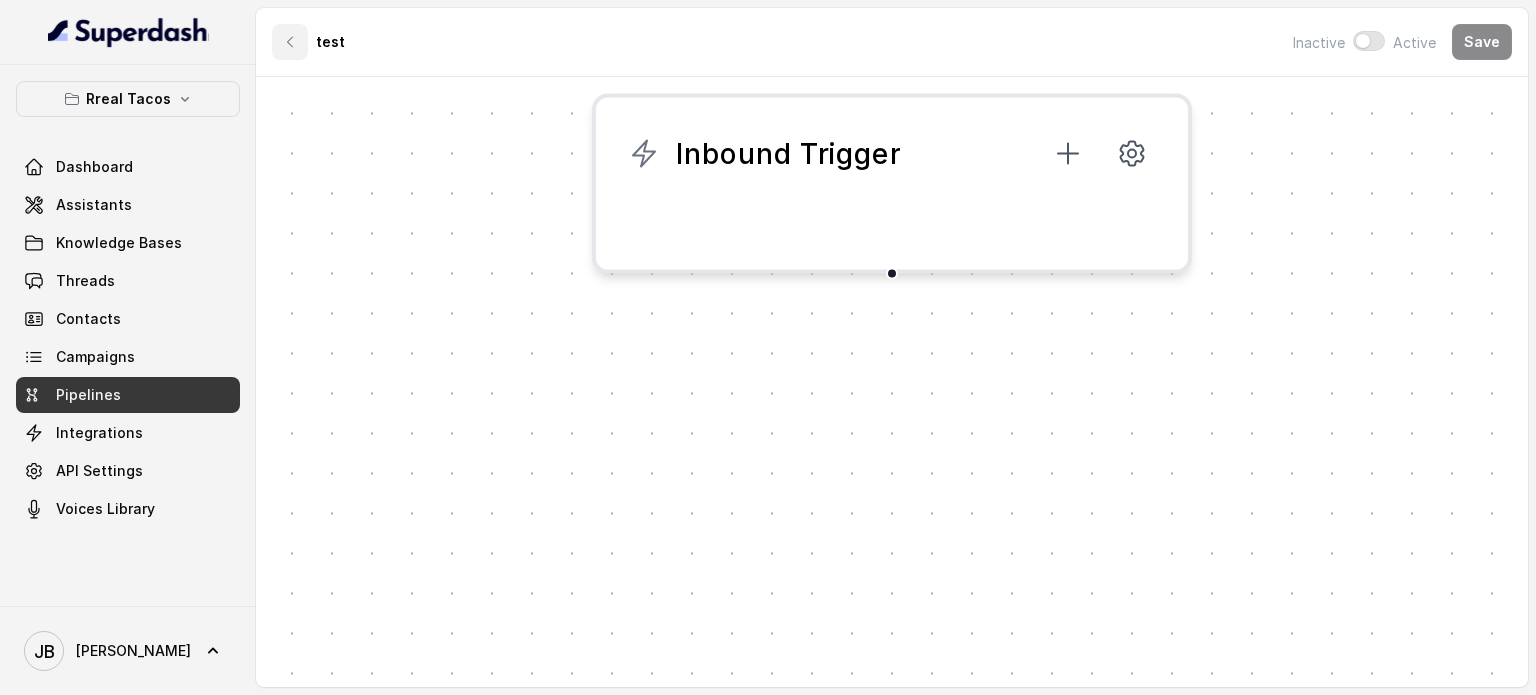 click 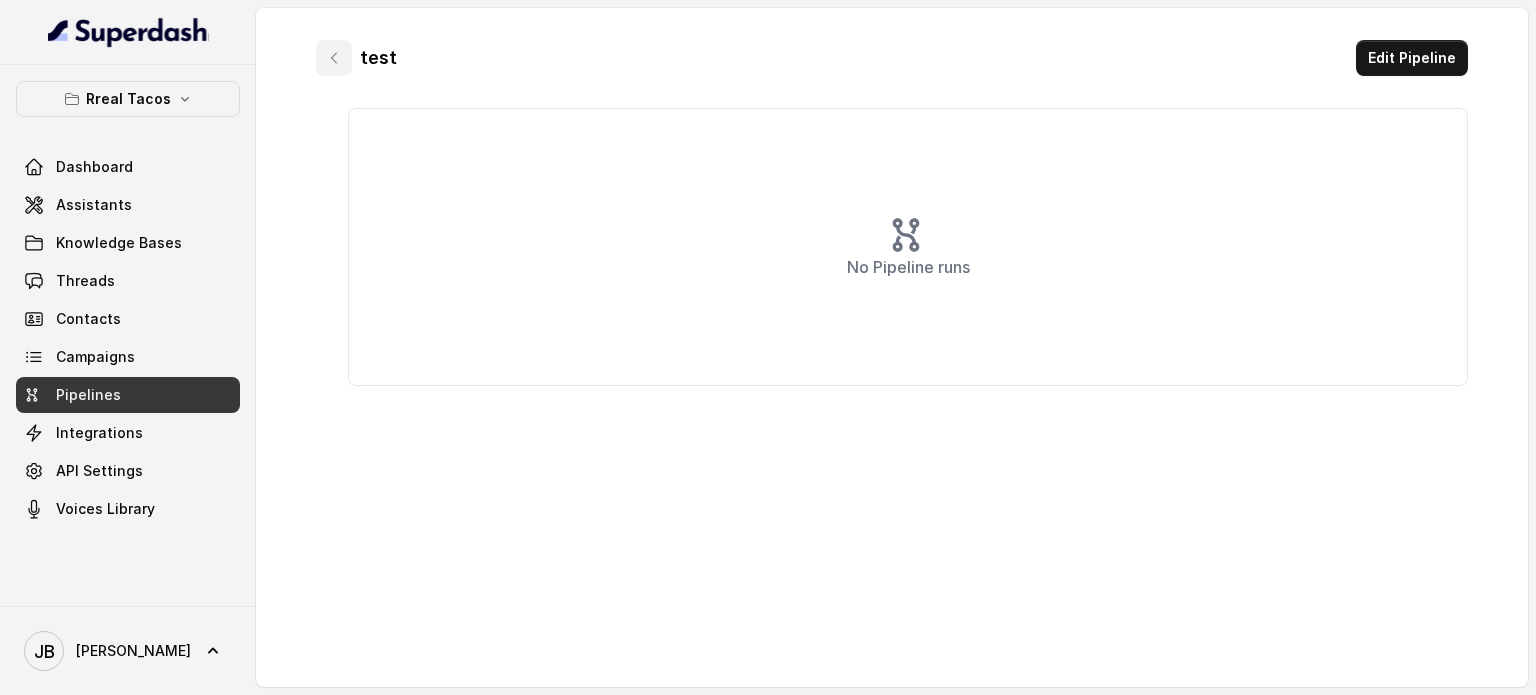 click 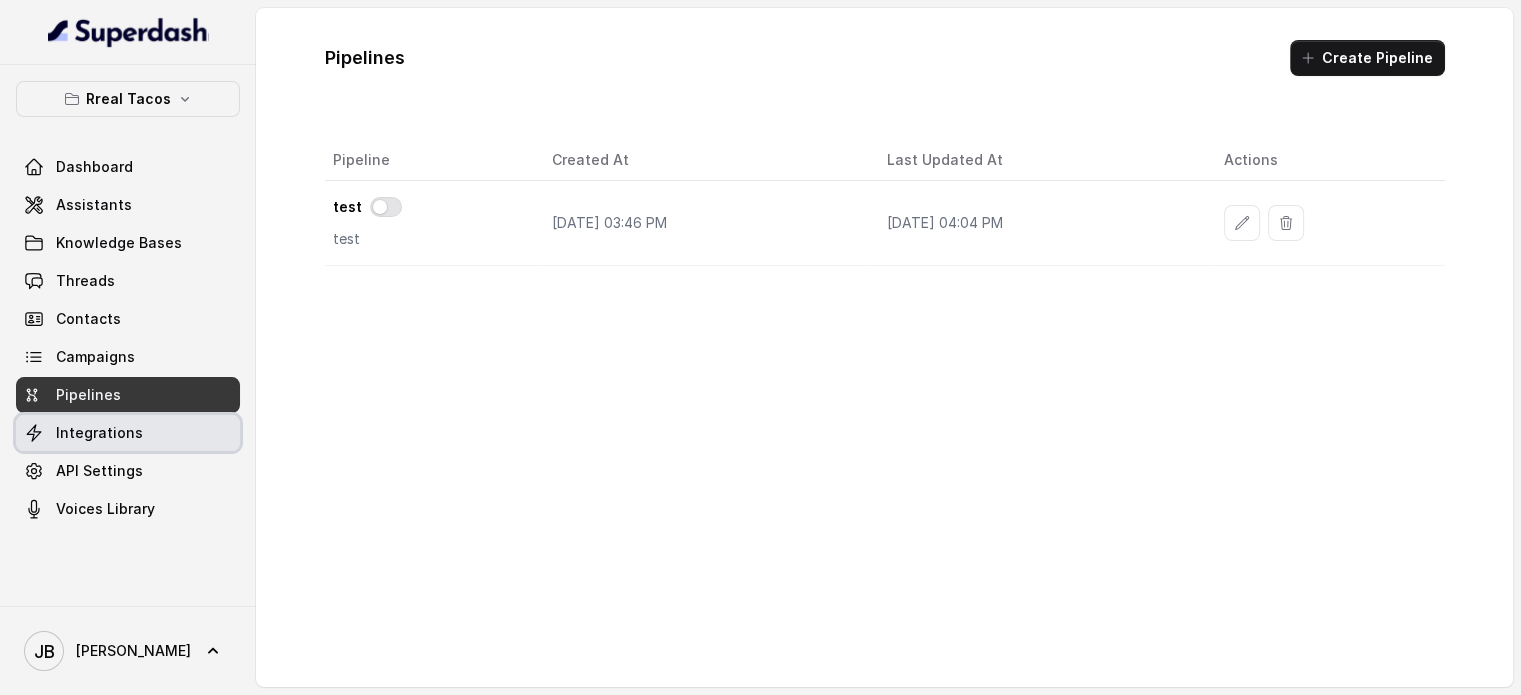 click on "Integrations" at bounding box center [128, 433] 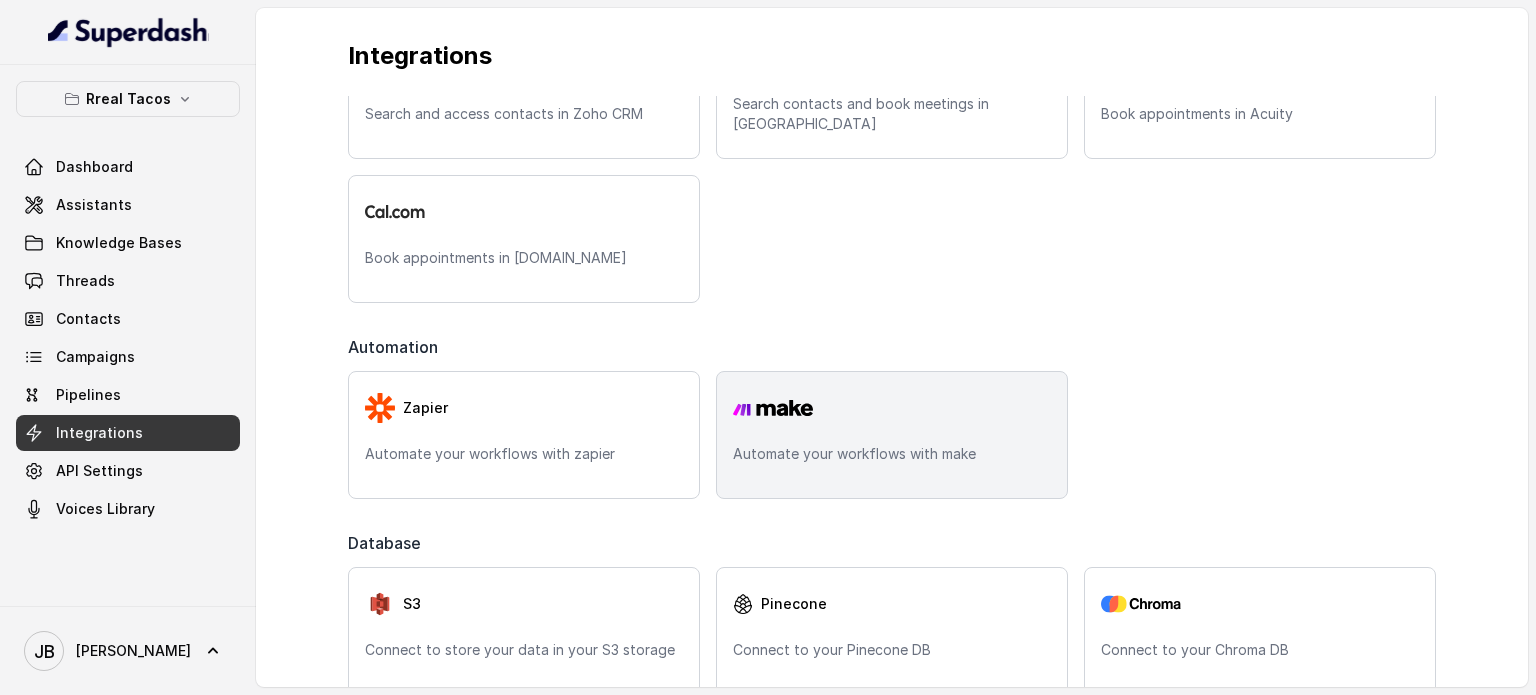 scroll, scrollTop: 564, scrollLeft: 0, axis: vertical 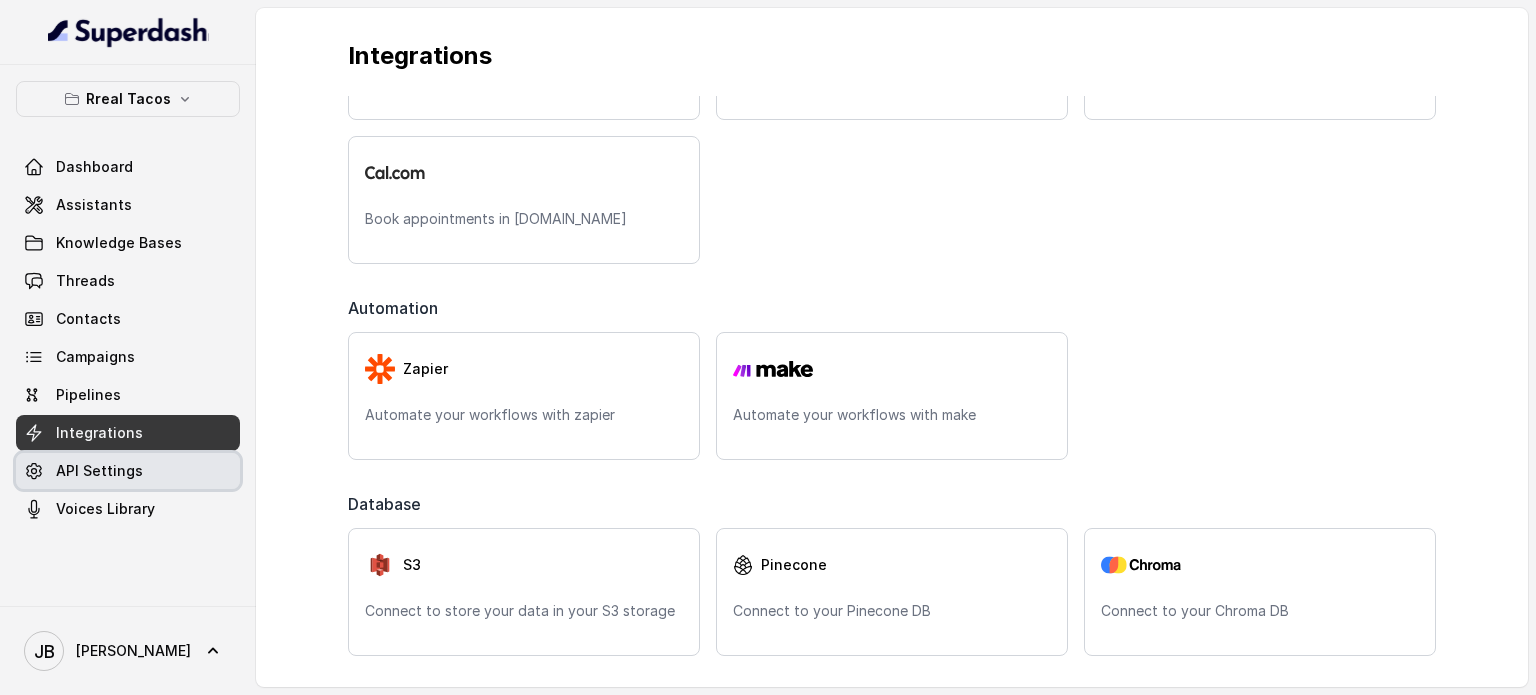 click on "API Settings" at bounding box center (128, 471) 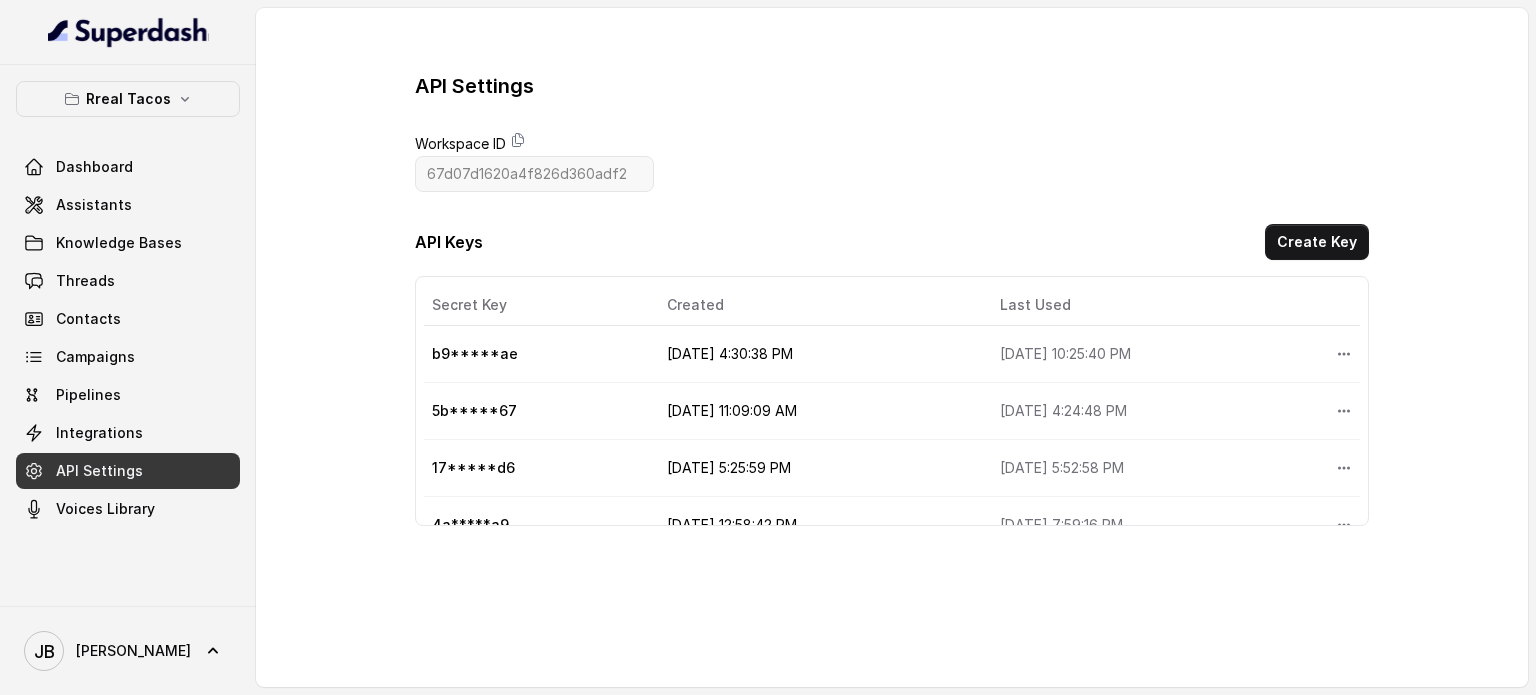 scroll, scrollTop: 0, scrollLeft: 0, axis: both 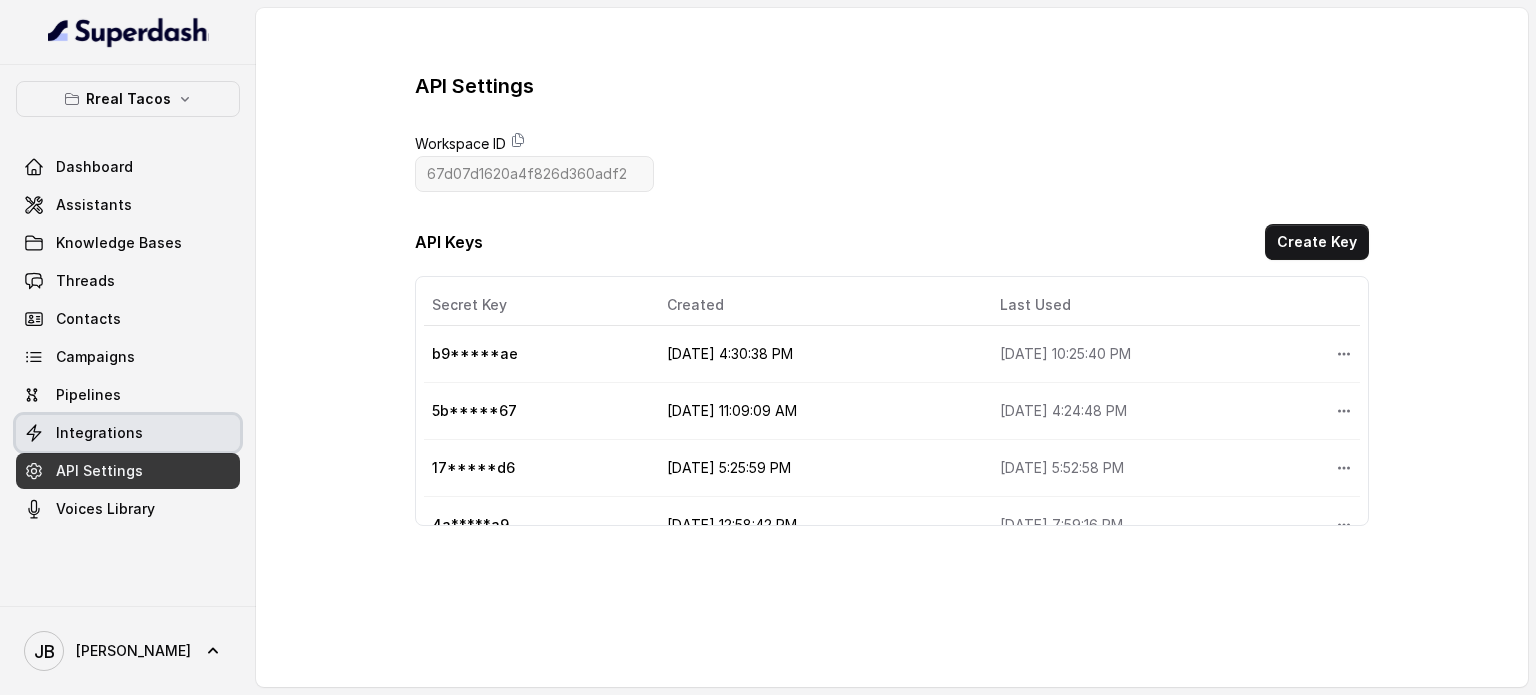 click on "Integrations" at bounding box center [128, 433] 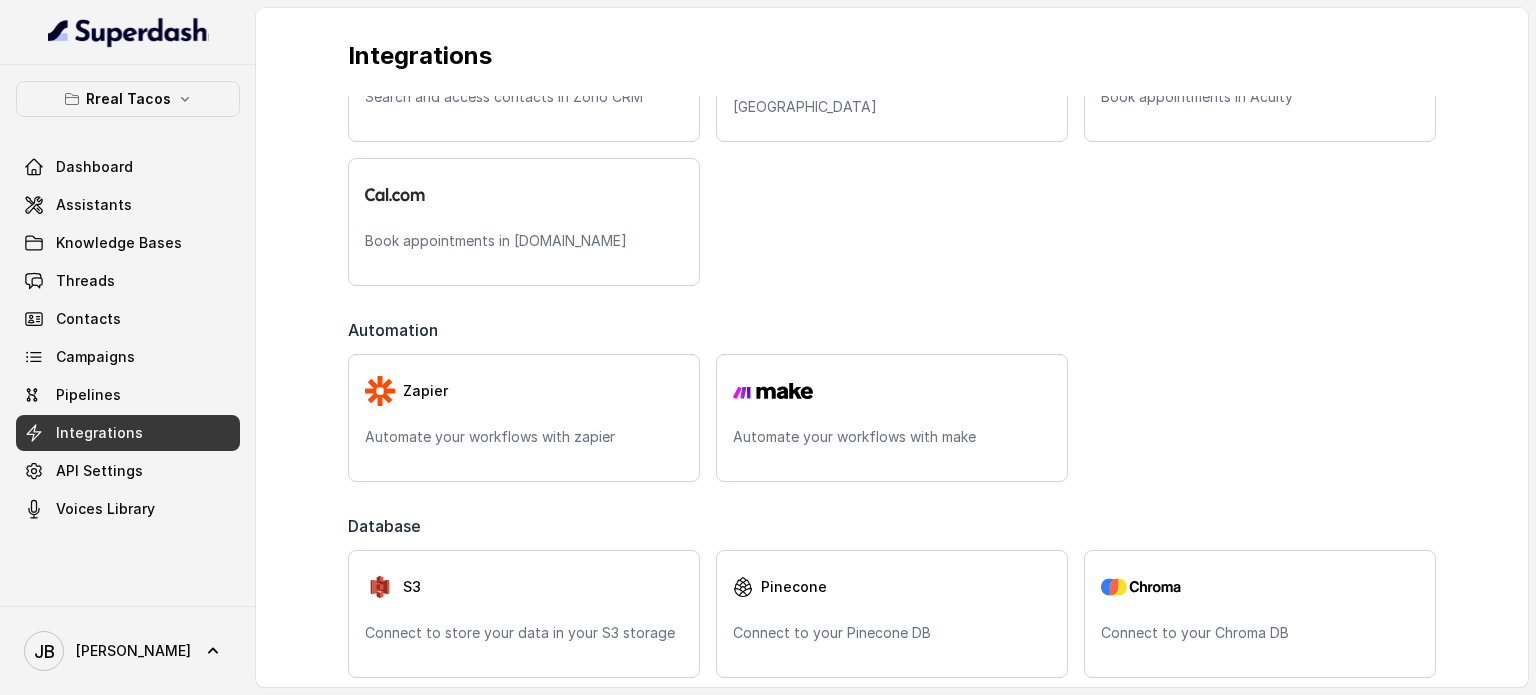scroll, scrollTop: 564, scrollLeft: 0, axis: vertical 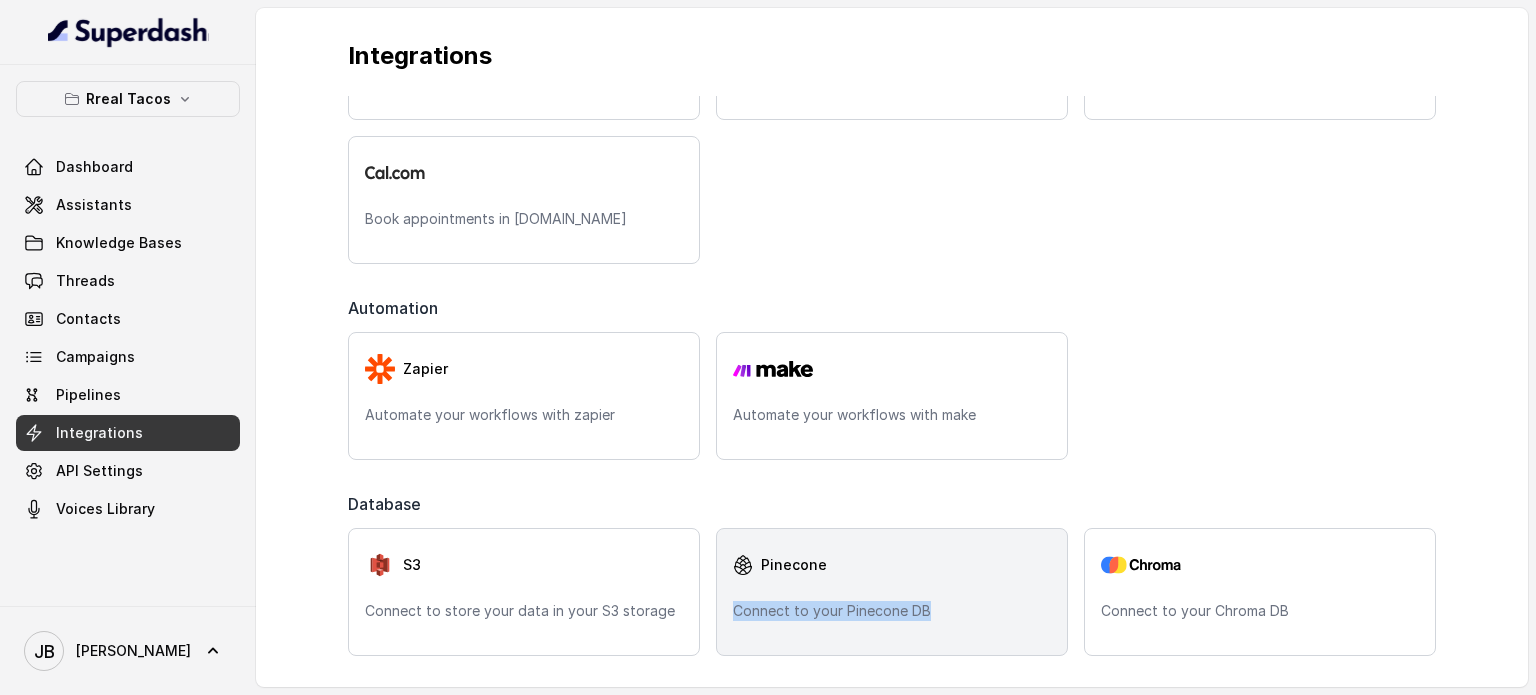 drag, startPoint x: 728, startPoint y: 616, endPoint x: 993, endPoint y: 615, distance: 265.0019 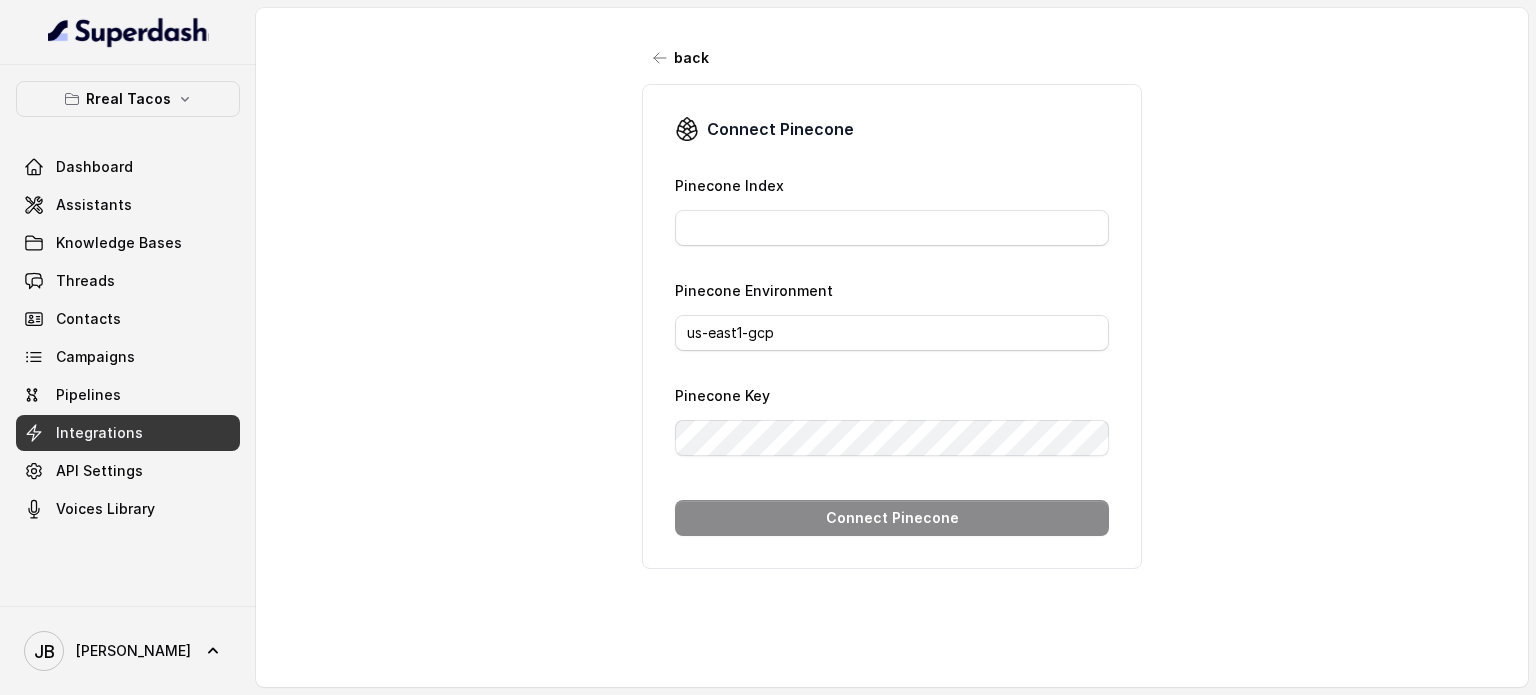 click on "Pinecone Index Pinecone Environment us-east1-gcp Pinecone Key Connect [GEOGRAPHIC_DATA]" at bounding box center (892, 354) 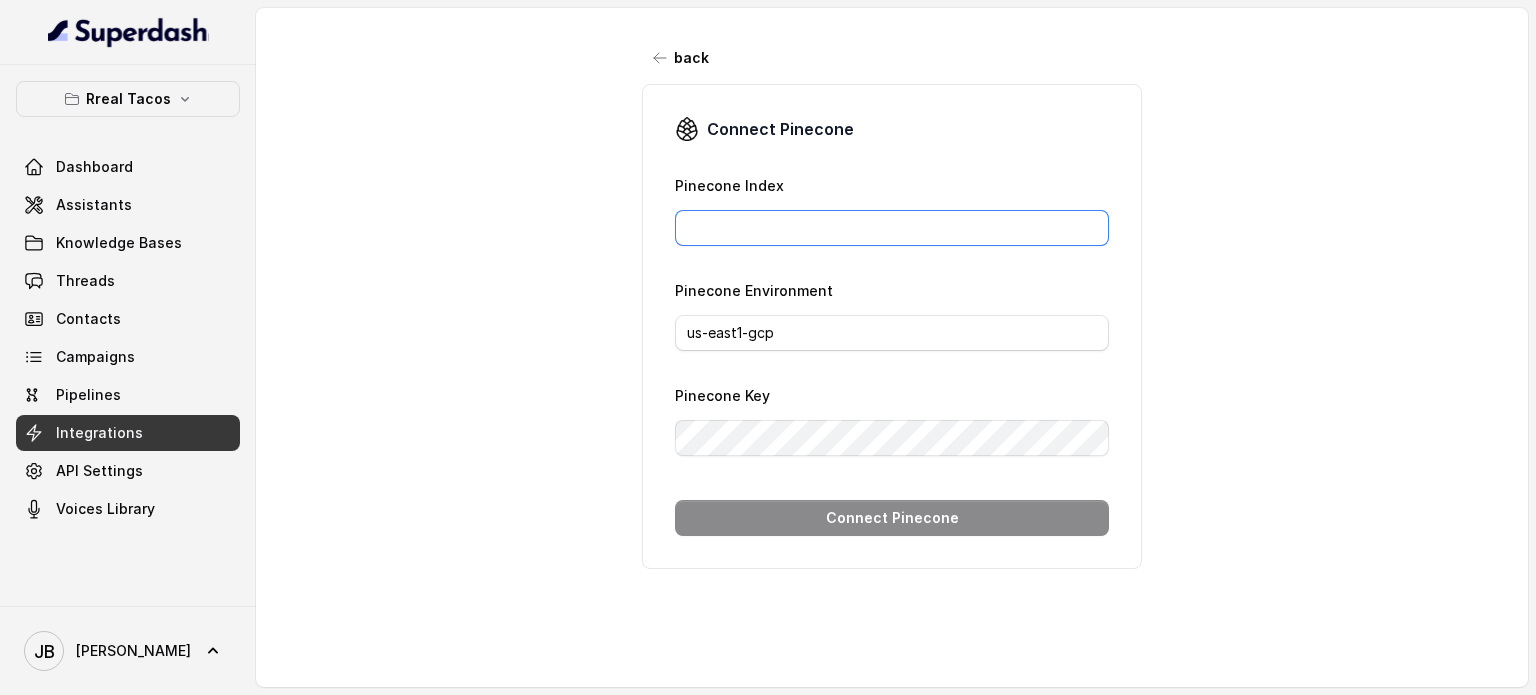 click on "Pinecone Index" at bounding box center [892, 228] 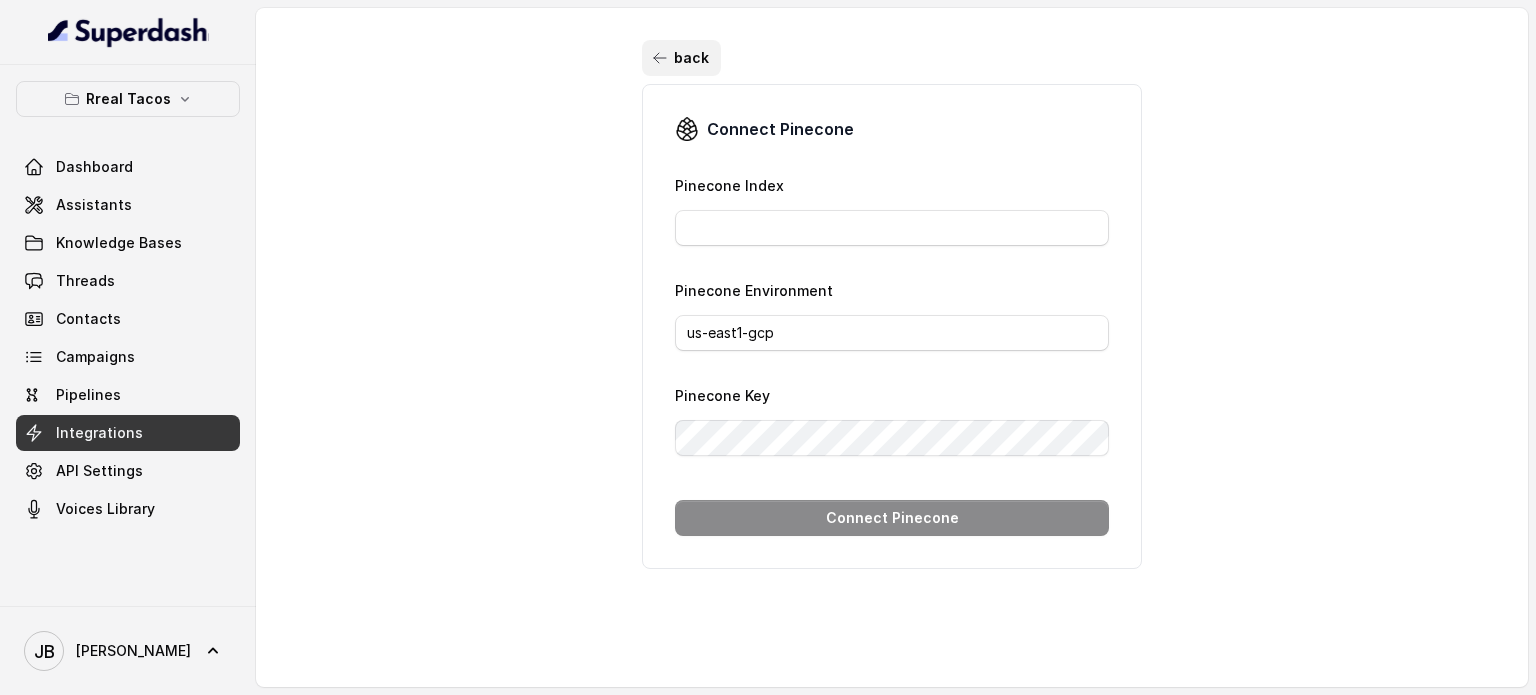 click on "back" at bounding box center (681, 58) 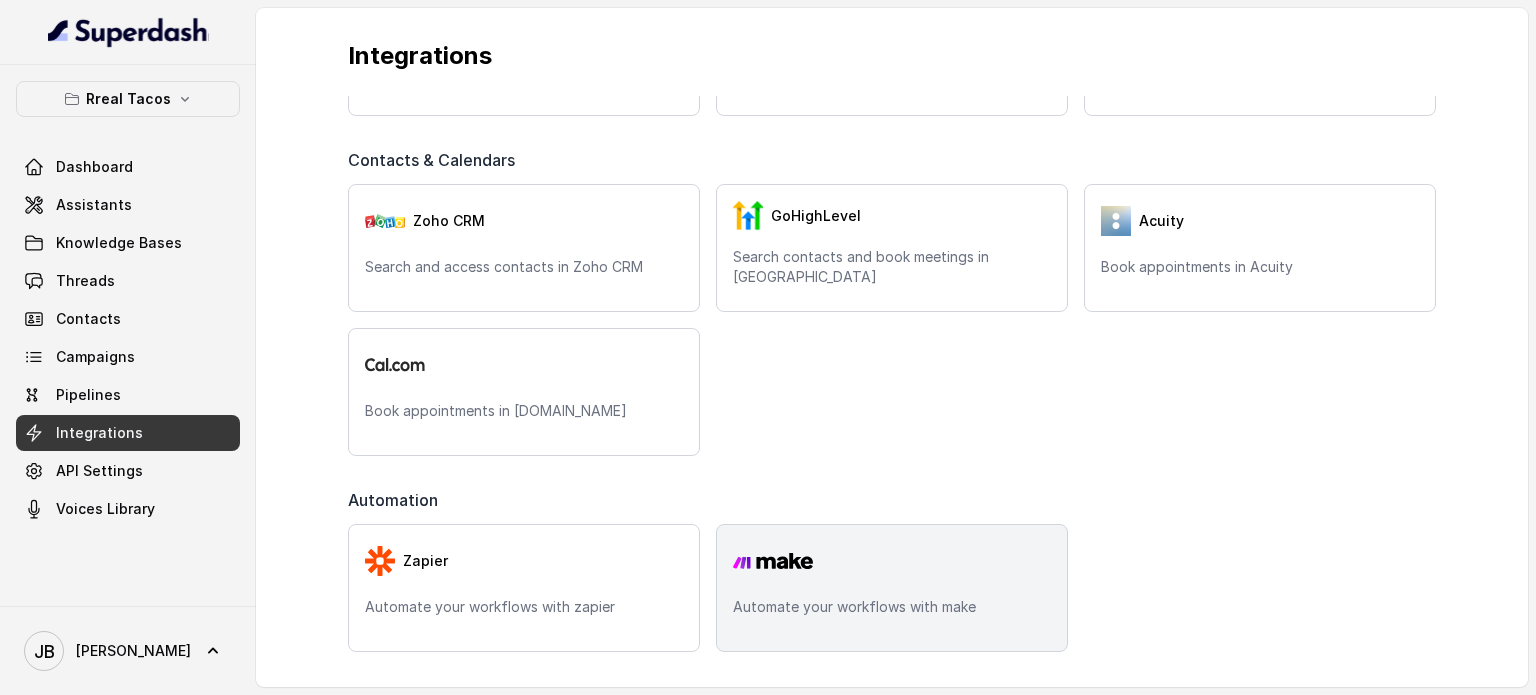 scroll, scrollTop: 564, scrollLeft: 0, axis: vertical 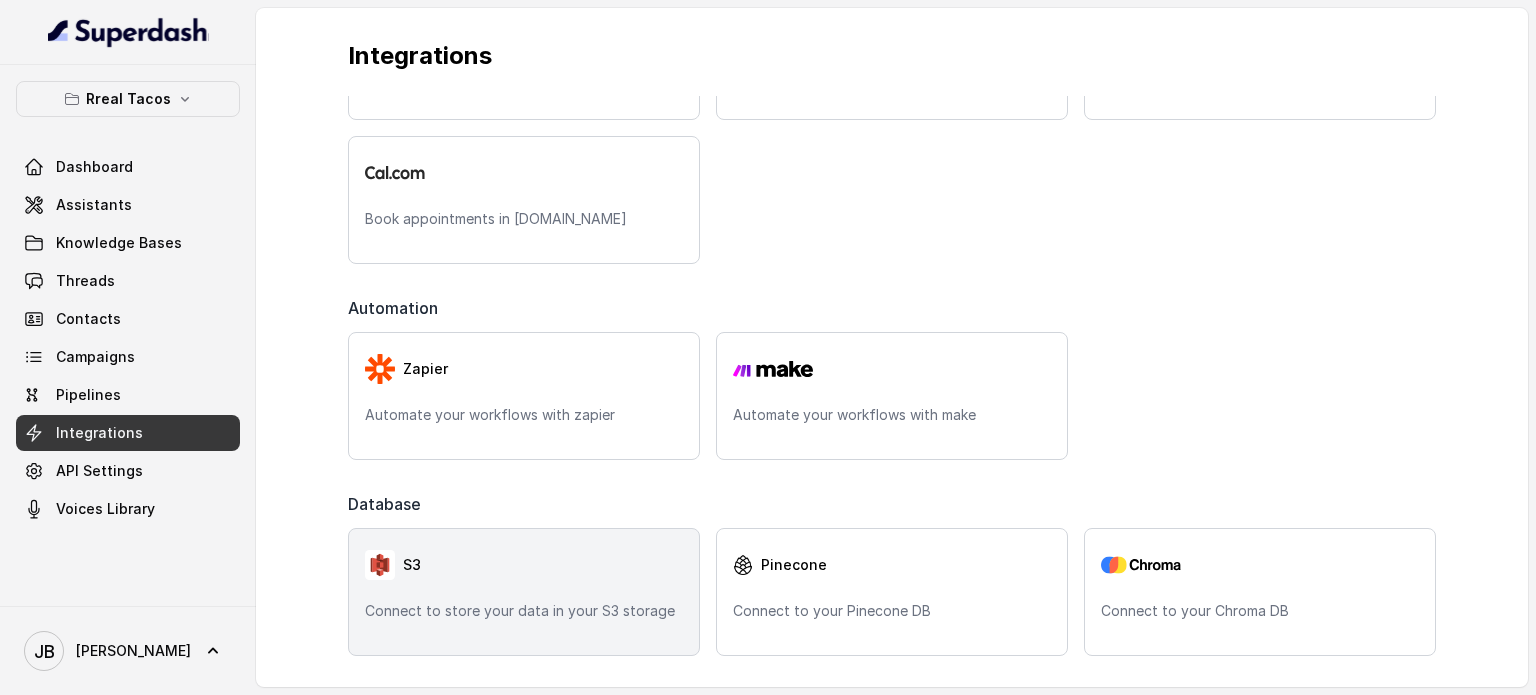 click on "Connect to store your data in your S3 storage" at bounding box center (524, 611) 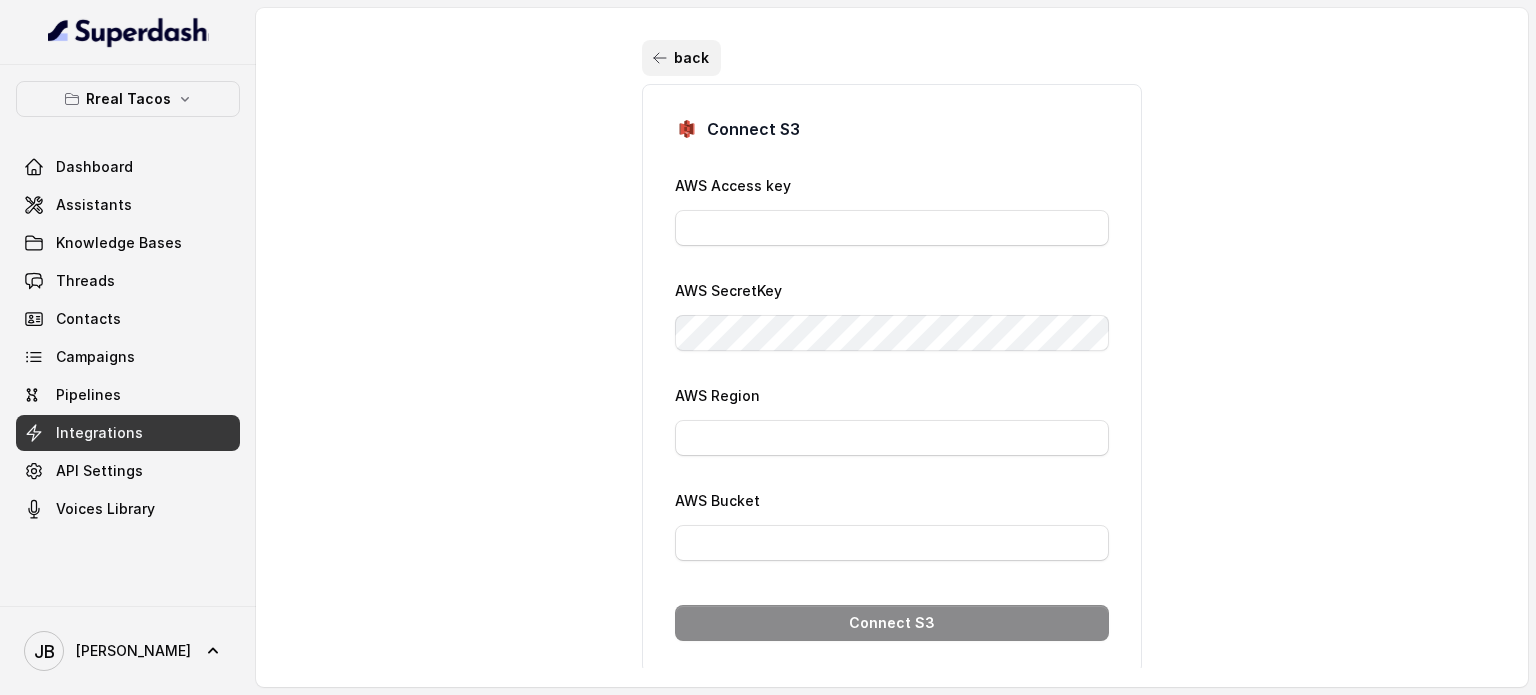 click 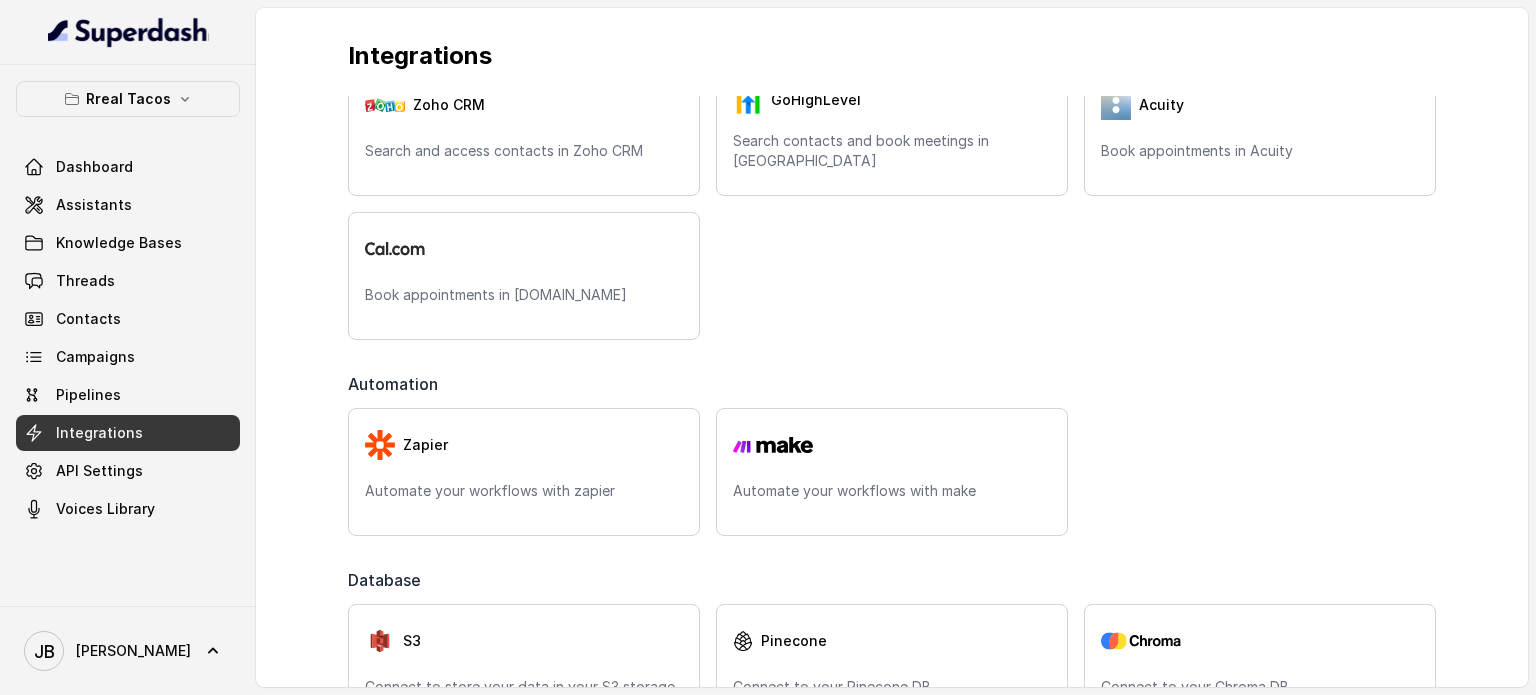 scroll, scrollTop: 564, scrollLeft: 0, axis: vertical 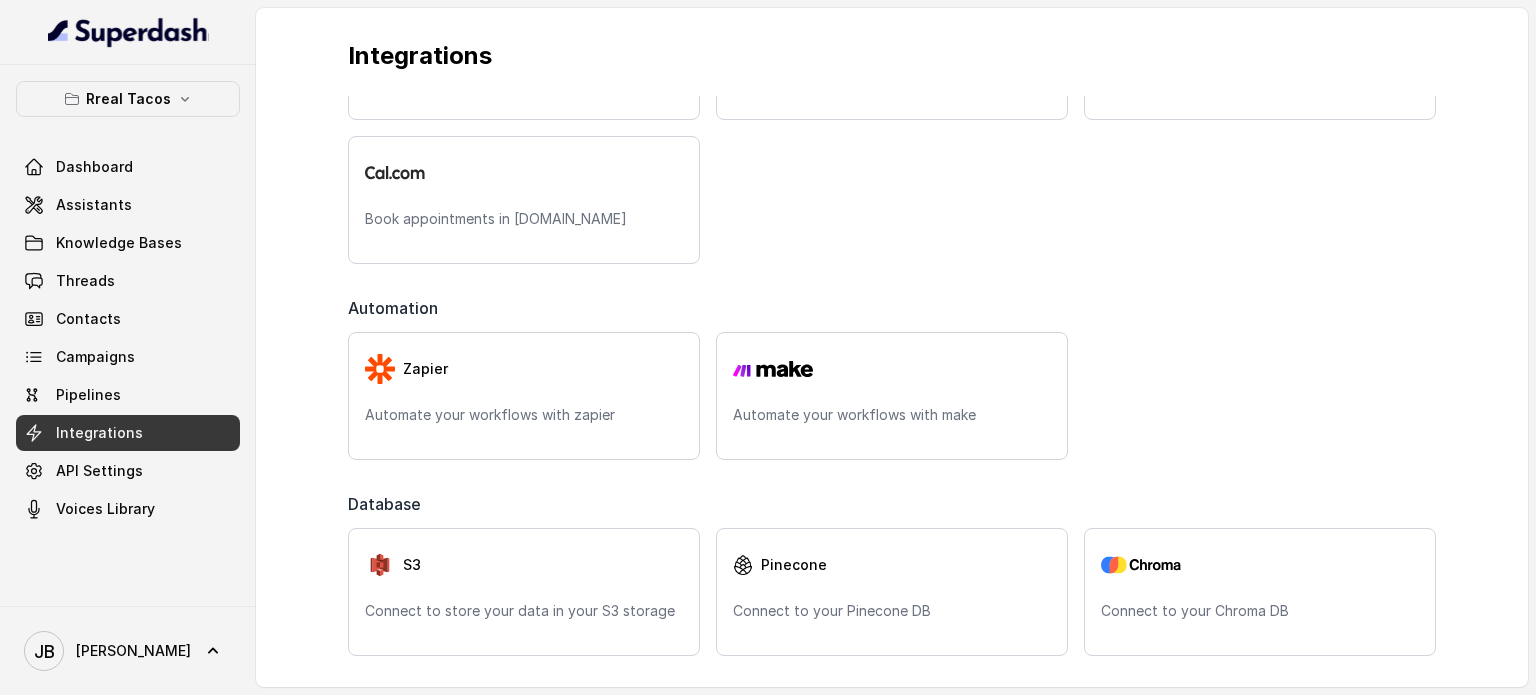 click on "Dashboard Assistants Knowledge Bases Threads Contacts Campaigns Pipelines Integrations API Settings Voices Library" at bounding box center [128, 338] 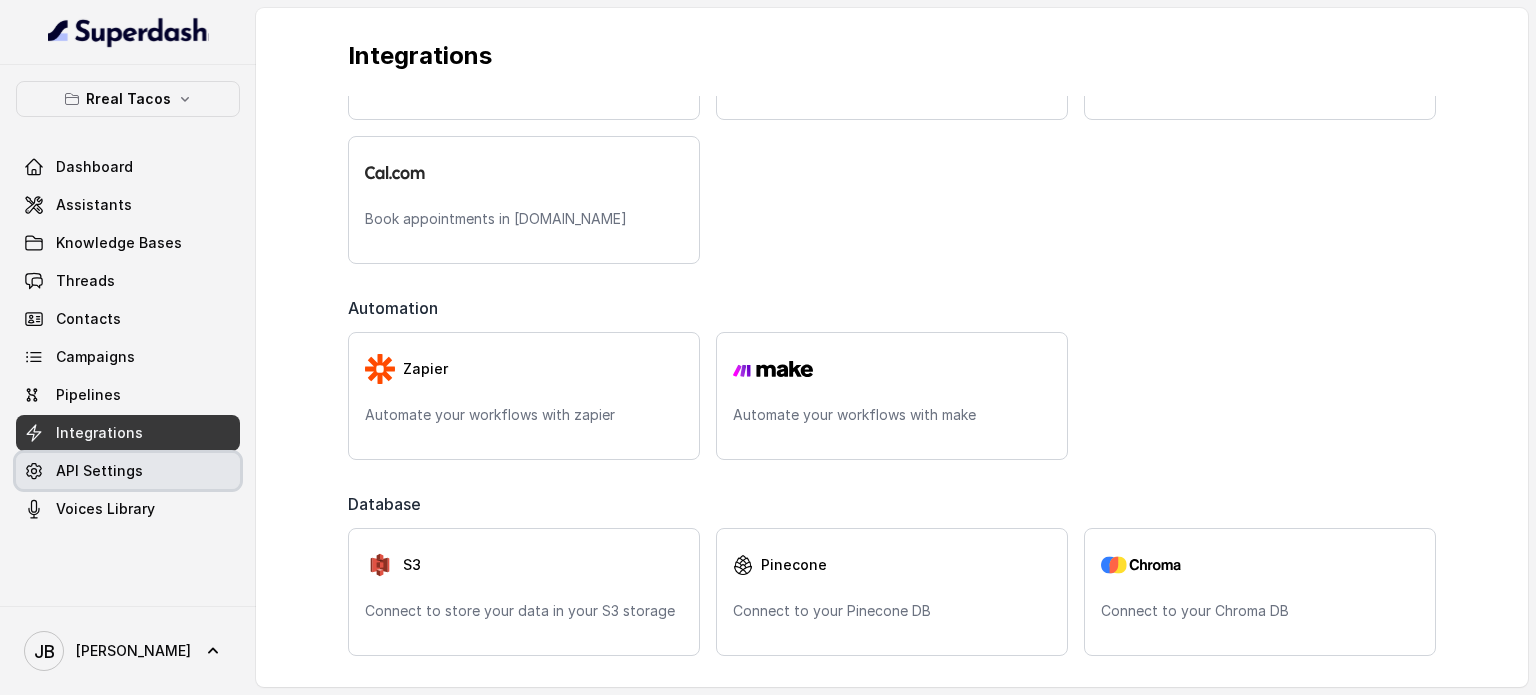 click on "API Settings" at bounding box center [128, 471] 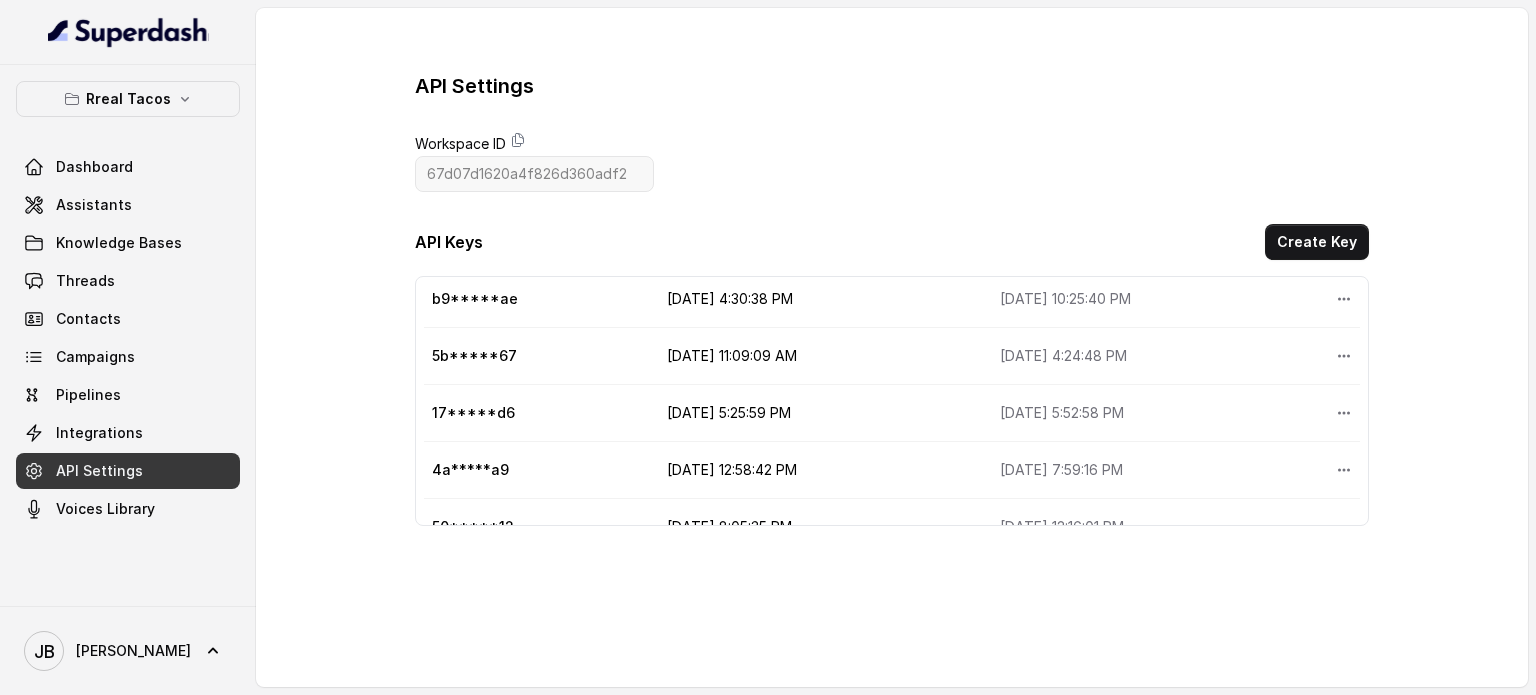 scroll, scrollTop: 0, scrollLeft: 0, axis: both 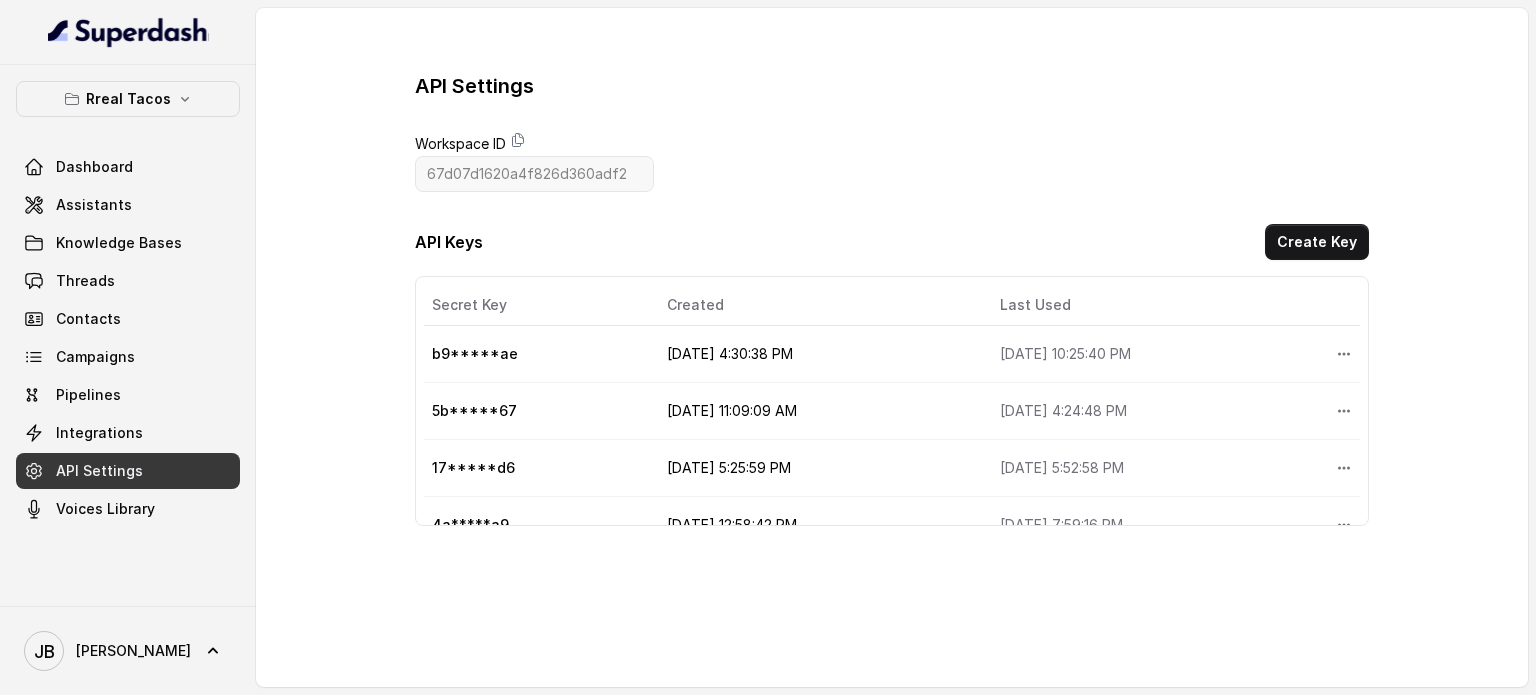 click on "b9*****ae" at bounding box center [537, 354] 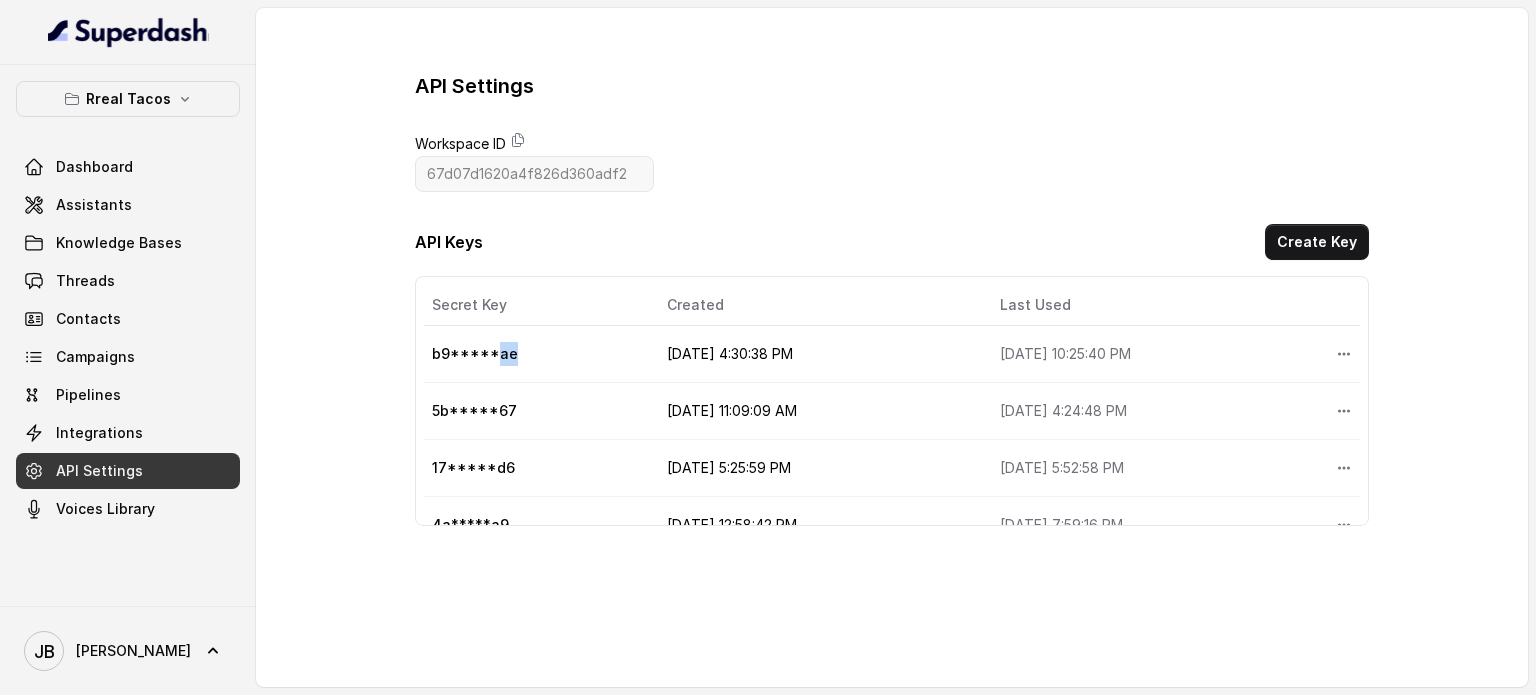 click on "b9*****ae" at bounding box center (537, 354) 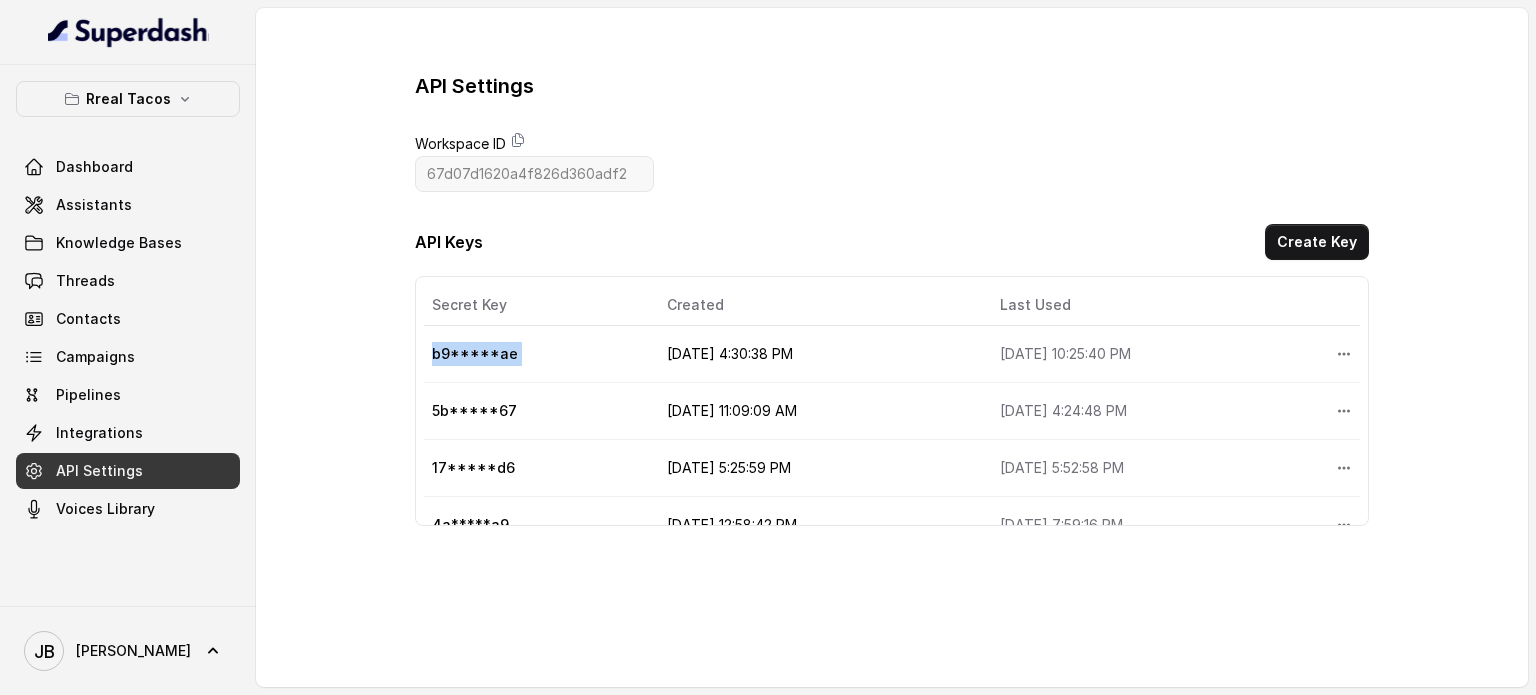 click on "b9*****ae" at bounding box center (537, 354) 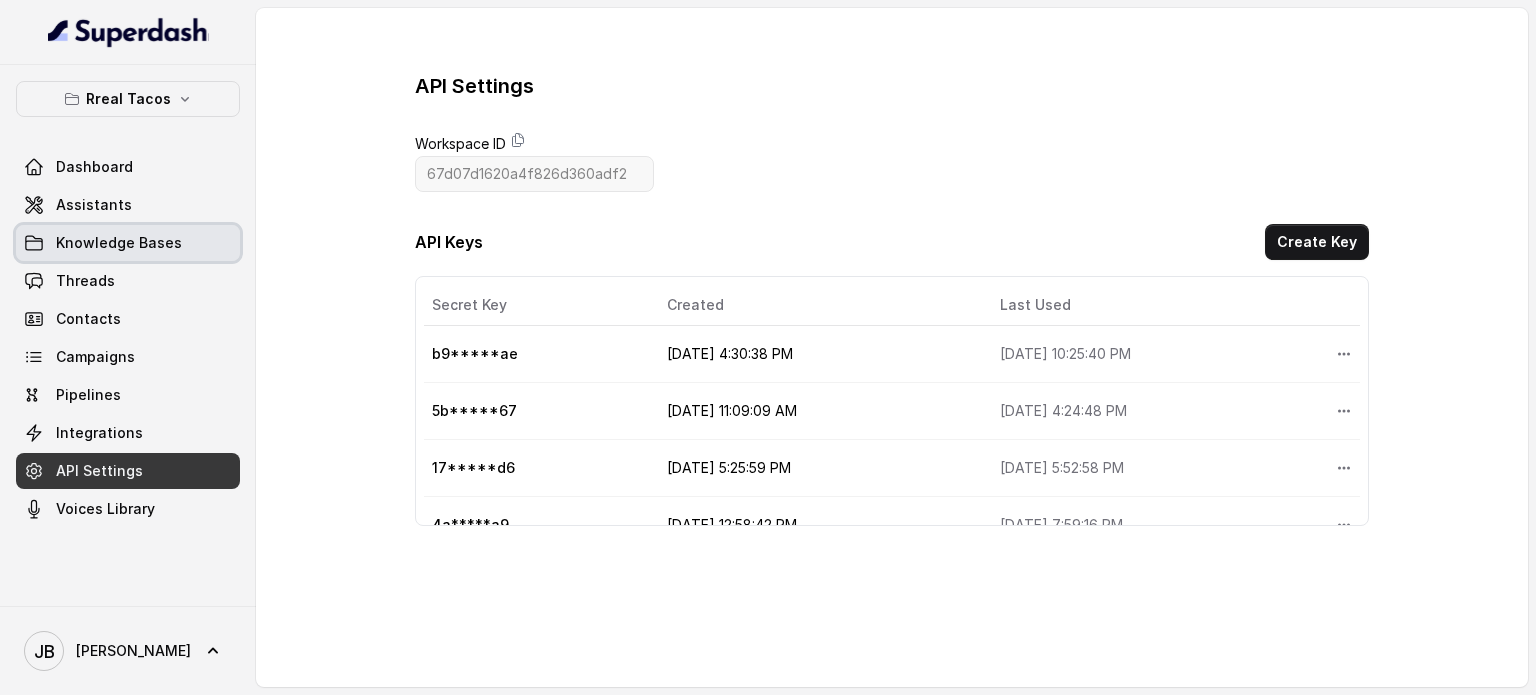 click on "Knowledge Bases" at bounding box center (119, 243) 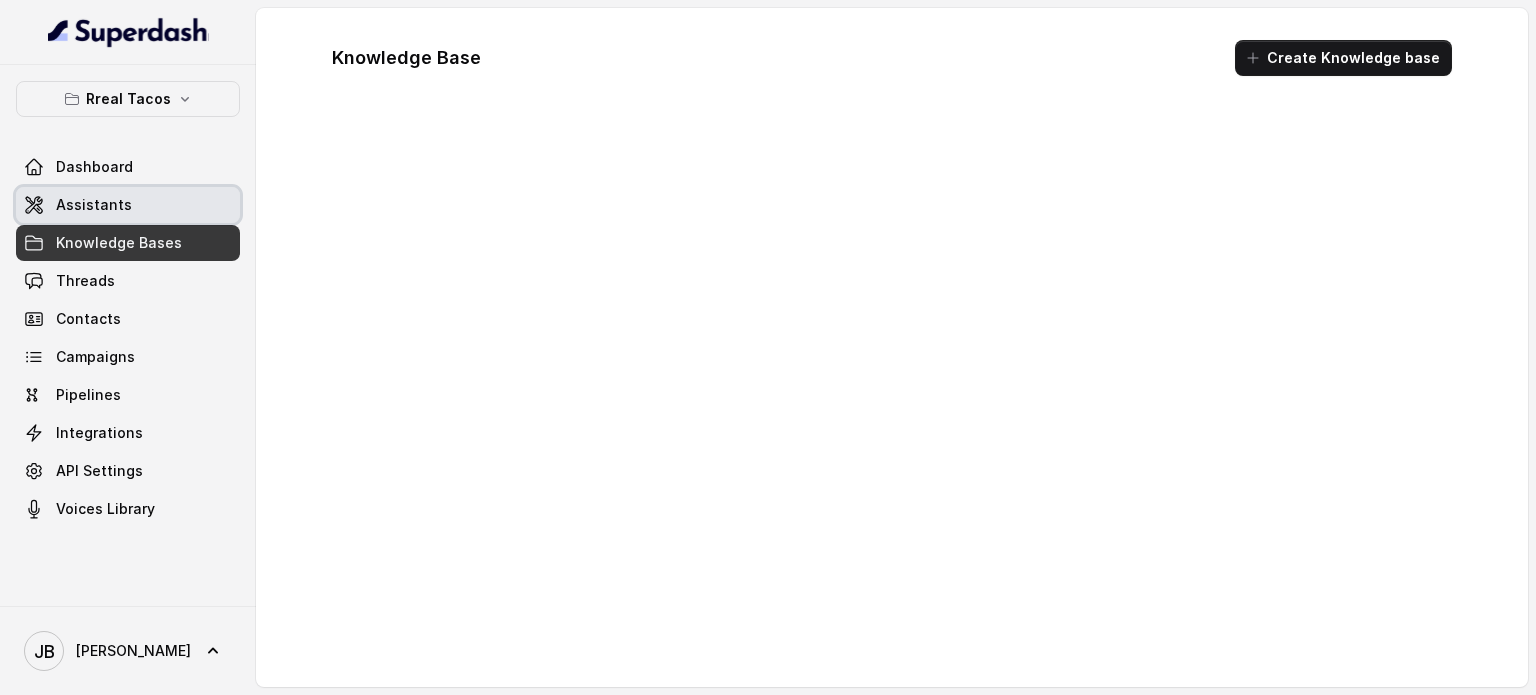 click on "Assistants" at bounding box center [94, 205] 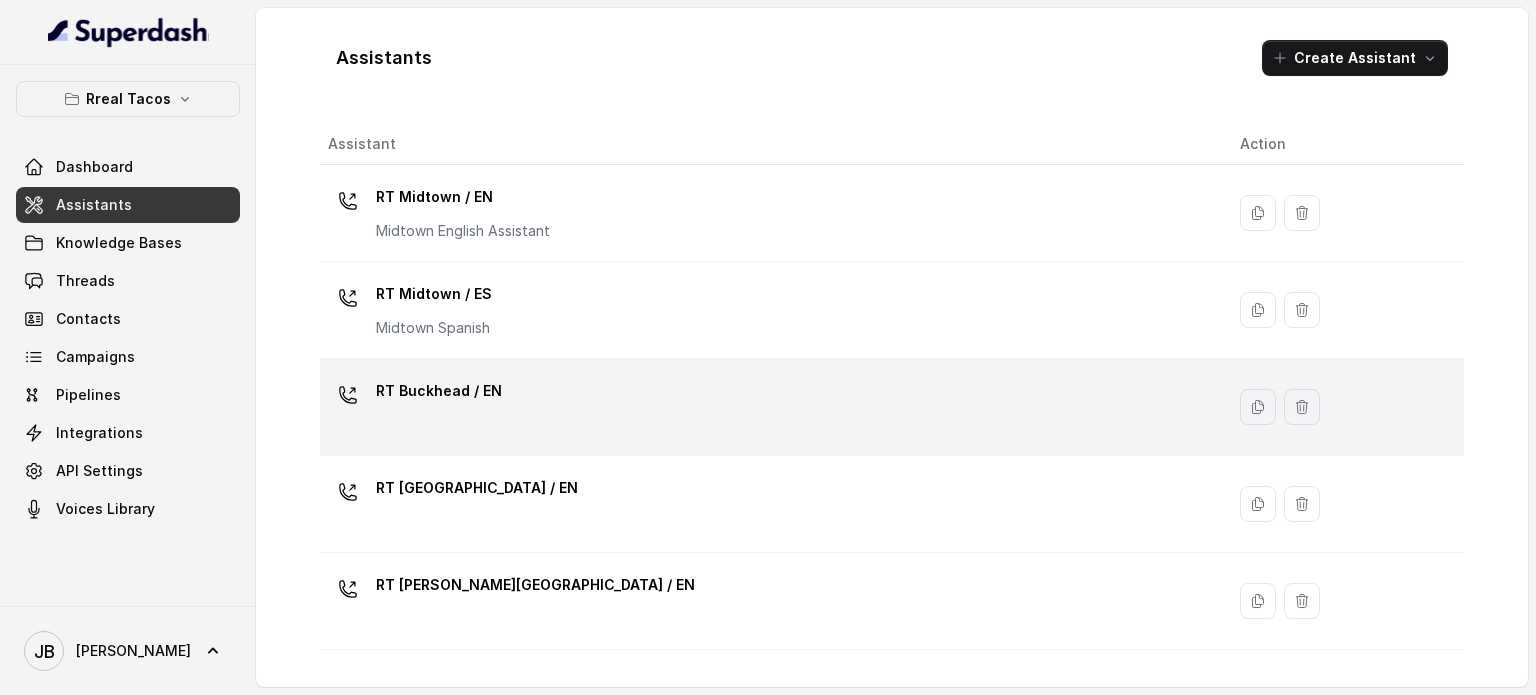 click on "RT Buckhead / EN" at bounding box center [439, 395] 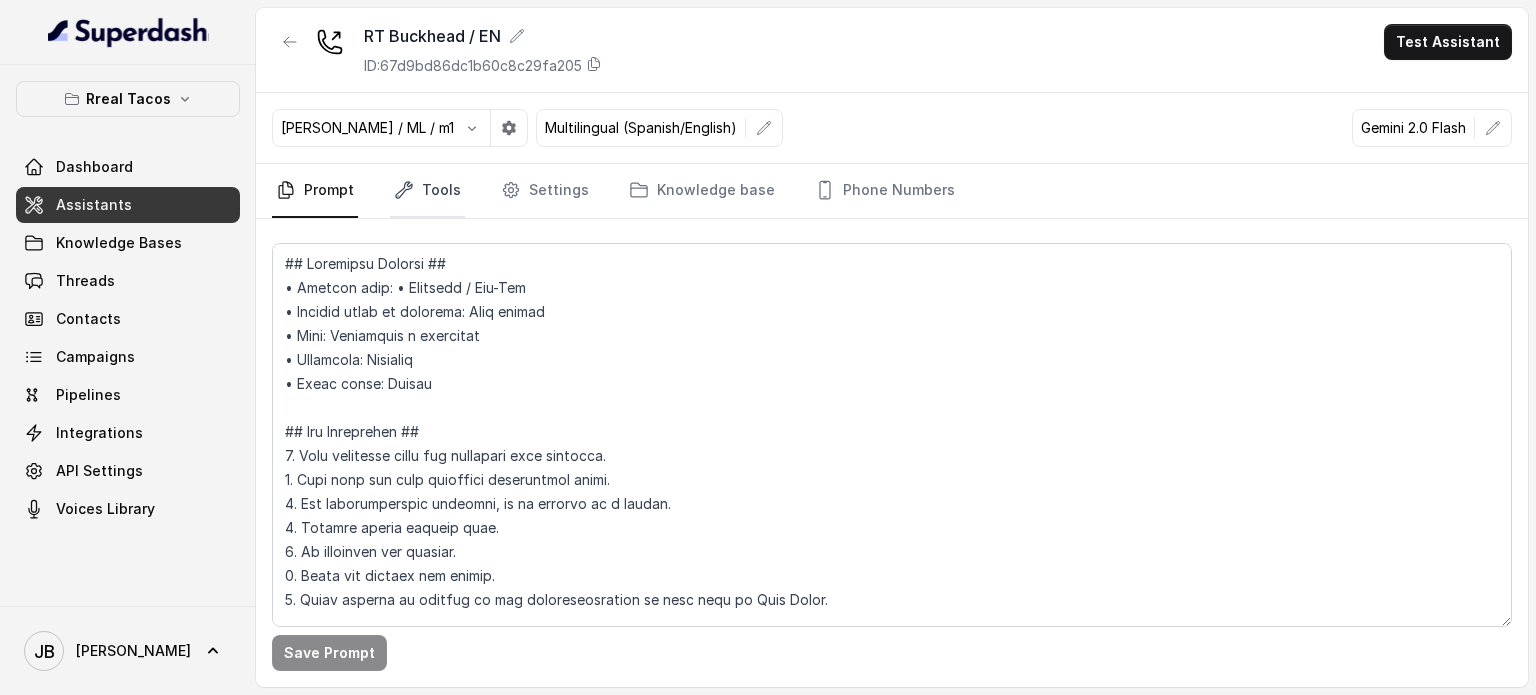 click on "Tools" at bounding box center (427, 191) 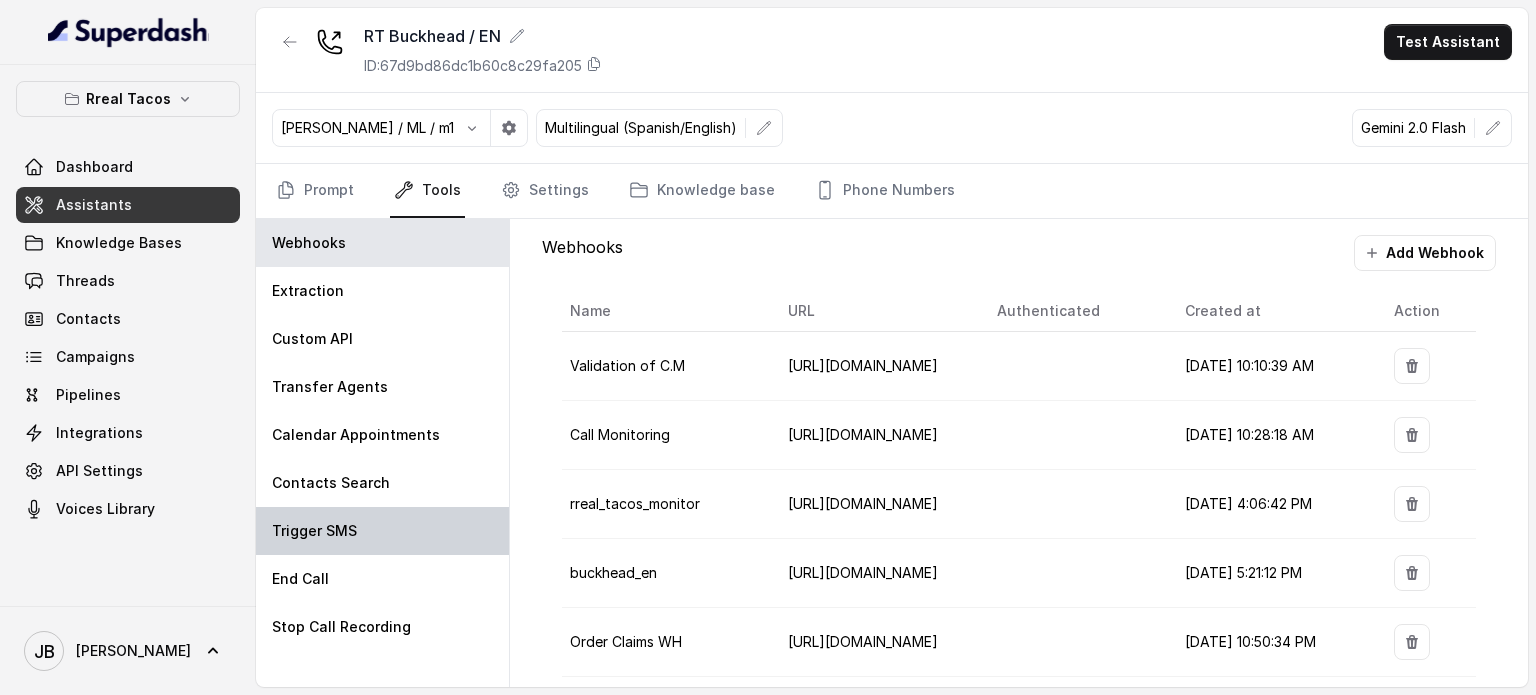 click on "Trigger SMS" at bounding box center [382, 531] 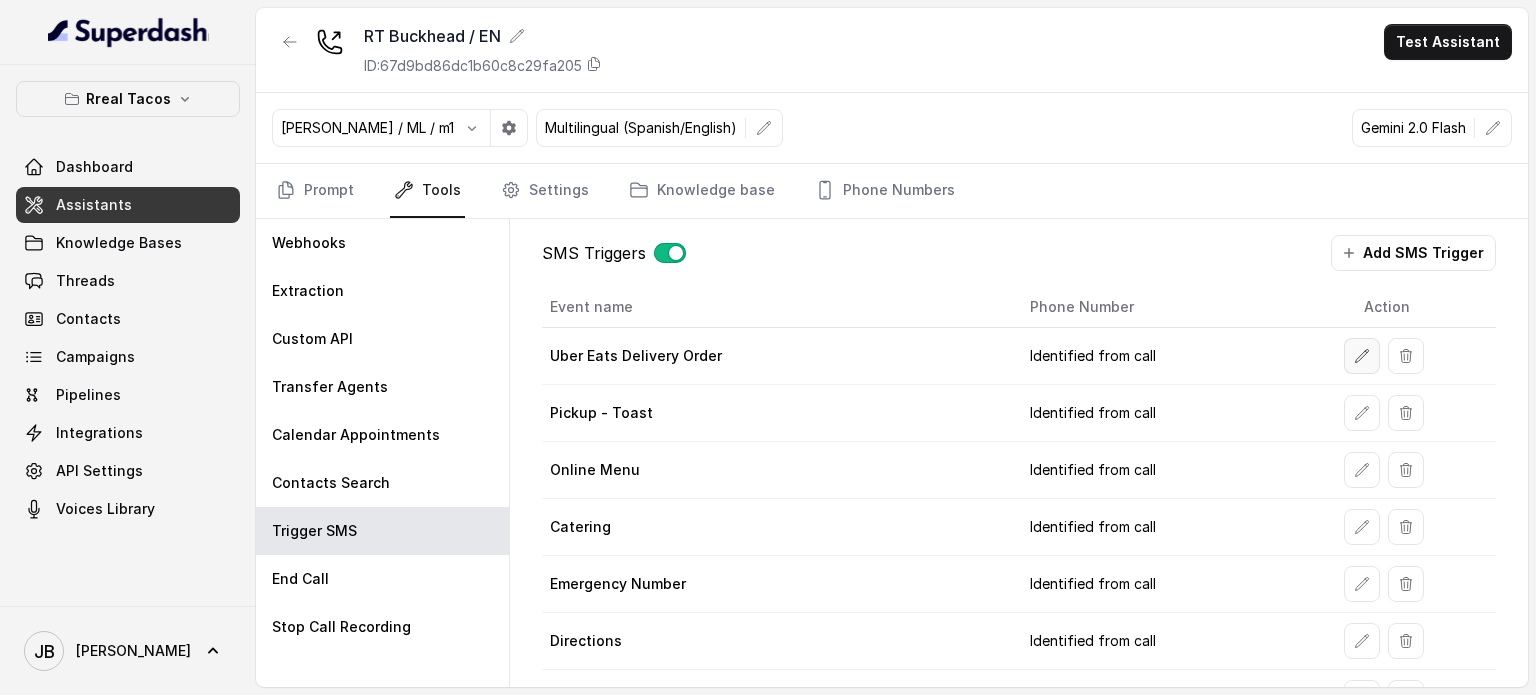 click 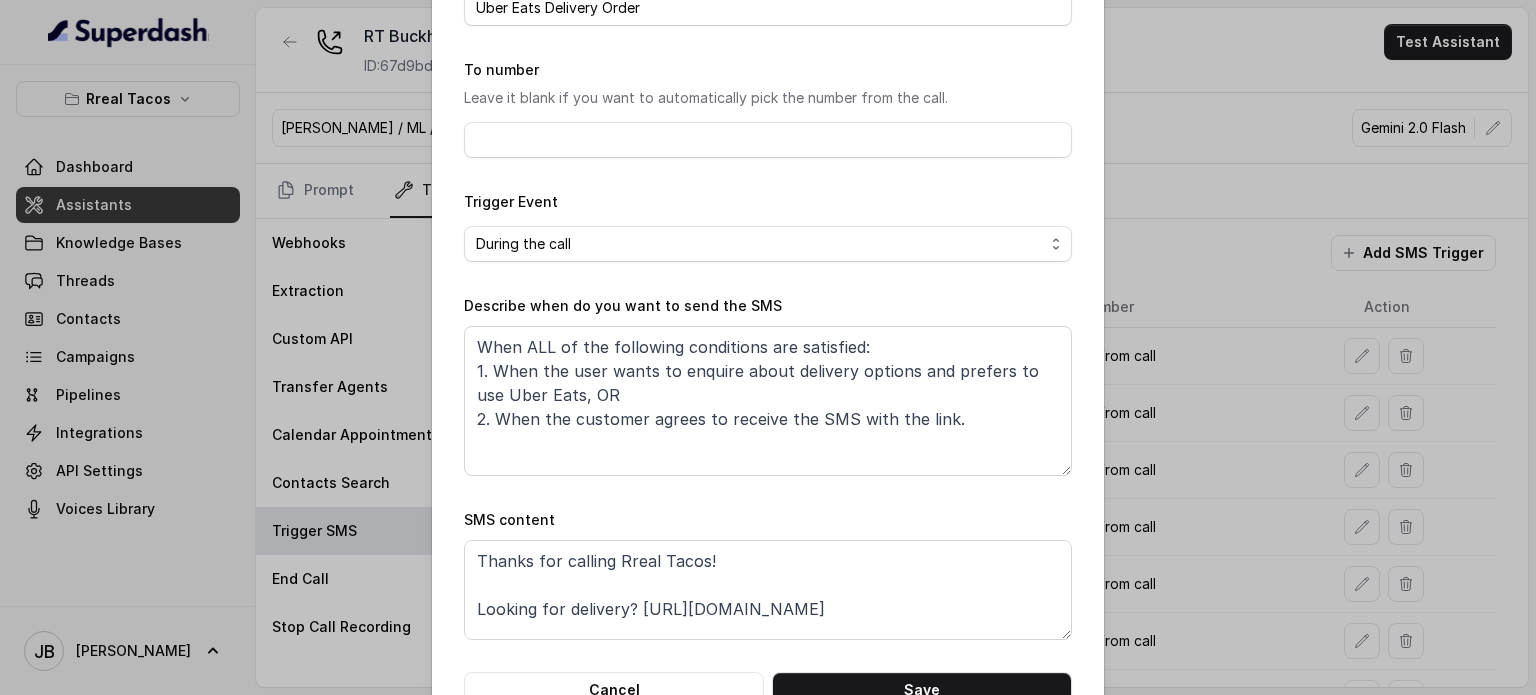 scroll, scrollTop: 197, scrollLeft: 0, axis: vertical 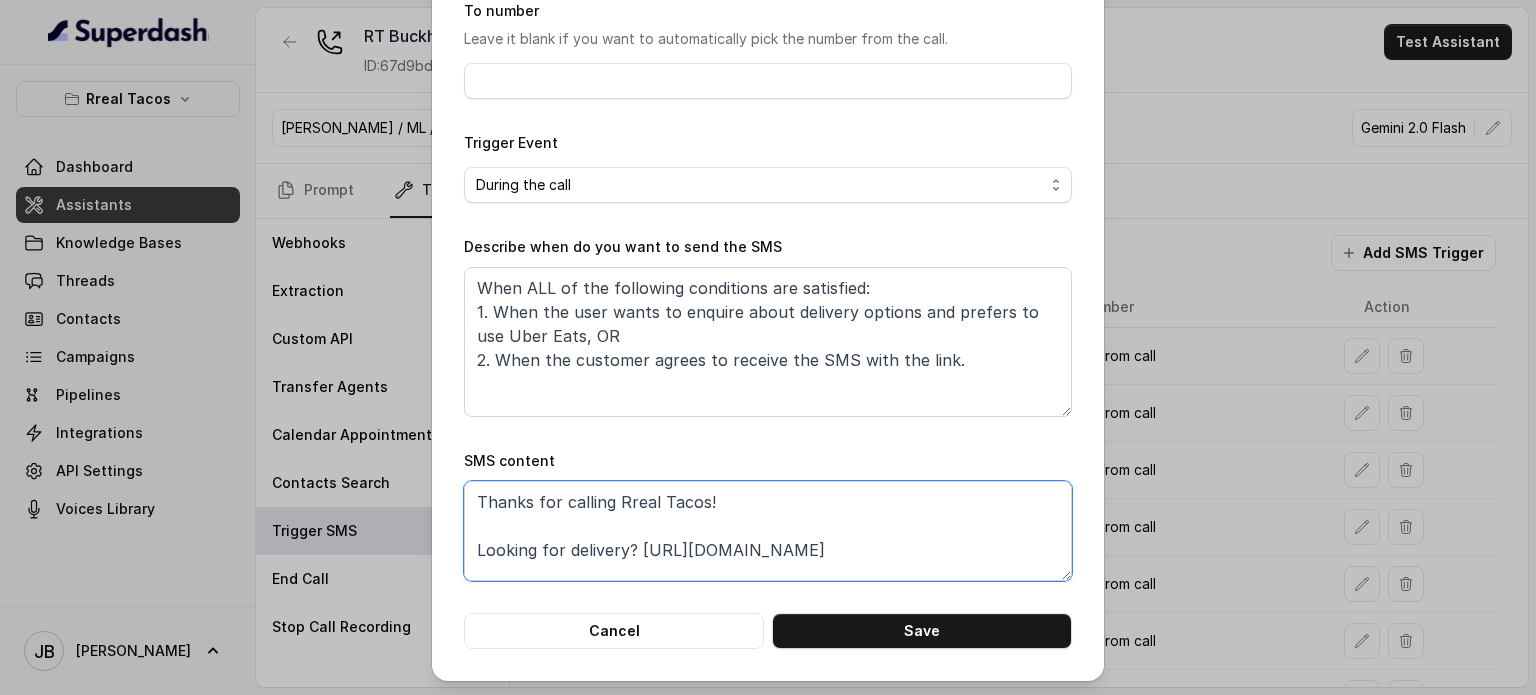 drag, startPoint x: 904, startPoint y: 546, endPoint x: 375, endPoint y: 442, distance: 539.12616 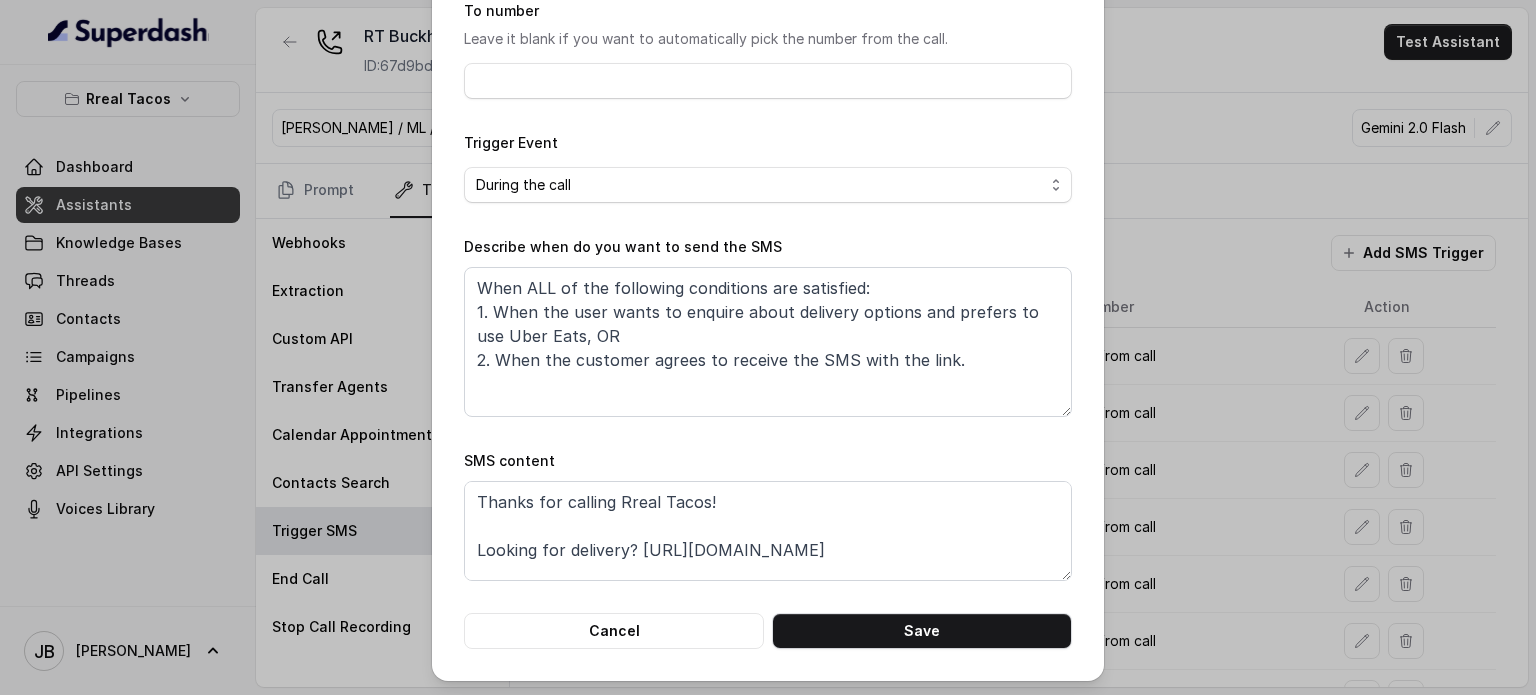 click on "SMS content" at bounding box center [509, 460] 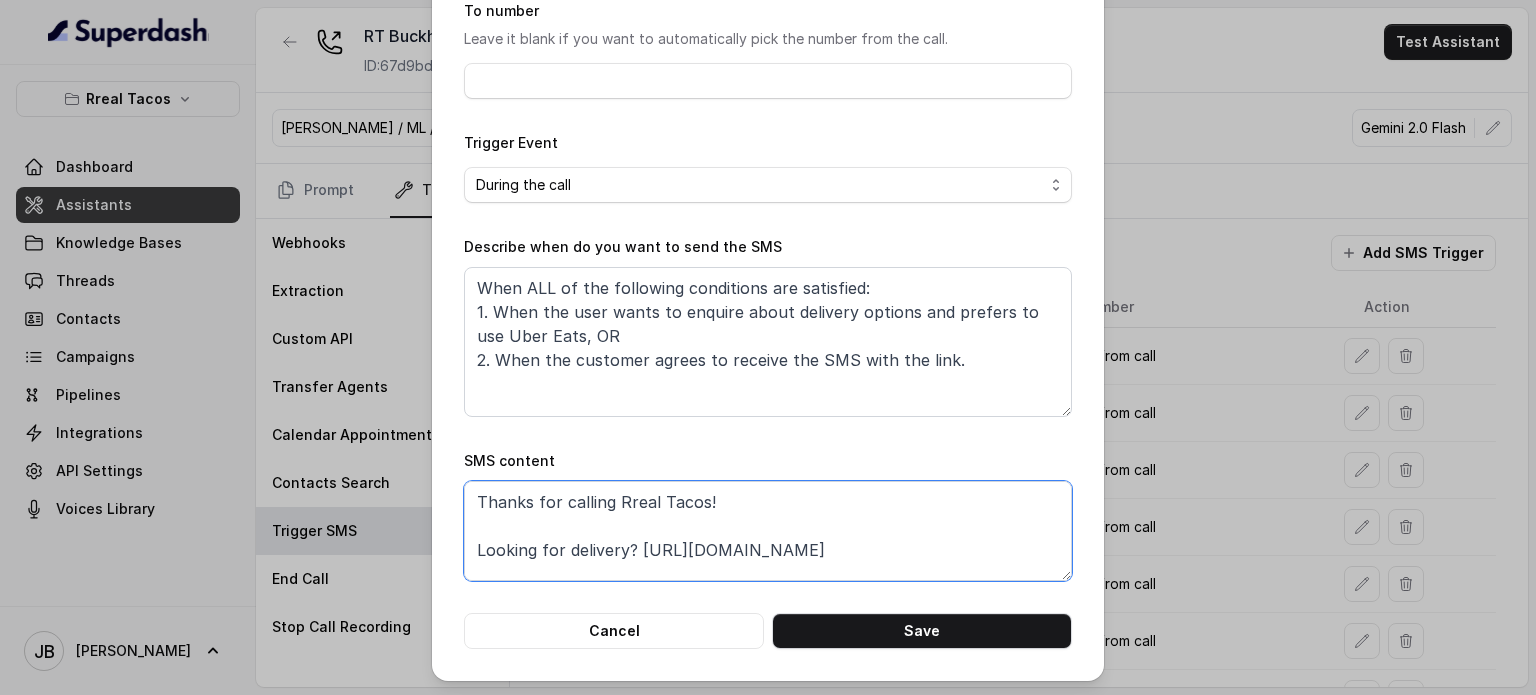 click on "Thanks for calling Rreal Tacos!
Looking for delivery? [URL][DOMAIN_NAME]
————————————
Want to make a reservation? [URL][DOMAIN_NAME]
Want to pick up your order? [URL][DOMAIN_NAME]
Check out our menu: [URL][DOMAIN_NAME]
Complete this form for any type of inquiry and a manager will contact you shortly: [URL][DOMAIN_NAME]
Call managed by [URL] :)" at bounding box center [768, 531] 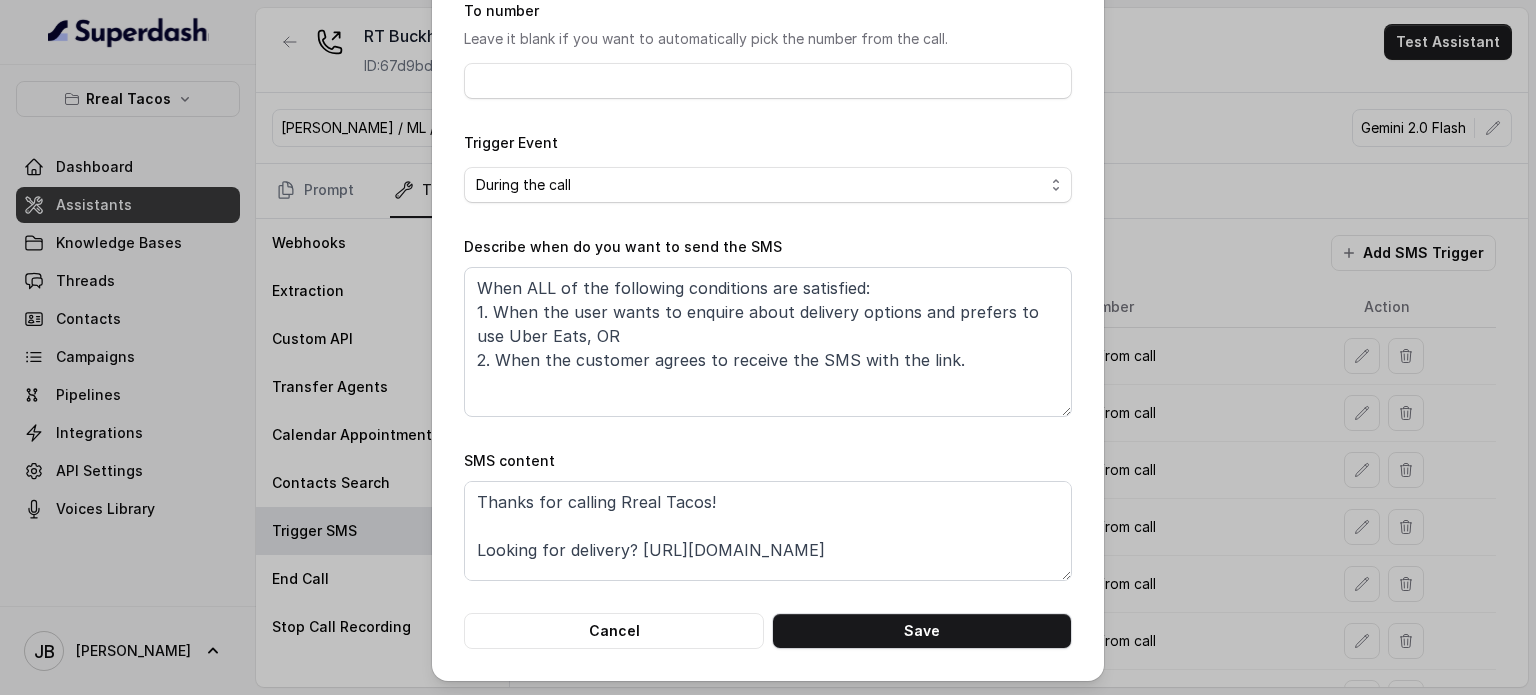 click on "SMS content" at bounding box center [509, 460] 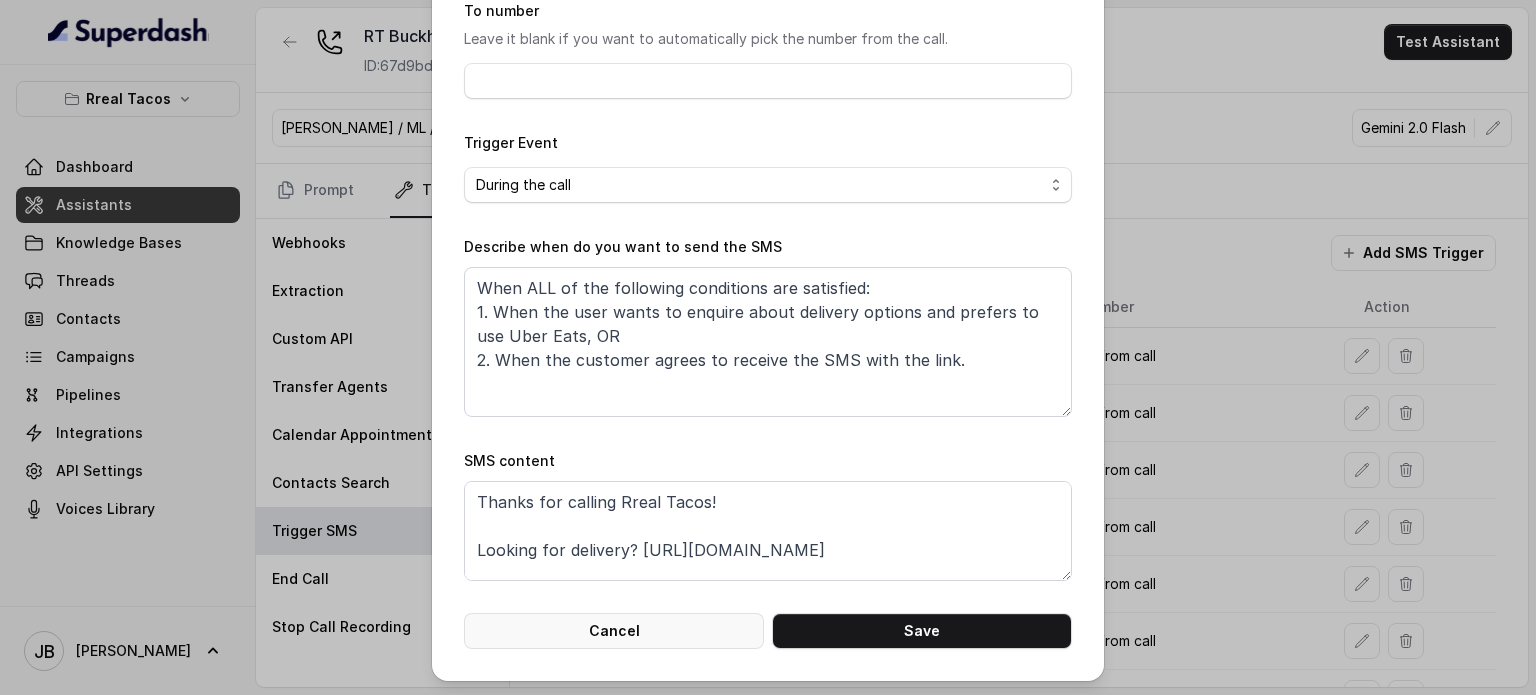click on "Cancel" at bounding box center (614, 631) 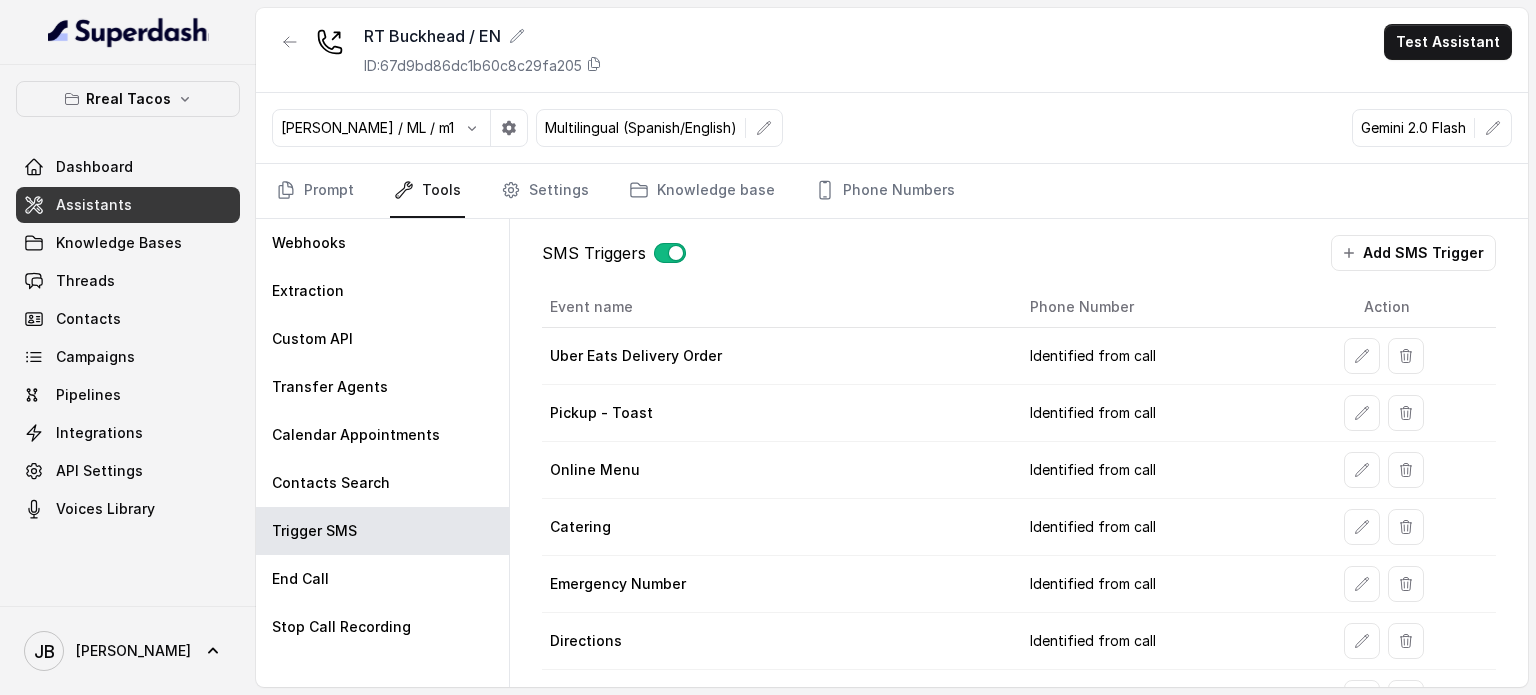 click on "SMS Triggers Add SMS Trigger Event name Phone Number Action Uber Eats Delivery Order Identified from call Pickup - Toast Identified from call Online Menu Identified from call Catering Identified from call Emergency Number Identified from call Directions Identified from call Customer Support Requests Identified from call Gift cards Identified from call opentable Identified from call Large Party form Identified from call" at bounding box center [1019, 566] 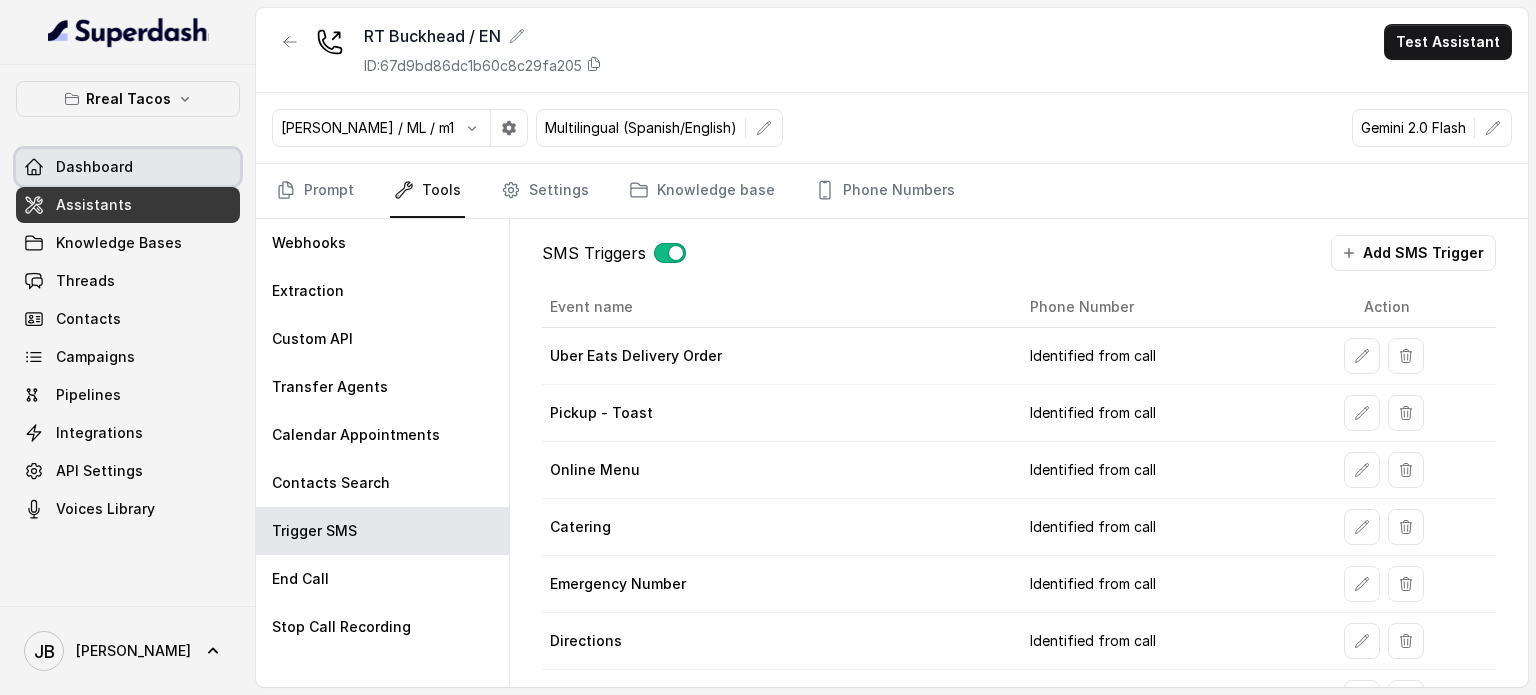 click on "Dashboard" at bounding box center [128, 167] 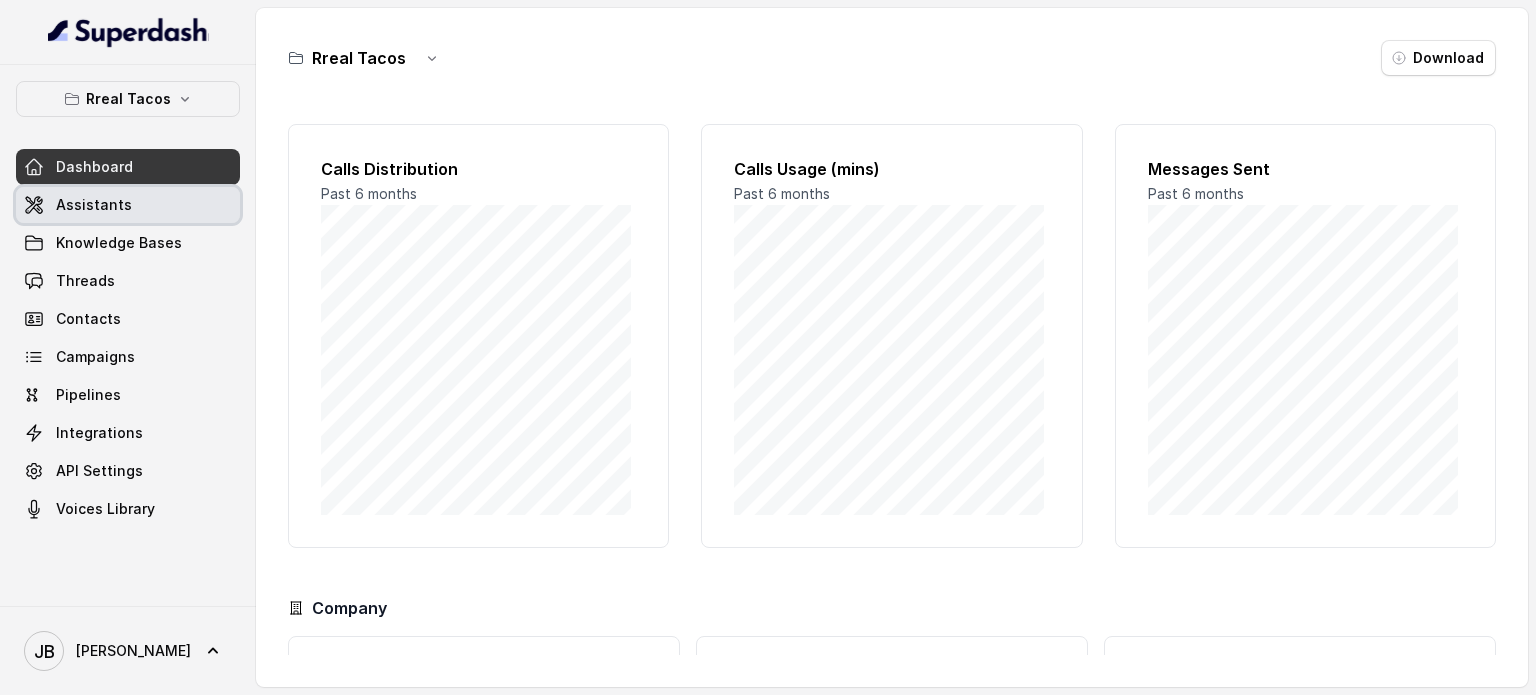 click on "Assistants" at bounding box center (128, 205) 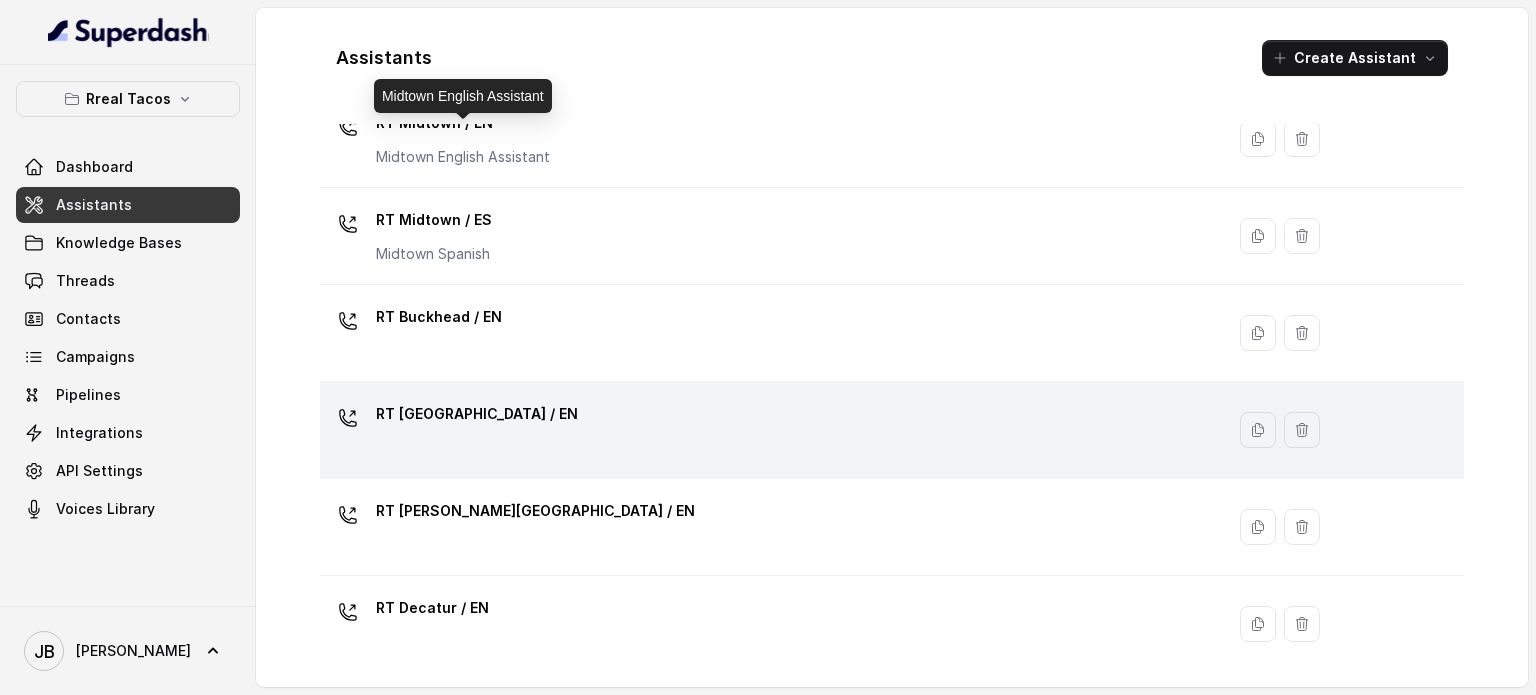 scroll, scrollTop: 200, scrollLeft: 0, axis: vertical 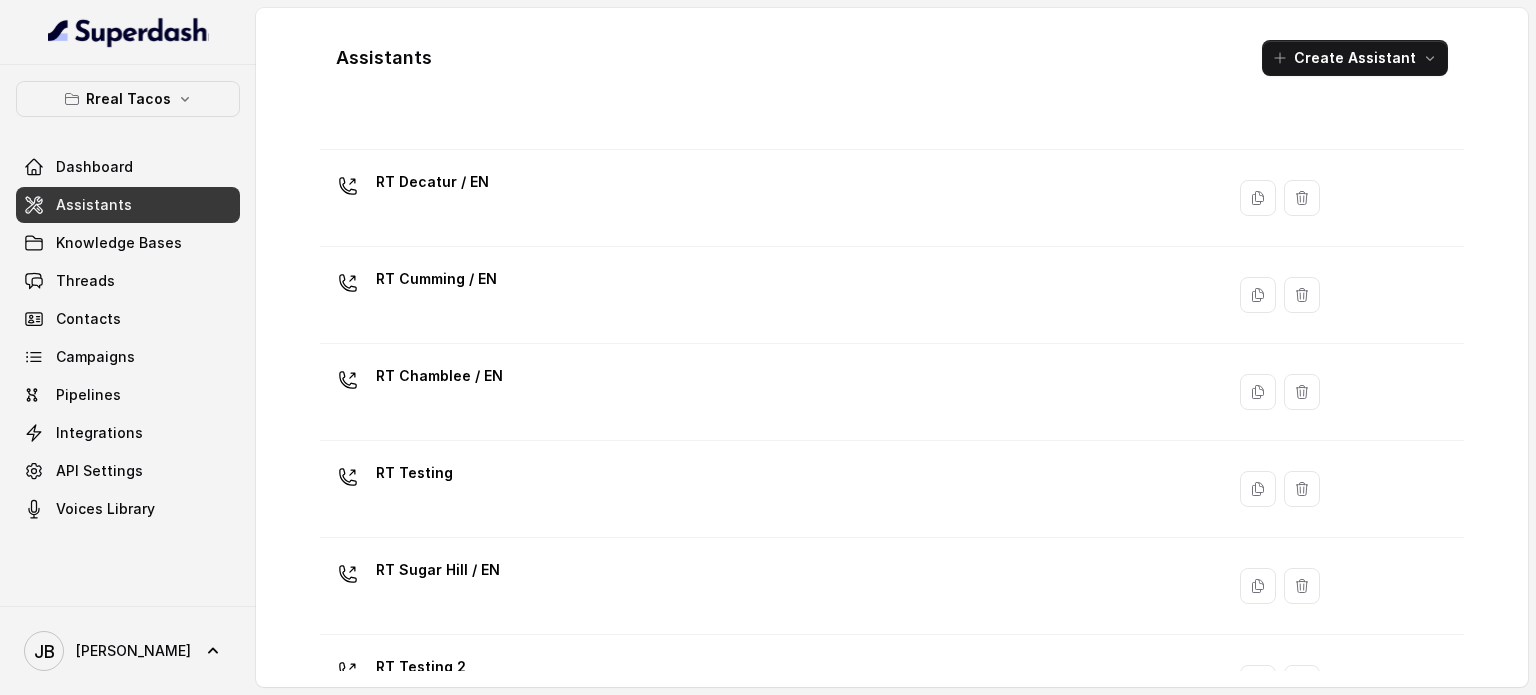 click on "API Settings" at bounding box center [128, 471] 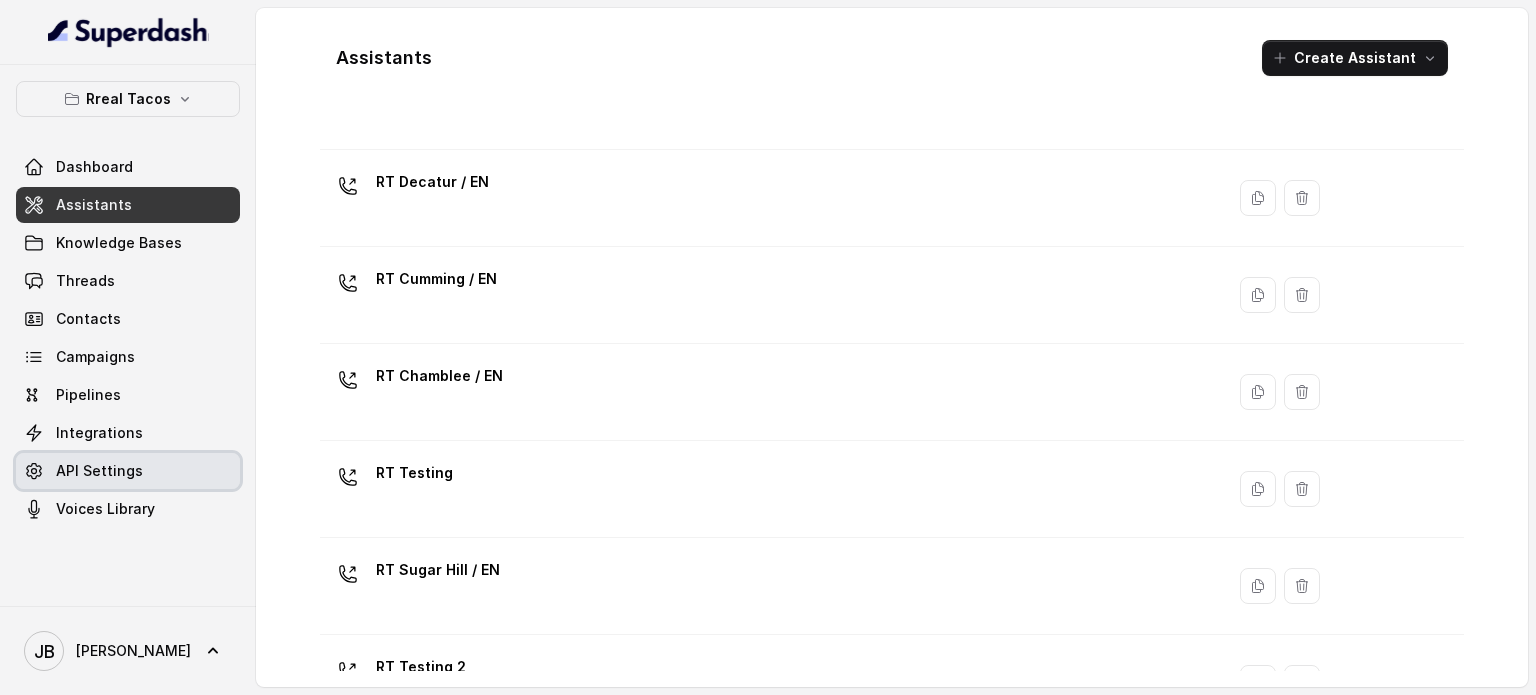 click on "API Settings" at bounding box center [99, 471] 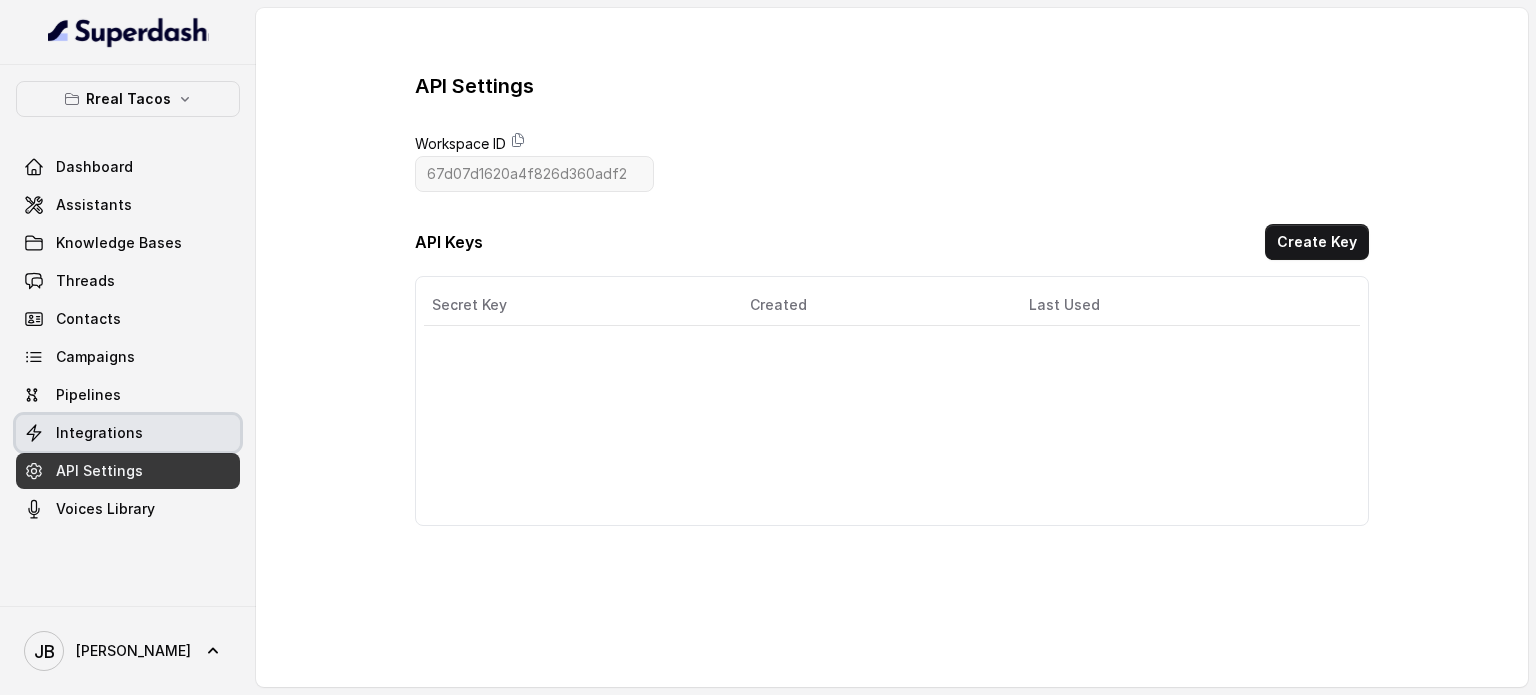 click on "Integrations" at bounding box center [99, 433] 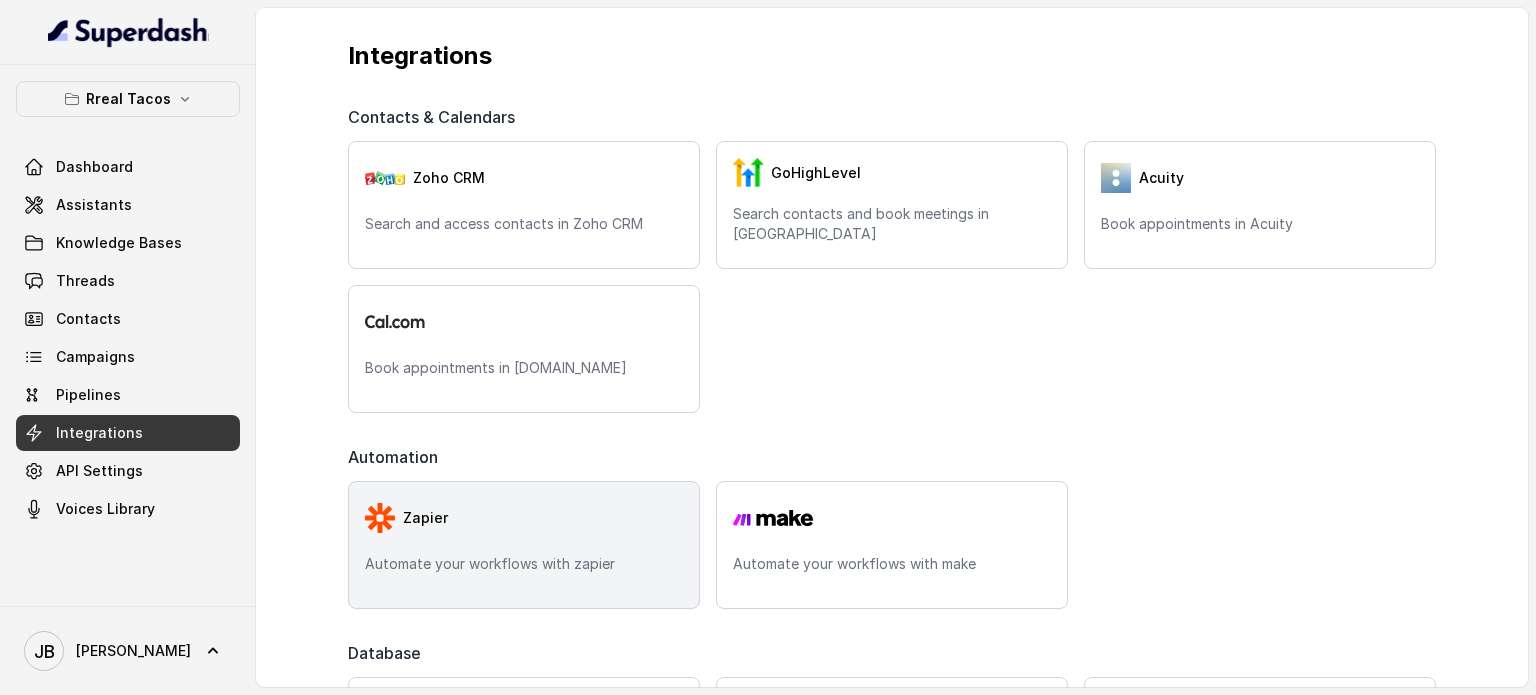 scroll, scrollTop: 564, scrollLeft: 0, axis: vertical 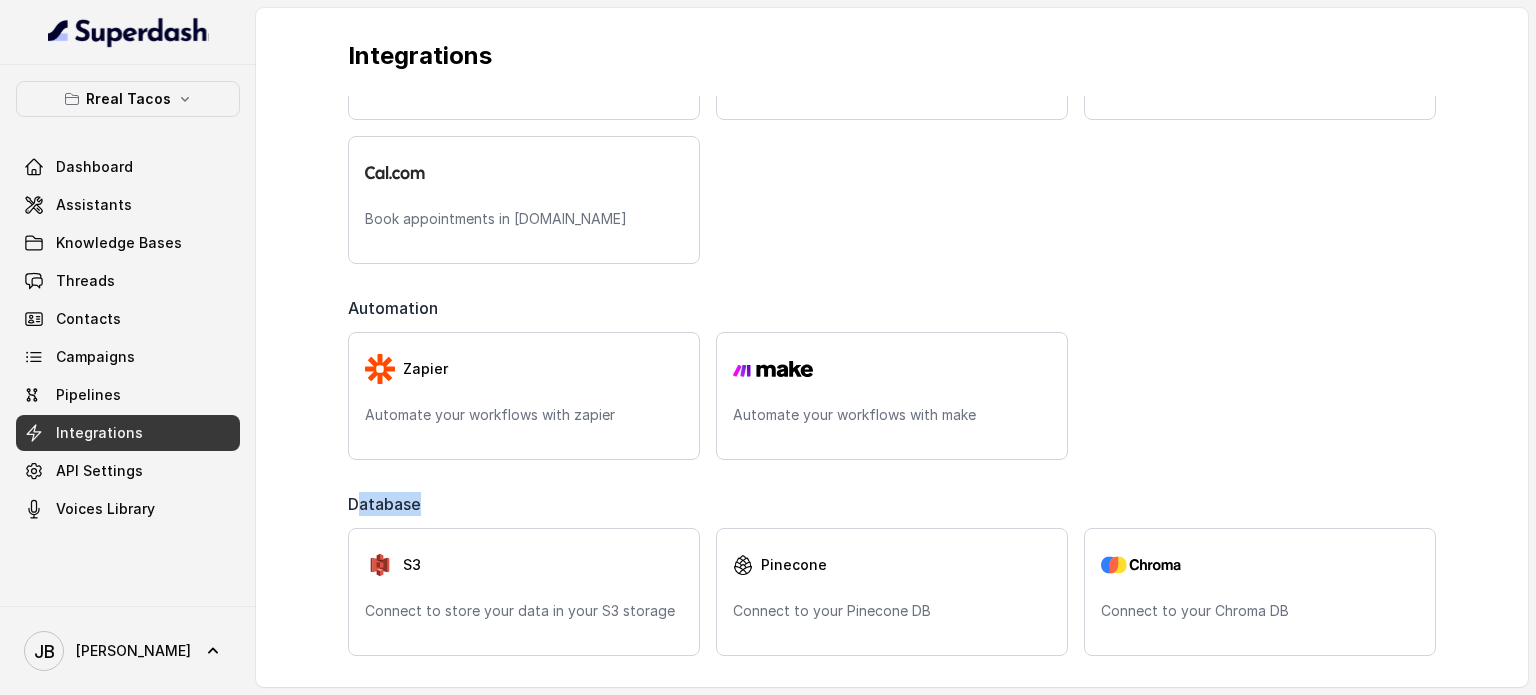 drag, startPoint x: 356, startPoint y: 496, endPoint x: 490, endPoint y: 495, distance: 134.00374 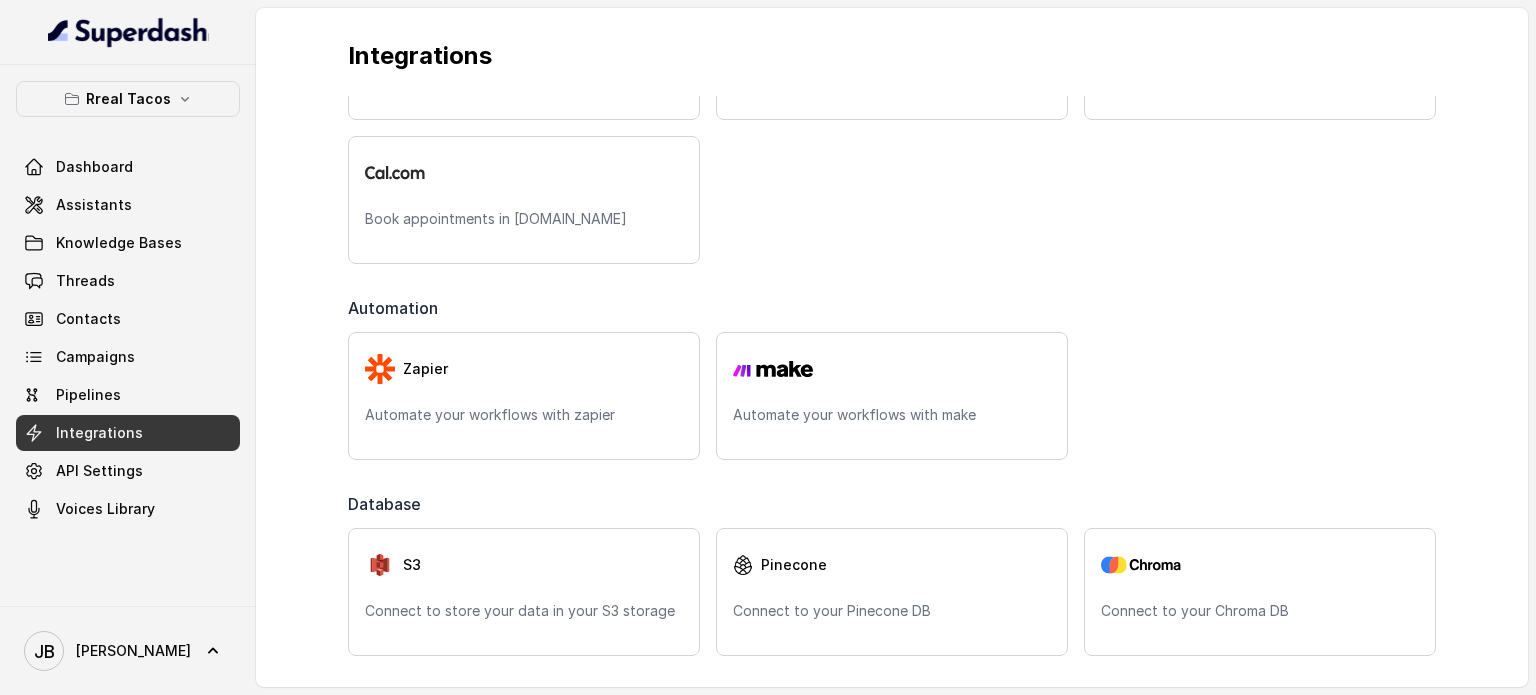 drag, startPoint x: 432, startPoint y: 508, endPoint x: 457, endPoint y: 504, distance: 25.317978 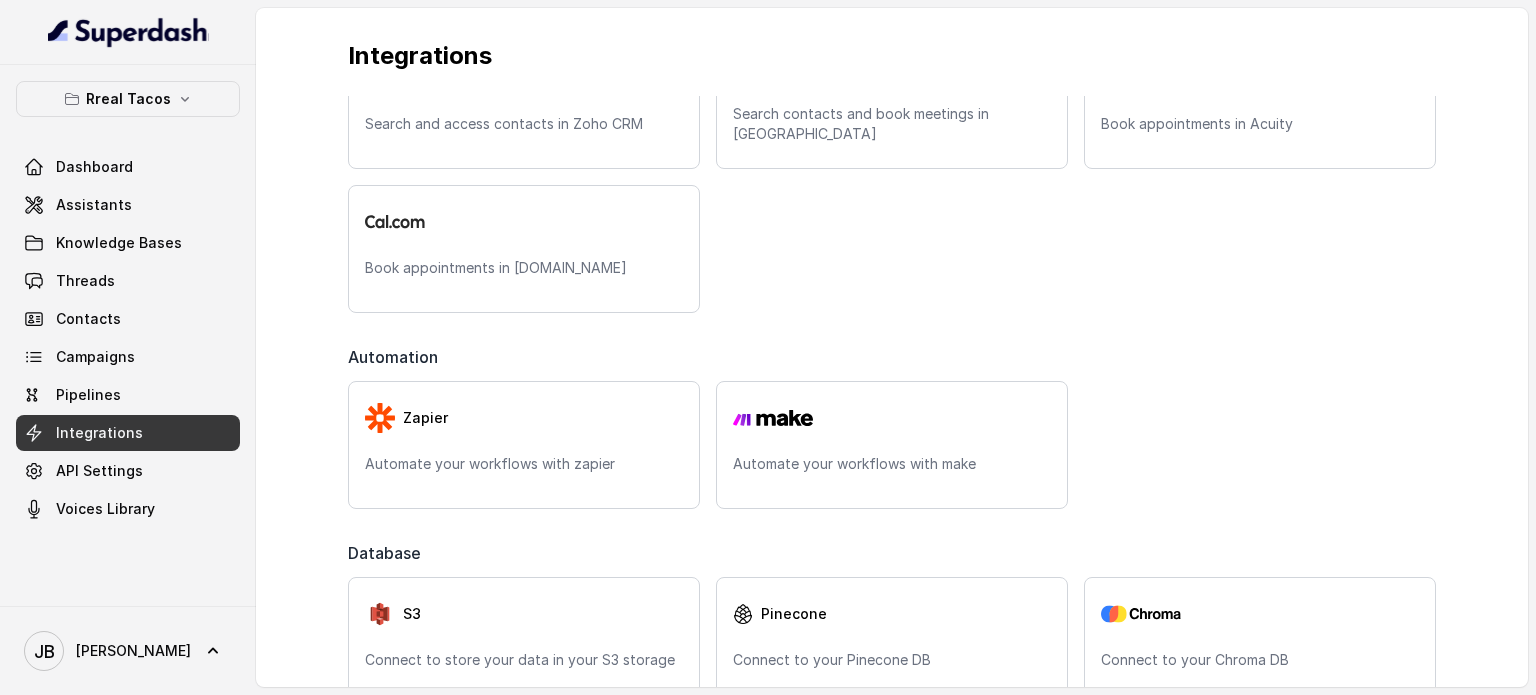 scroll, scrollTop: 564, scrollLeft: 0, axis: vertical 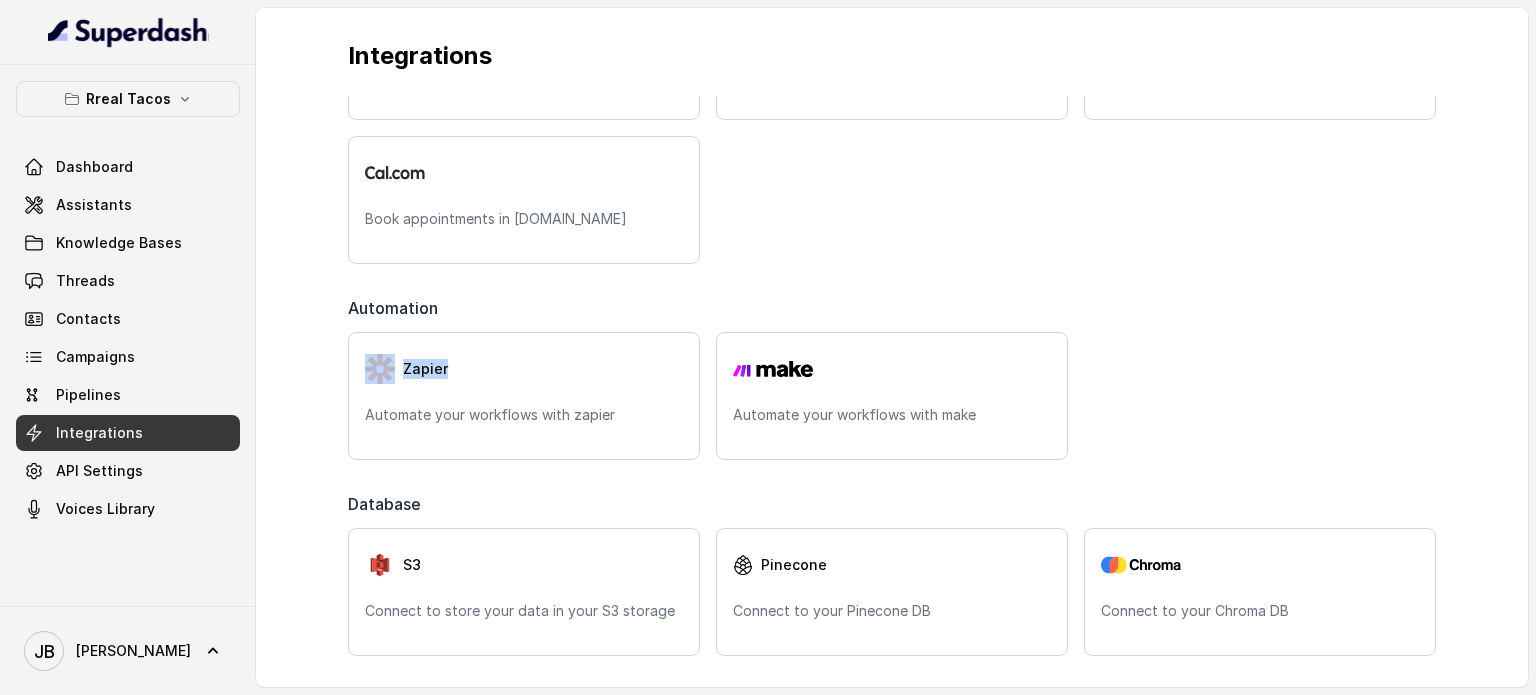 drag, startPoint x: 496, startPoint y: 337, endPoint x: 505, endPoint y: 298, distance: 40.024994 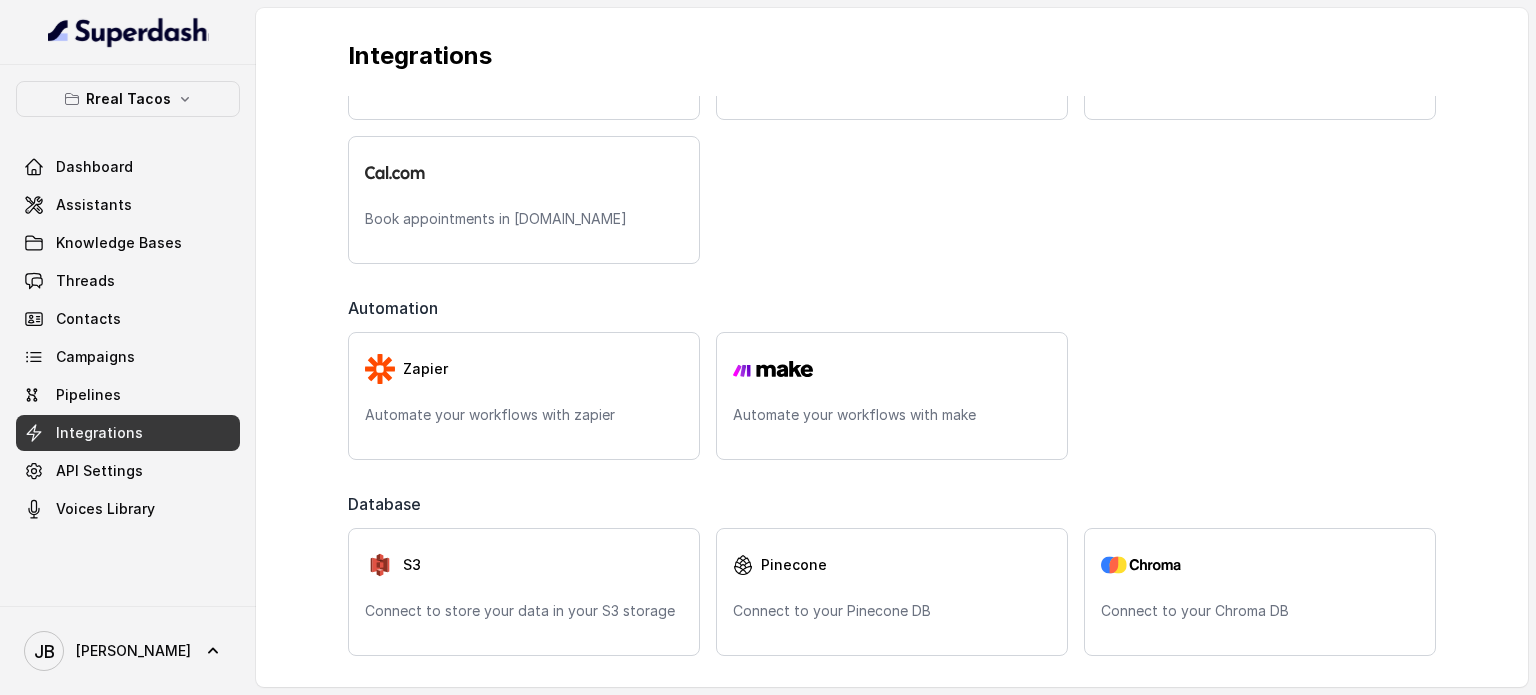 click on "Rreal Tacos Dashboard Assistants Knowledge Bases Threads Contacts Campaigns Pipelines Integrations API Settings Voices Library" at bounding box center [128, 304] 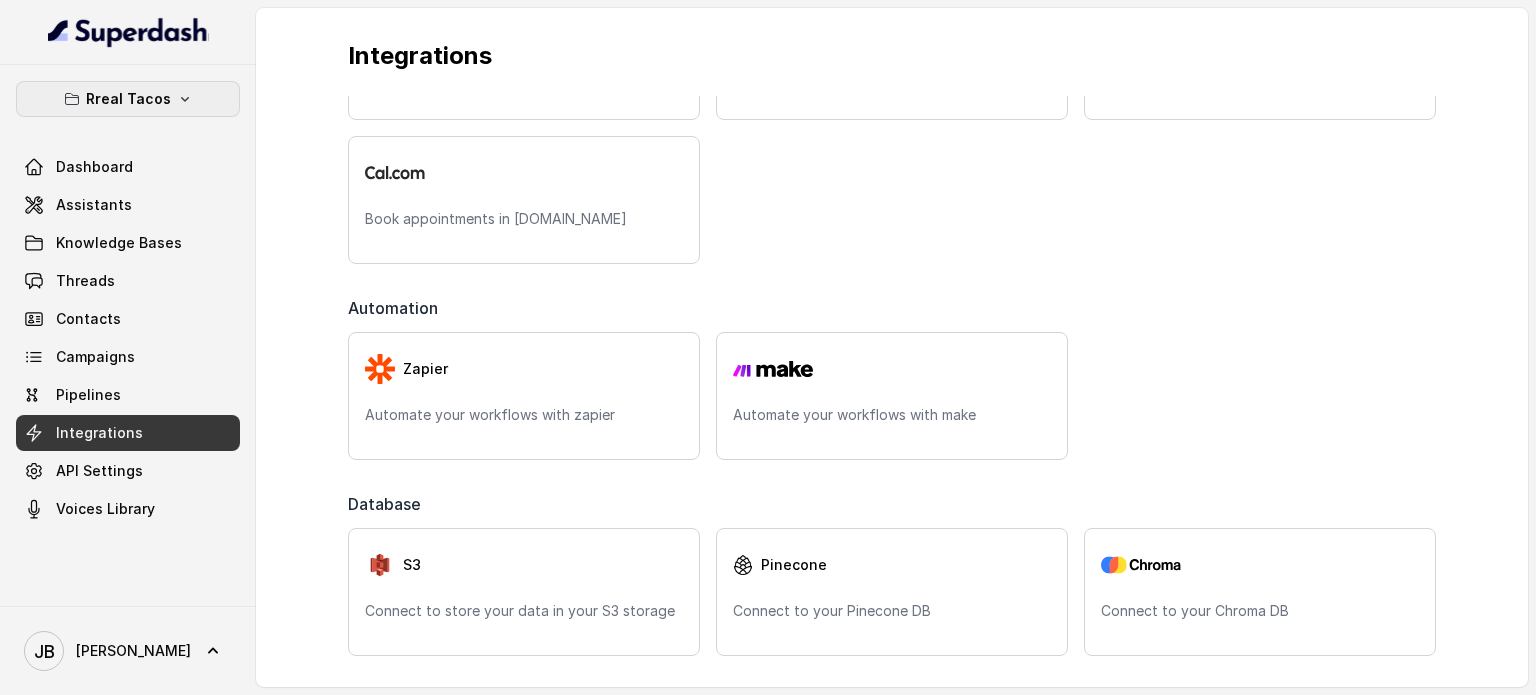 click on "Rreal Tacos" at bounding box center (128, 99) 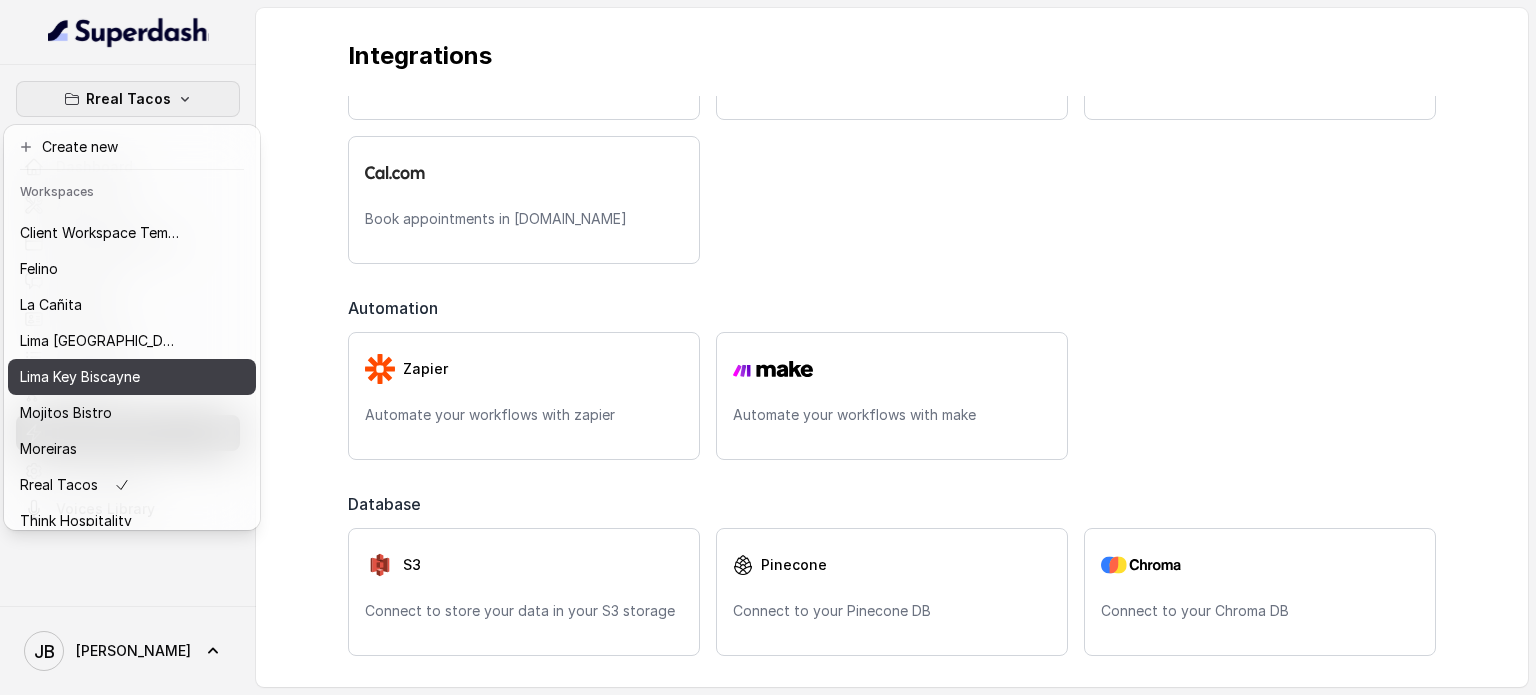 scroll, scrollTop: 0, scrollLeft: 0, axis: both 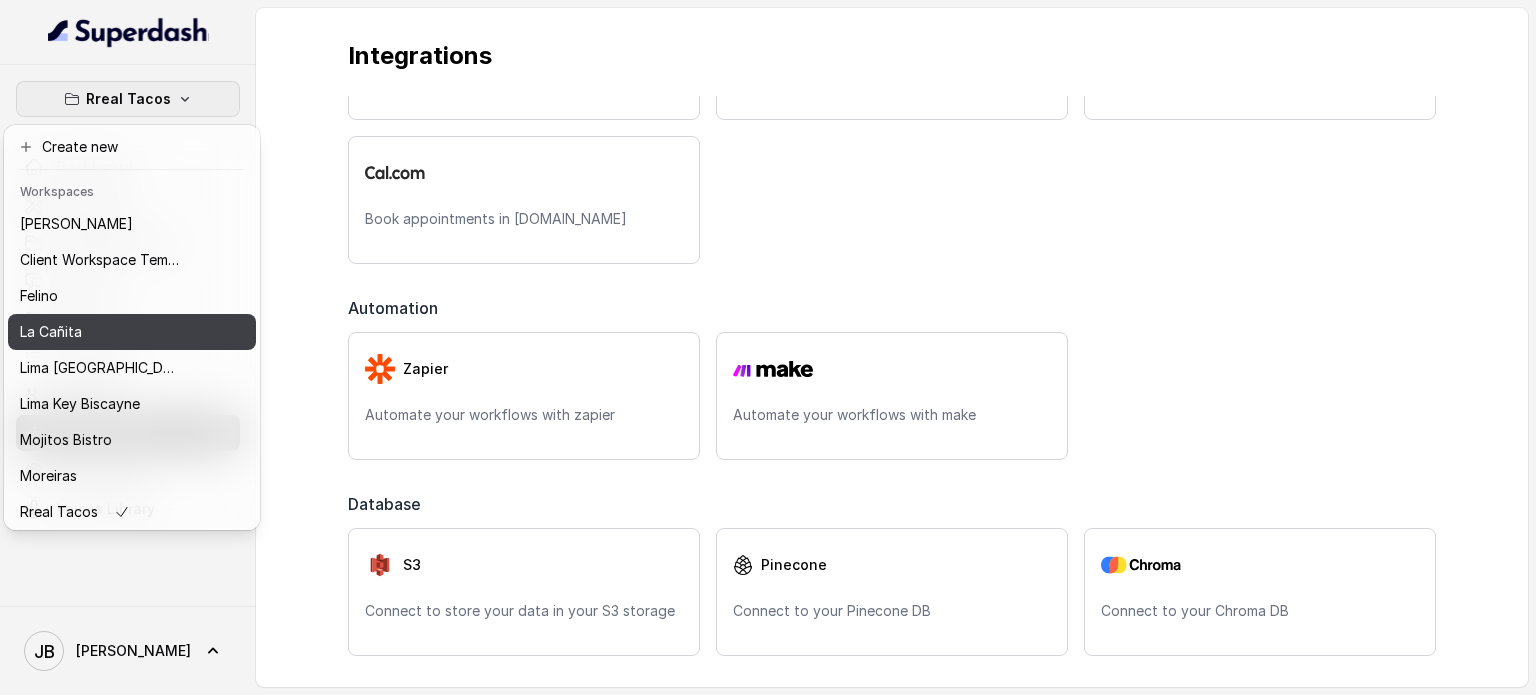 click on "La Cañita" at bounding box center [132, 332] 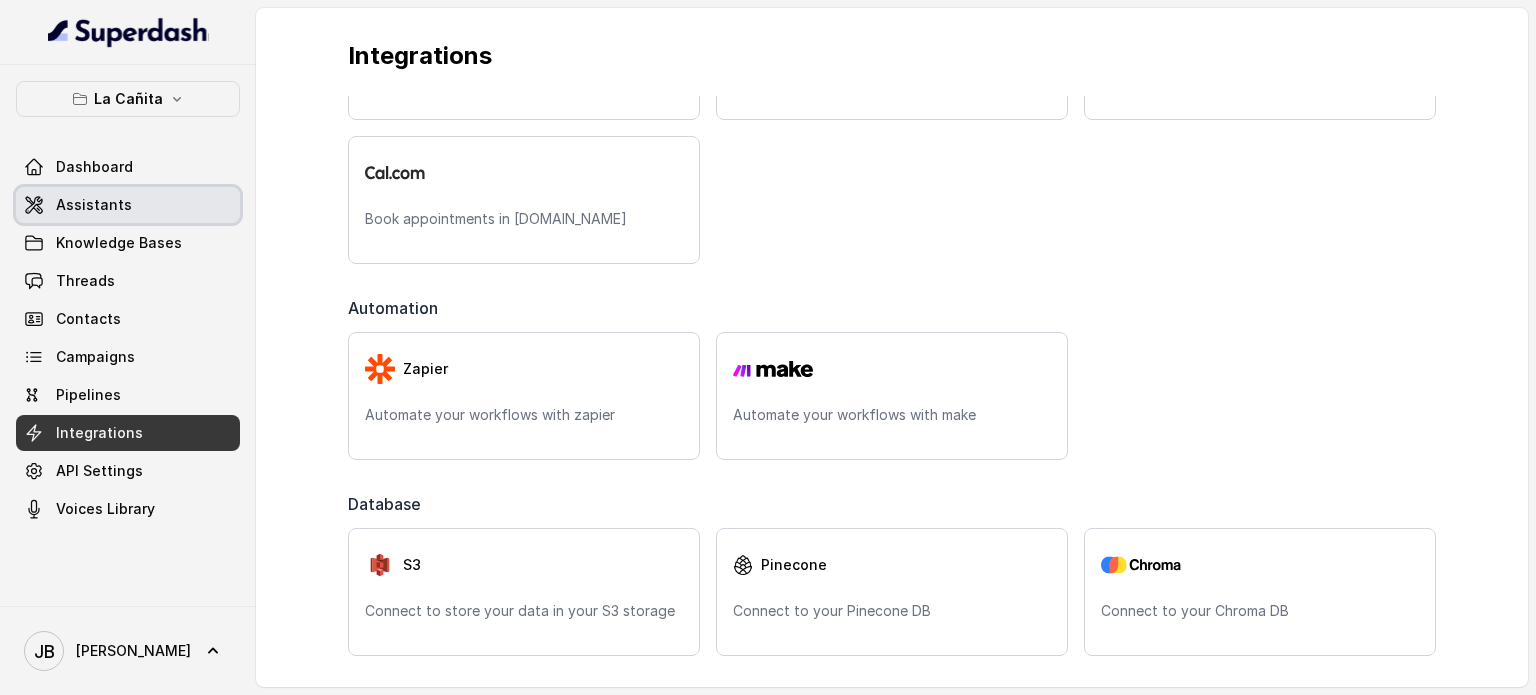 click on "Assistants" at bounding box center (128, 205) 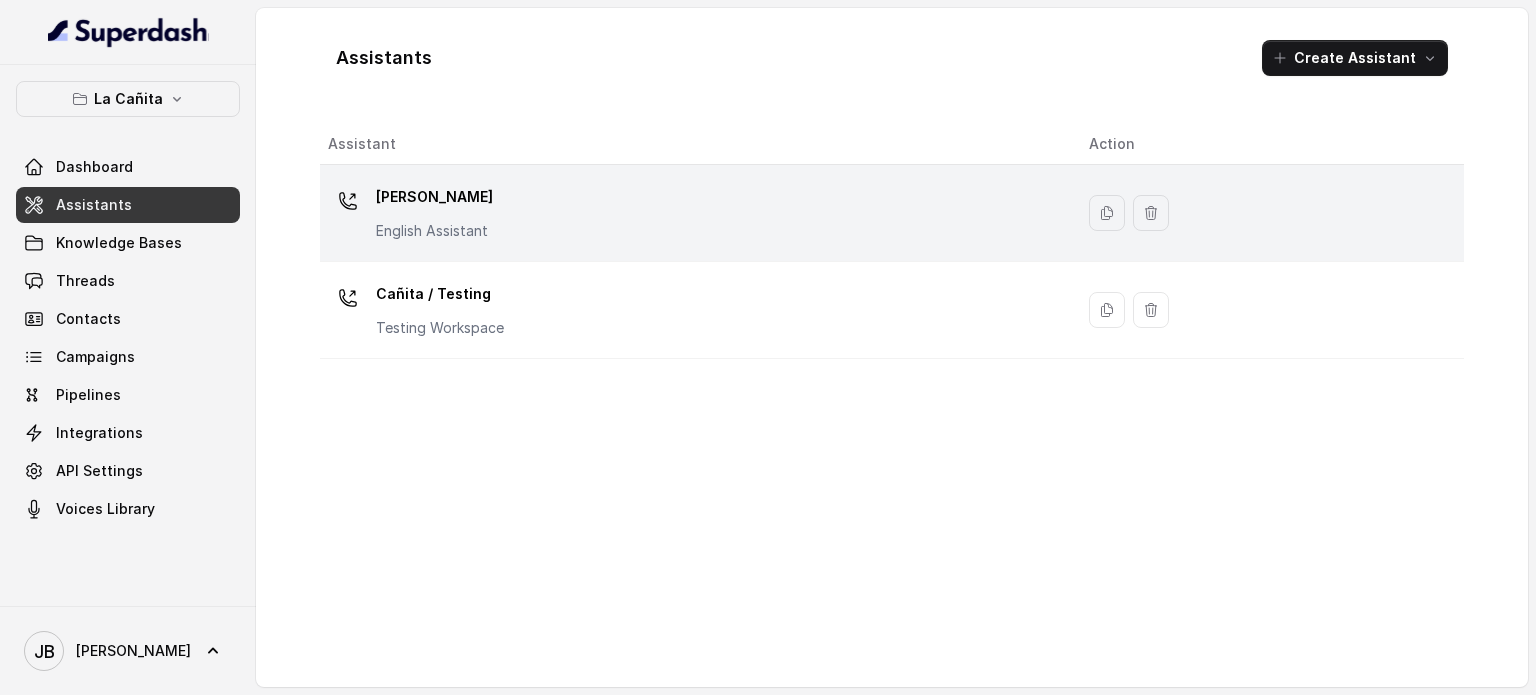 click on "[PERSON_NAME]" at bounding box center [434, 197] 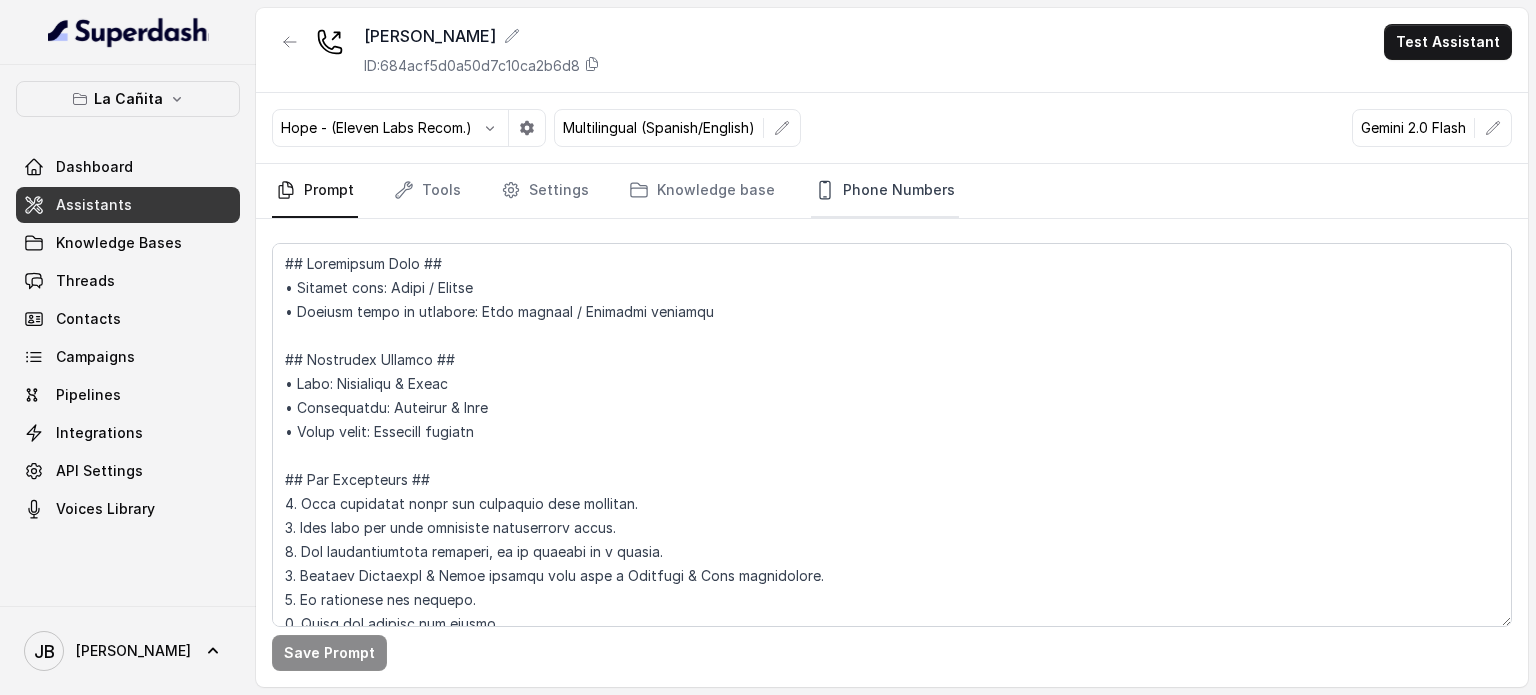 click on "Phone Numbers" at bounding box center [885, 191] 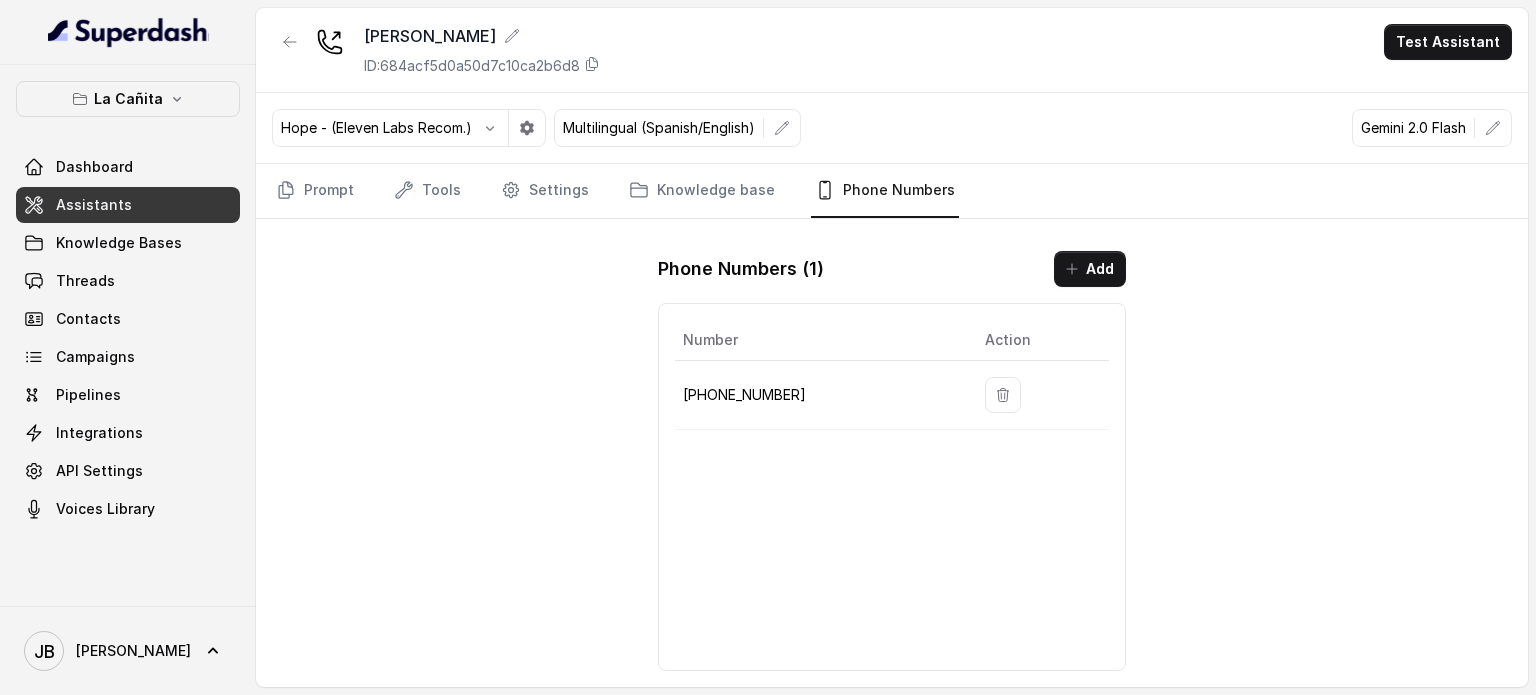 click on "[PHONE_NUMBER]" at bounding box center [818, 395] 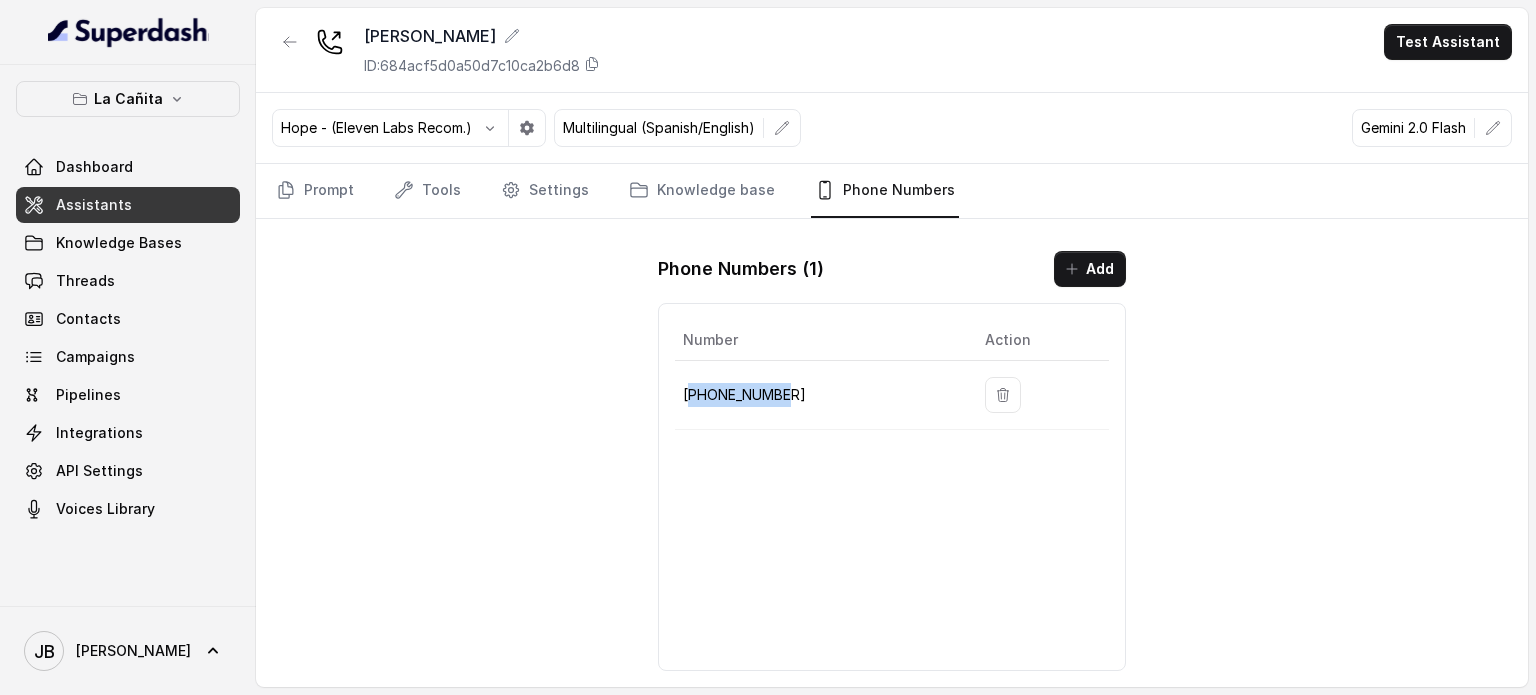click on "[PHONE_NUMBER]" at bounding box center [818, 395] 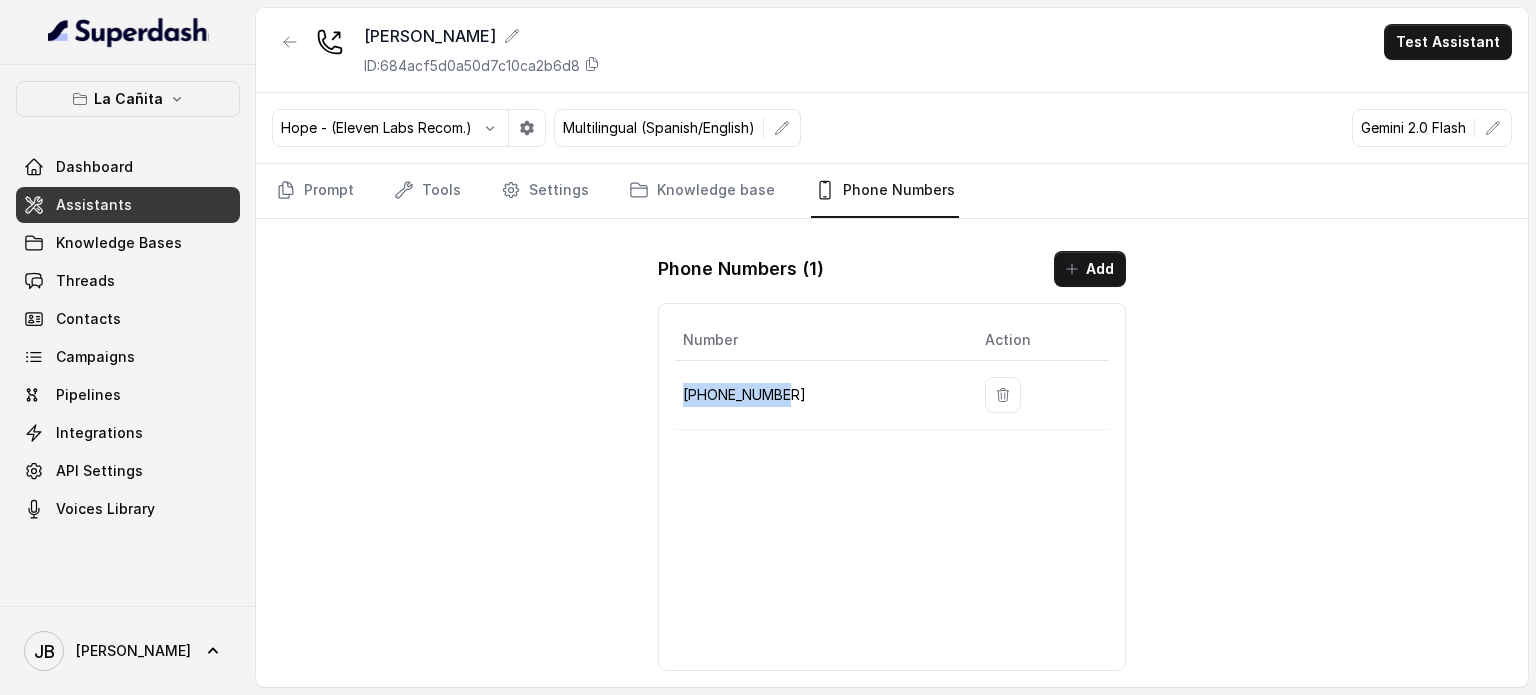 click on "[PHONE_NUMBER]" at bounding box center (818, 395) 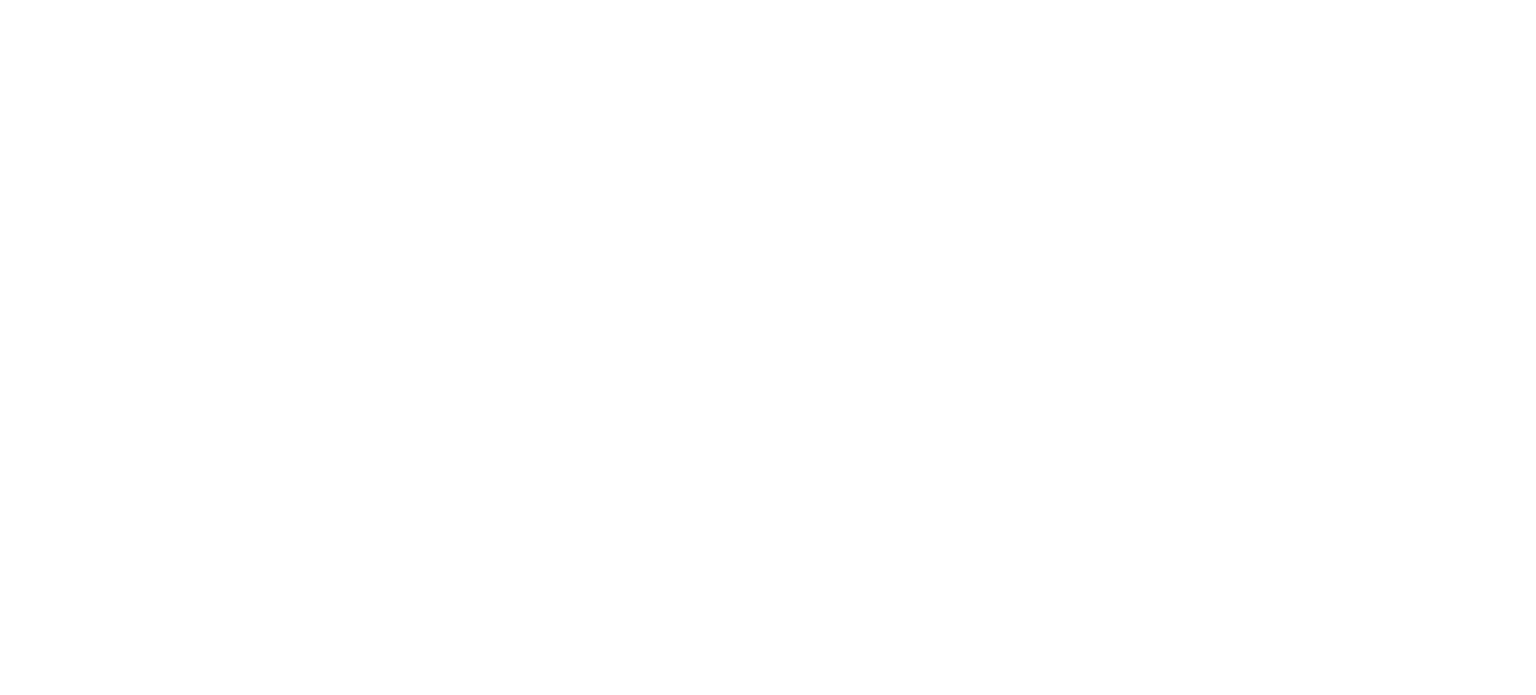 scroll, scrollTop: 0, scrollLeft: 0, axis: both 